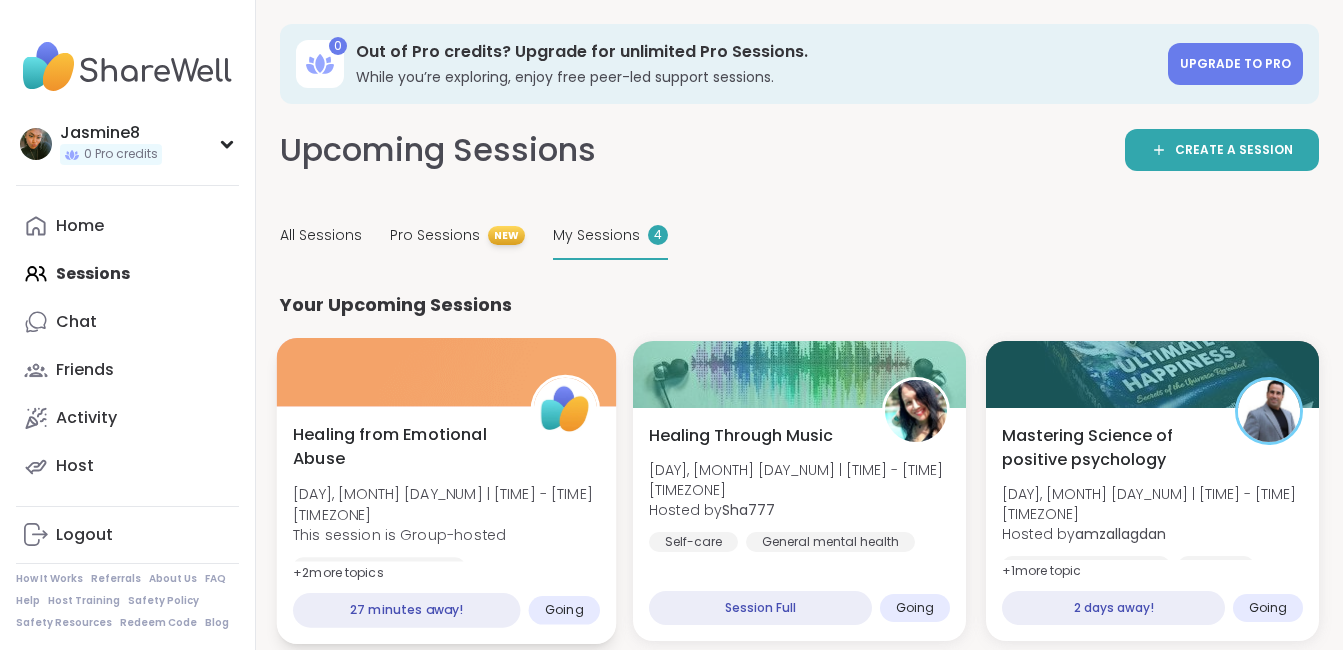 scroll, scrollTop: 123, scrollLeft: 0, axis: vertical 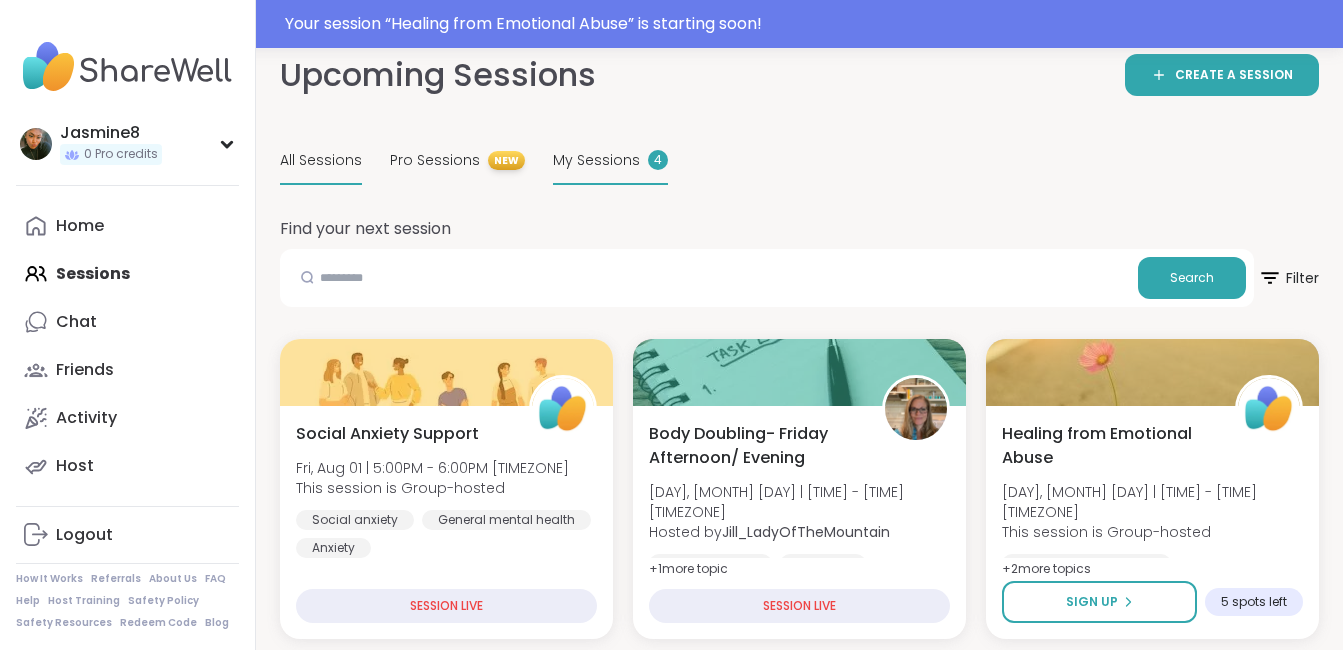 click on "My Sessions" at bounding box center (596, 160) 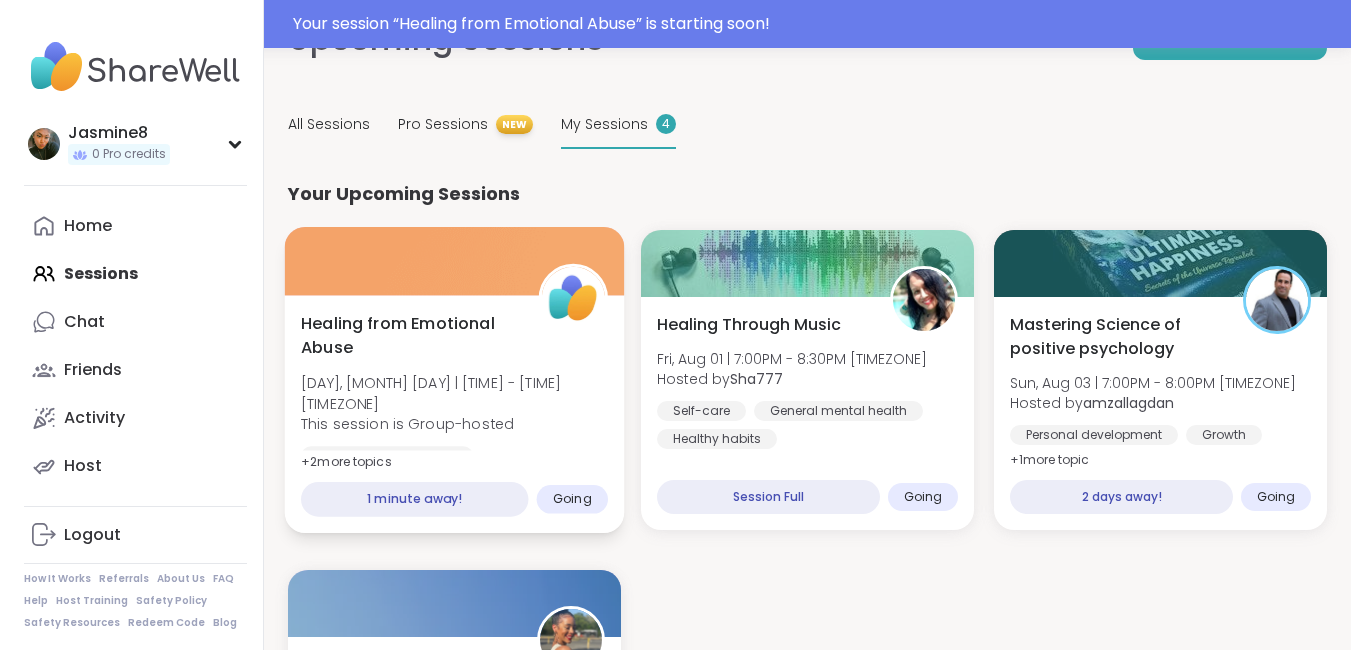 scroll, scrollTop: 160, scrollLeft: 0, axis: vertical 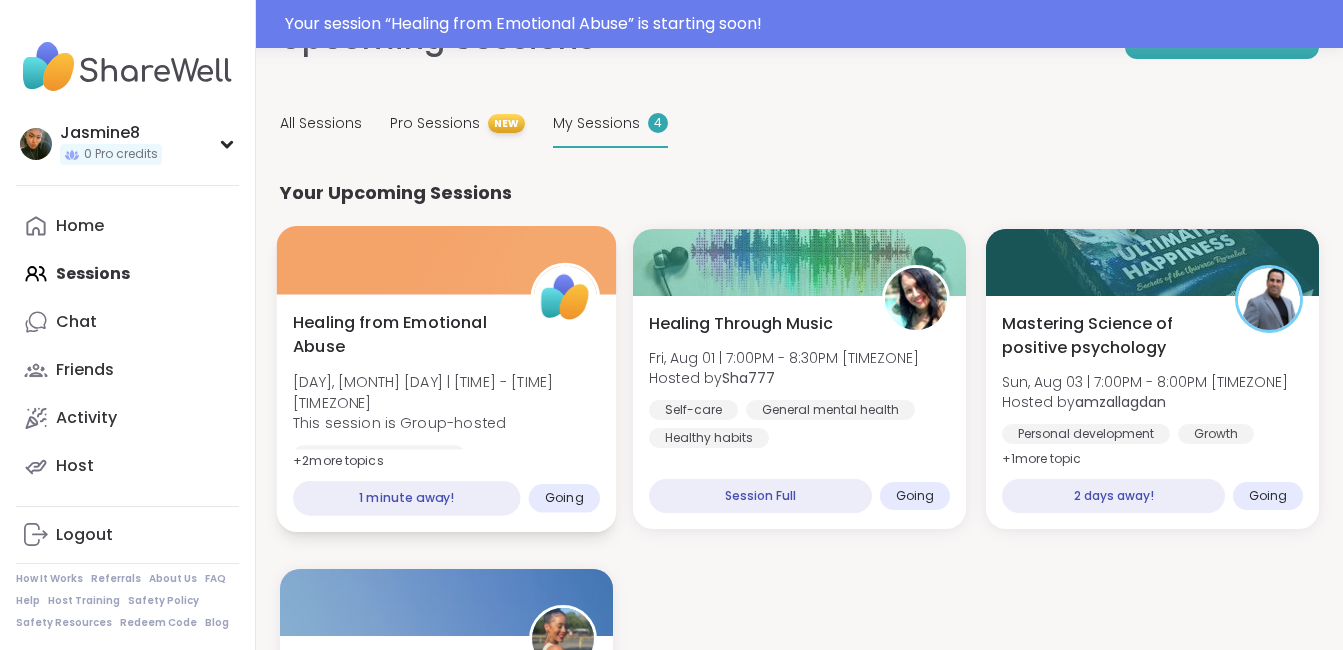 click on "Healing from Emotional Abuse" at bounding box center [400, 335] 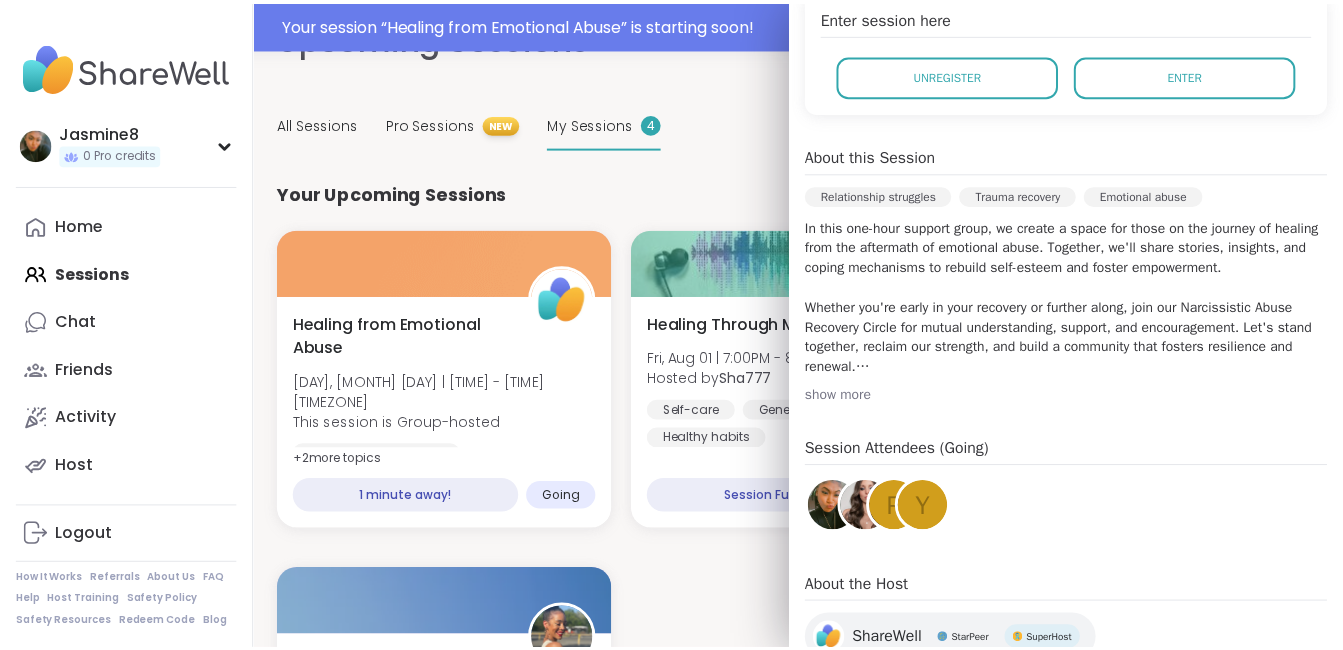 scroll, scrollTop: 434, scrollLeft: 0, axis: vertical 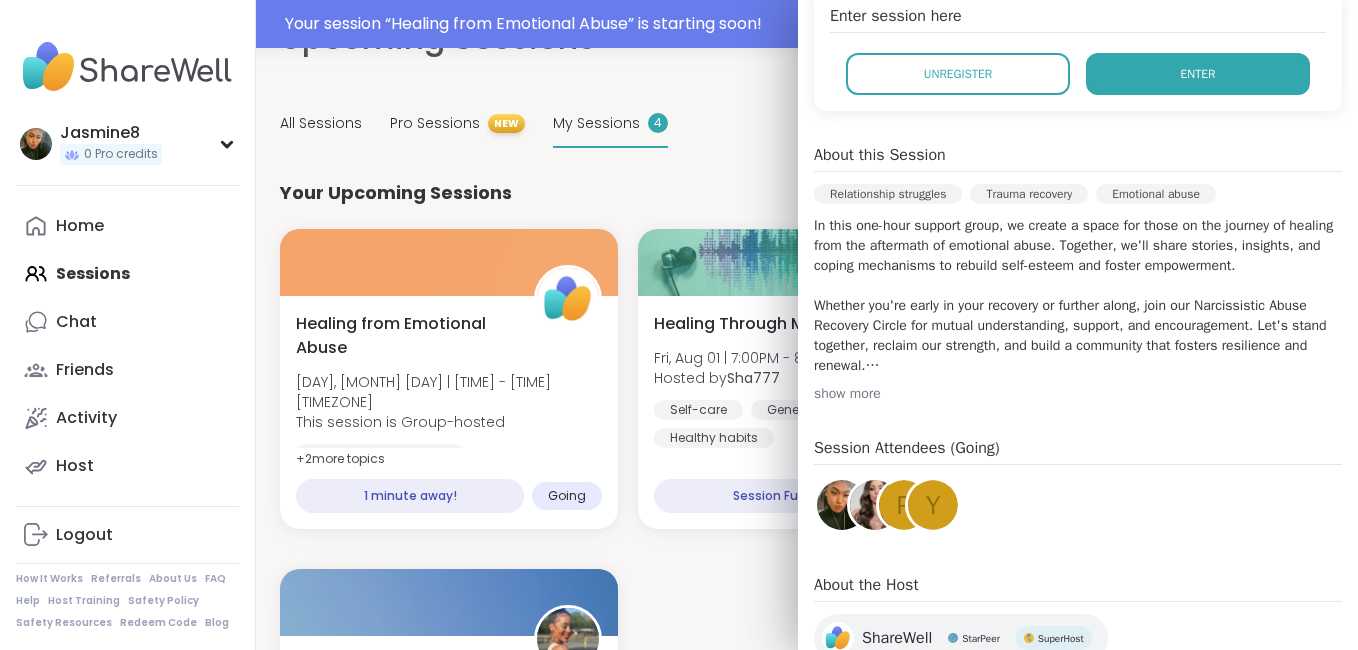 click on "Enter" at bounding box center (1198, 74) 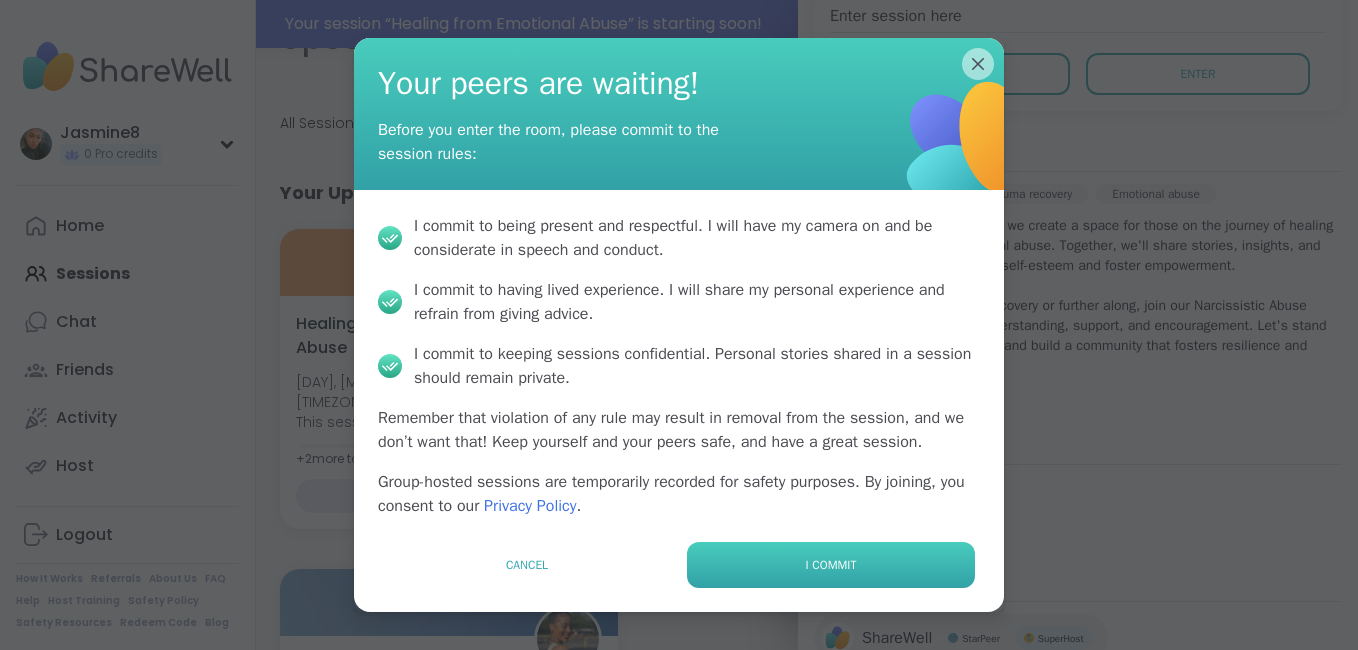 click on "I commit" at bounding box center [831, 565] 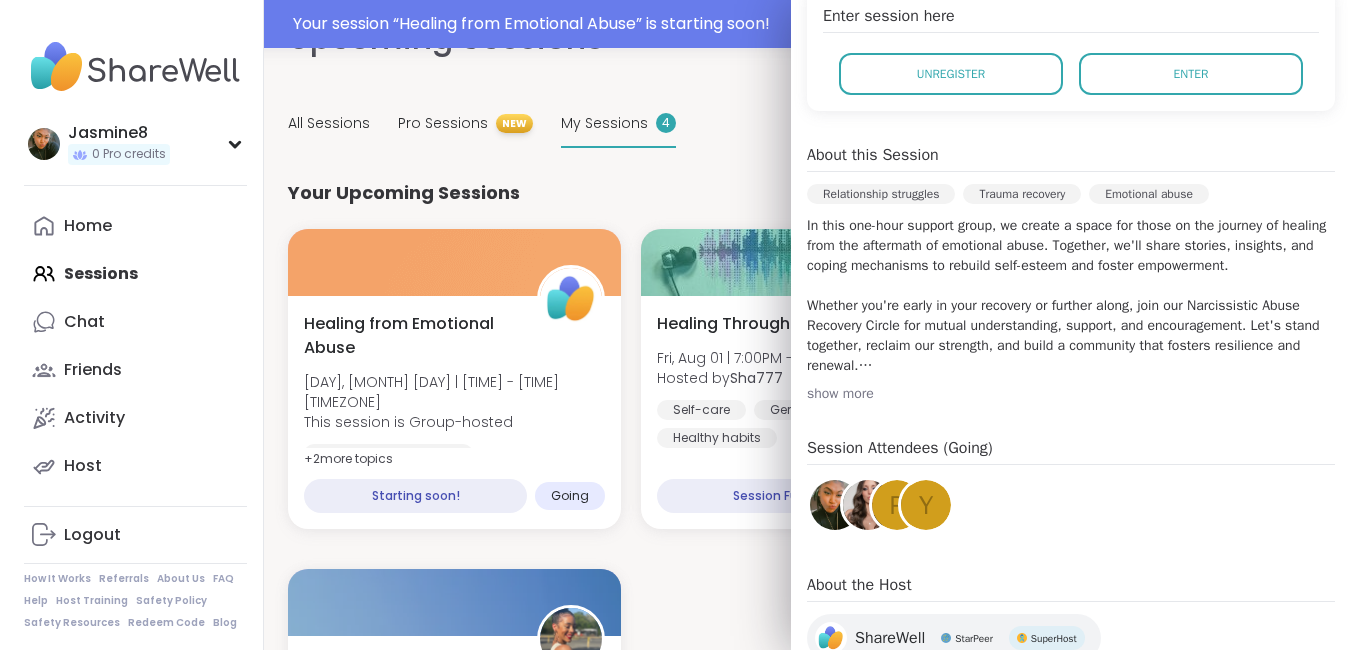 scroll, scrollTop: 0, scrollLeft: 0, axis: both 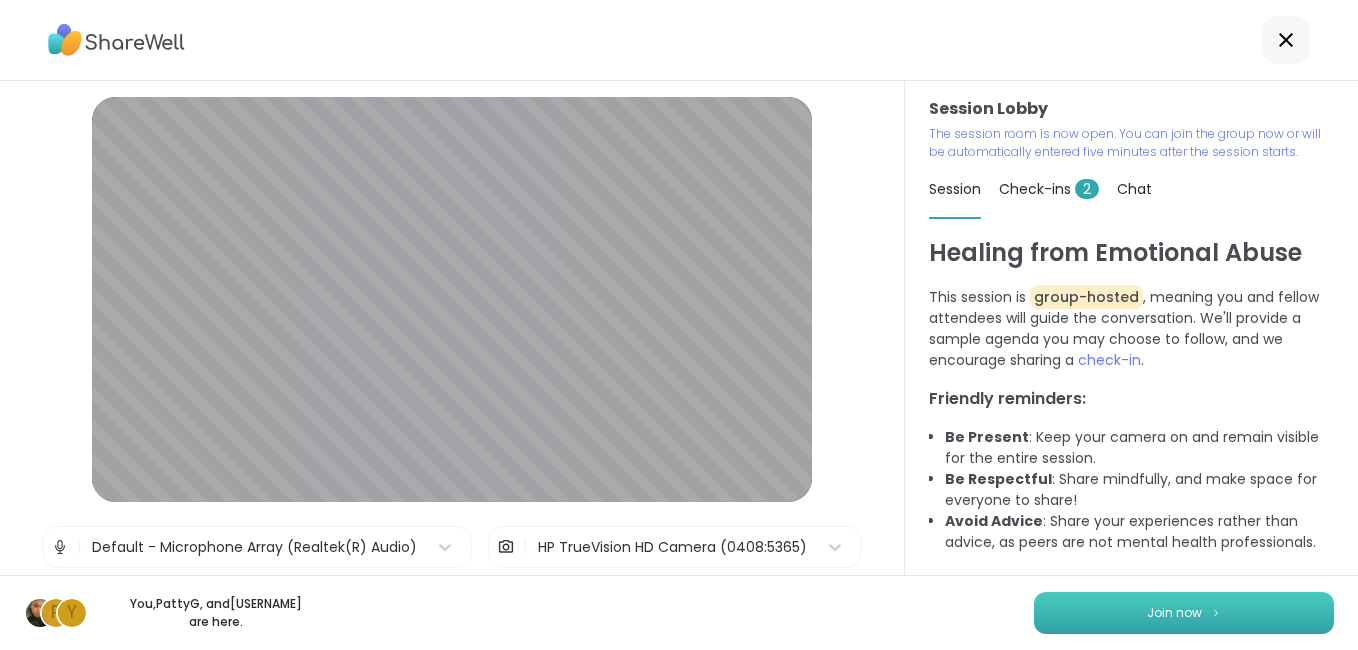 click on "Join now" at bounding box center [1174, 613] 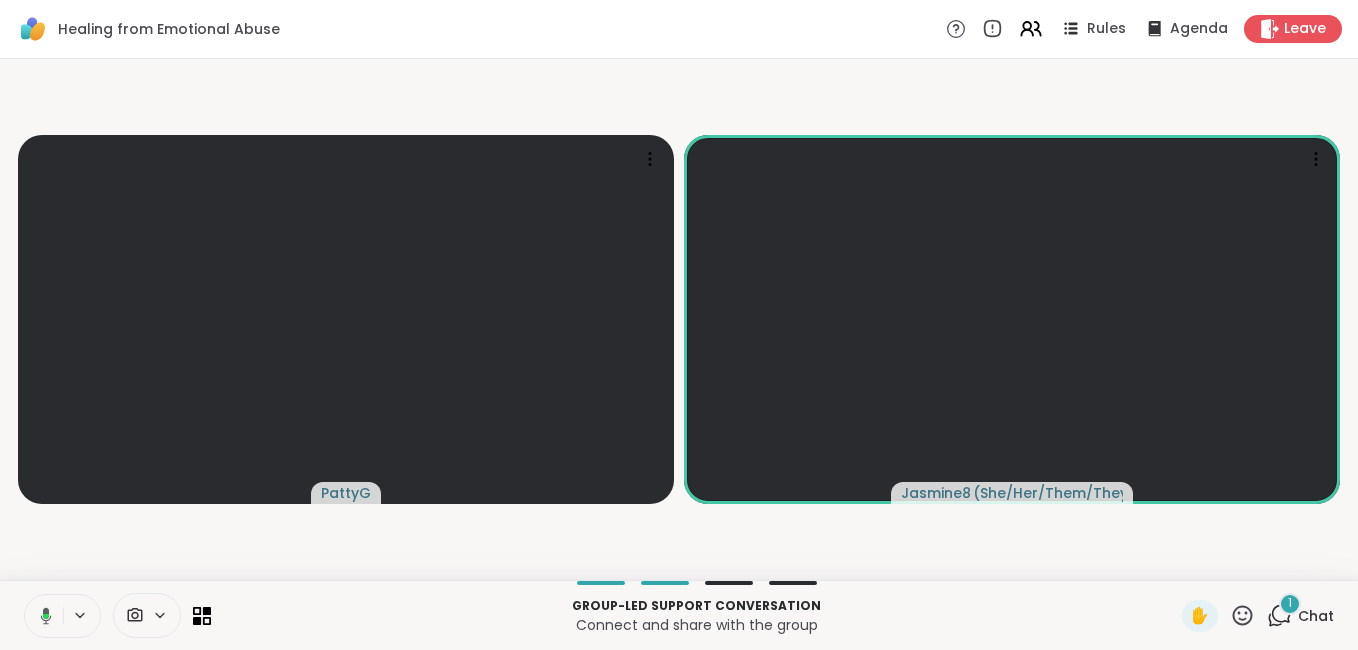 click on "Healing from Emotional Abuse Rules Agenda Leave [USERNAME] [USERNAME] ( She/Her/Them/They  ) Group-led support conversation Connect and share with the group ✋ 1 Chat ShareWell | Session Room" at bounding box center (679, 325) 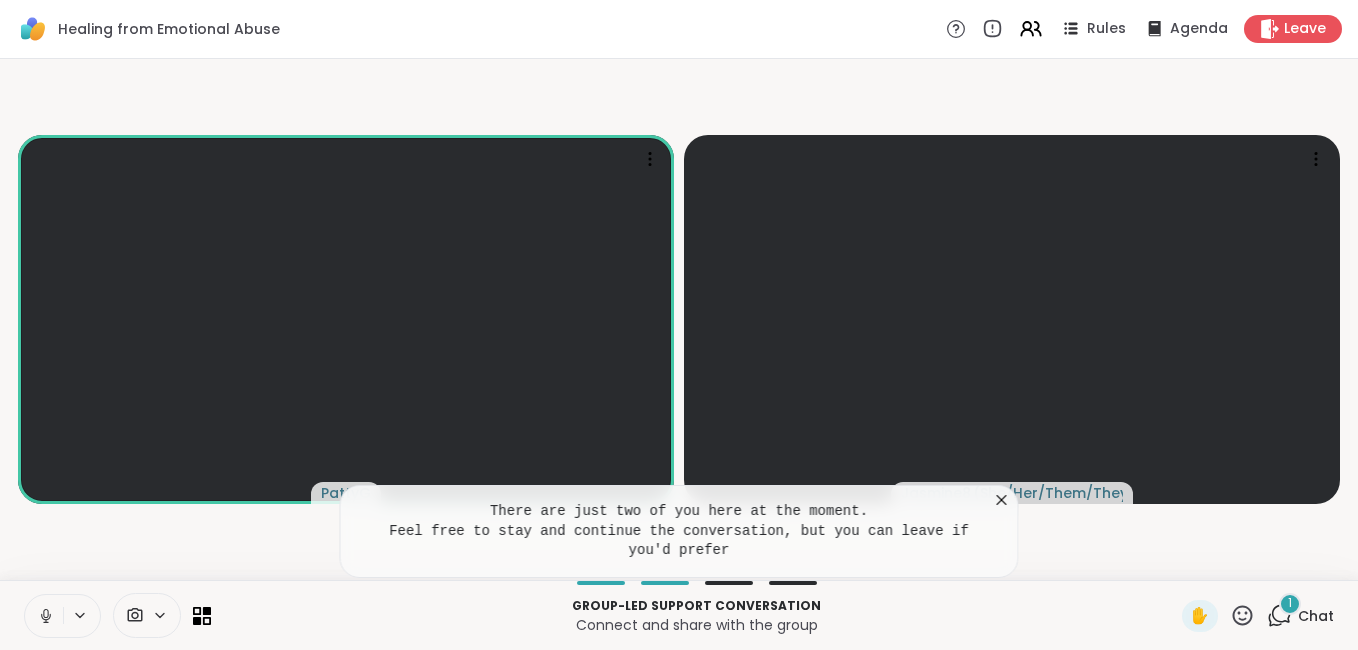 click 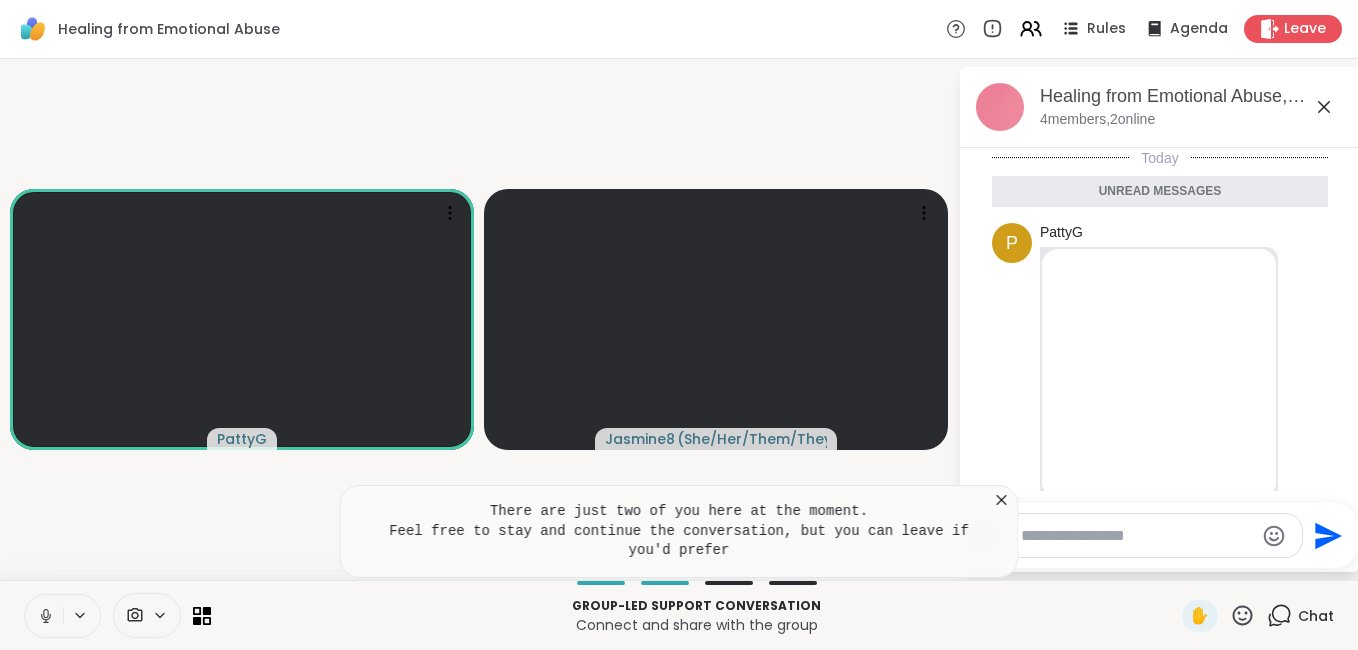 scroll, scrollTop: 178, scrollLeft: 0, axis: vertical 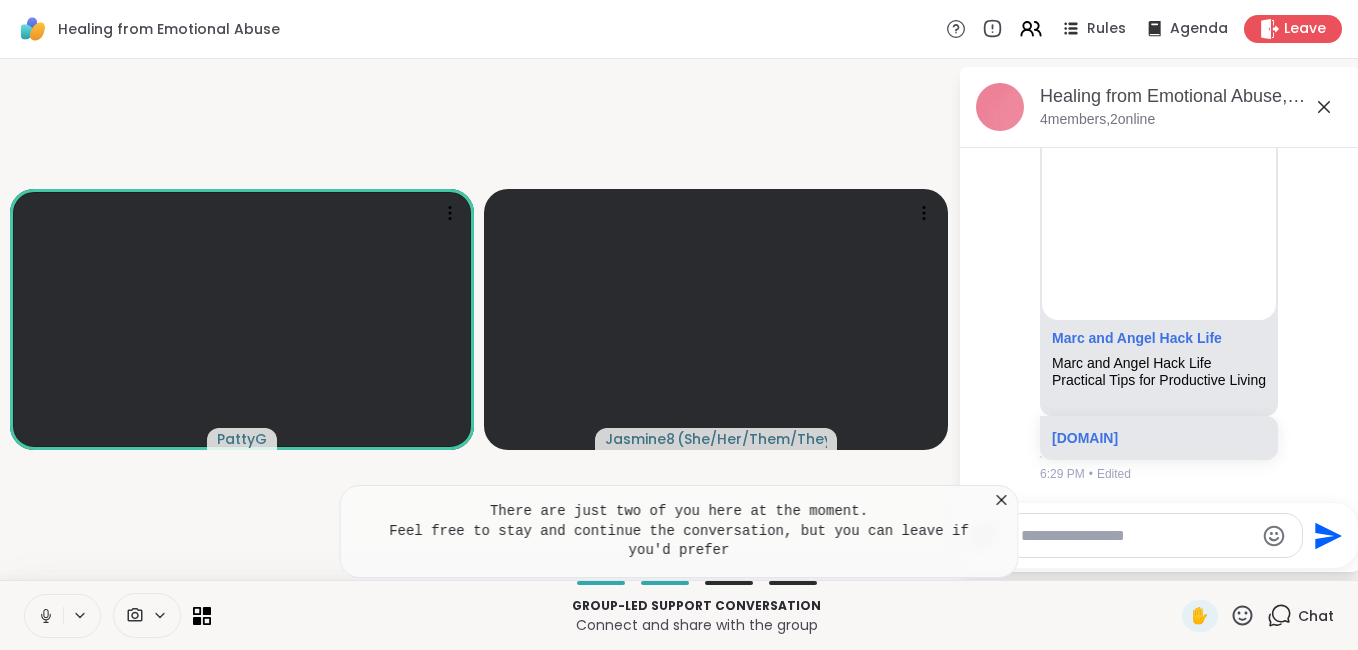 click 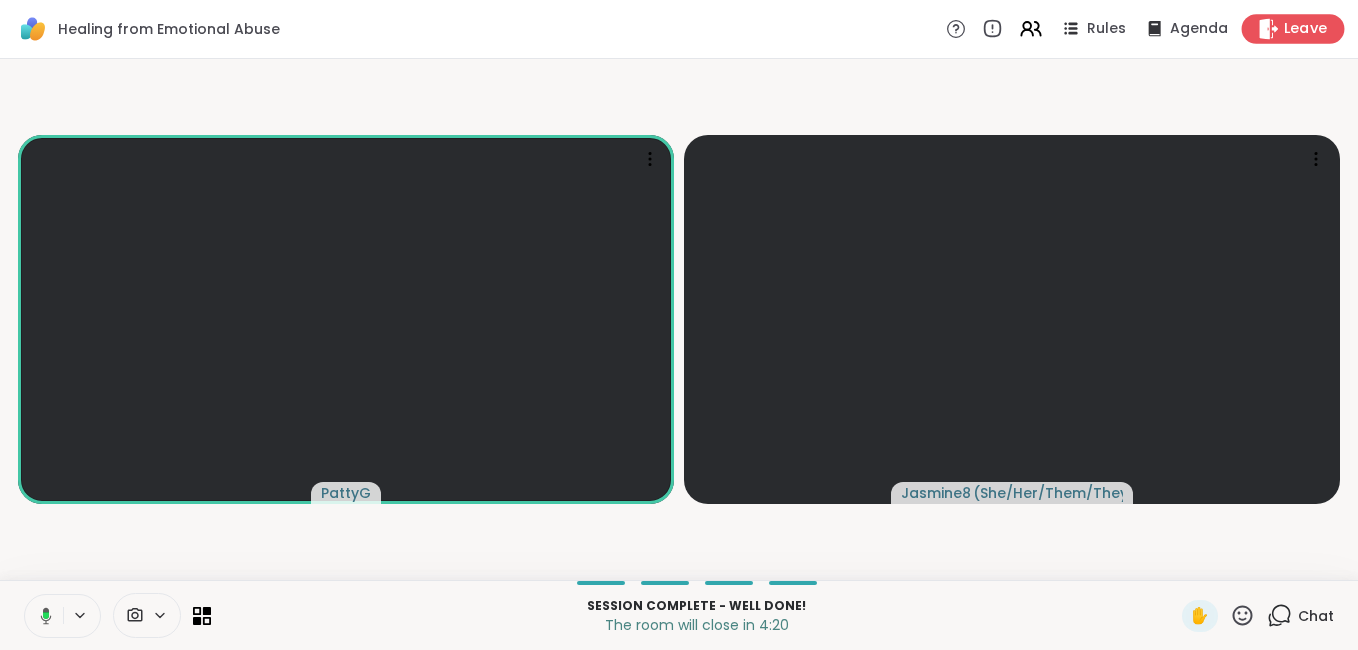 click on "Leave" at bounding box center [1306, 29] 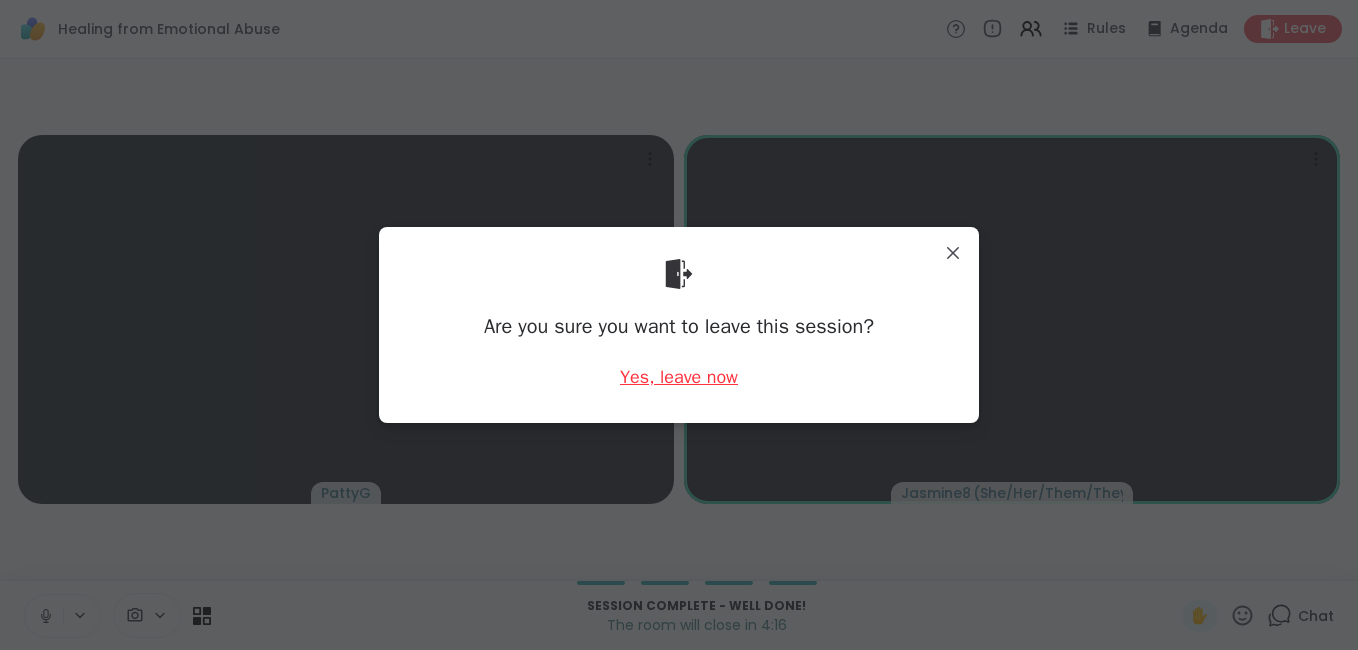 click on "Yes, leave now" at bounding box center (679, 377) 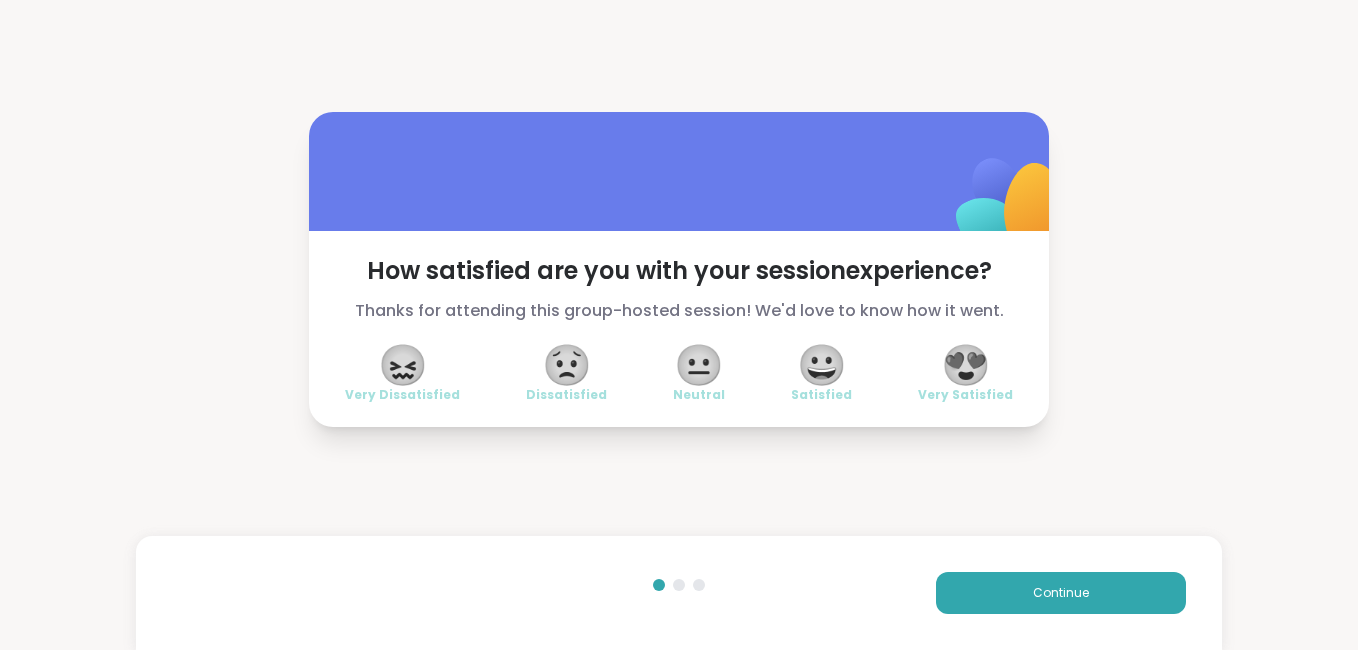 click on "😍" at bounding box center [966, 365] 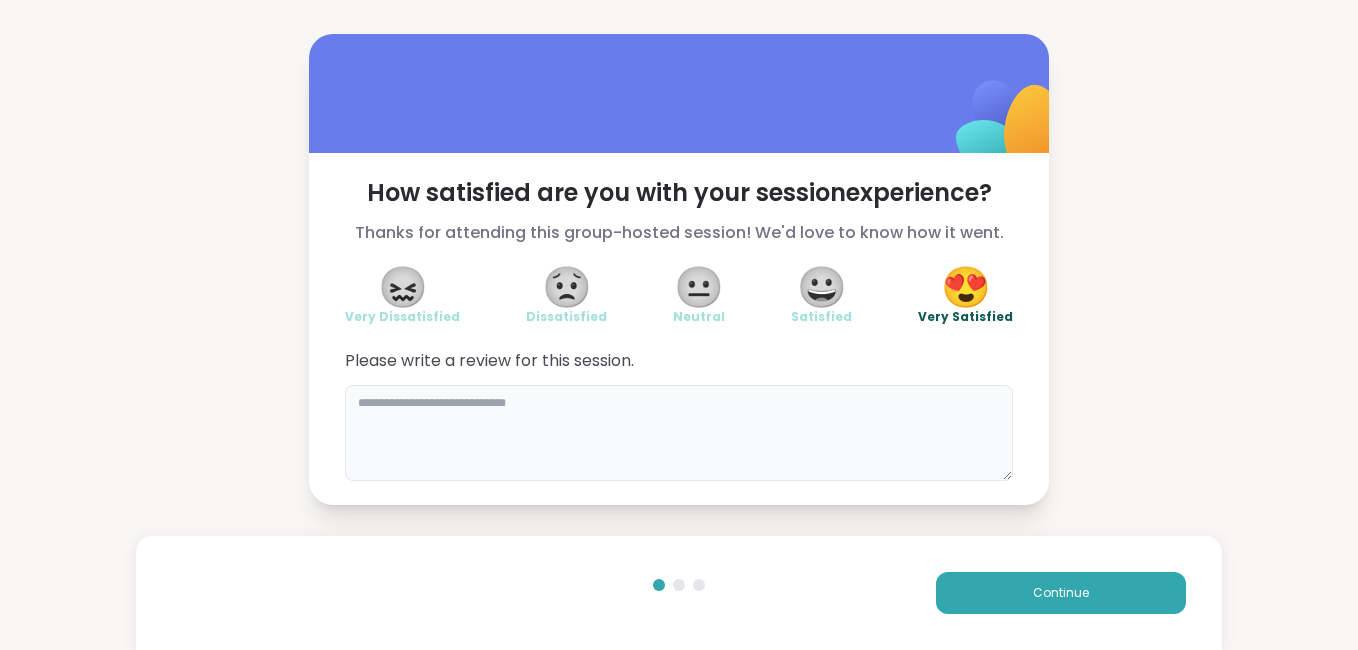 click at bounding box center (679, 433) 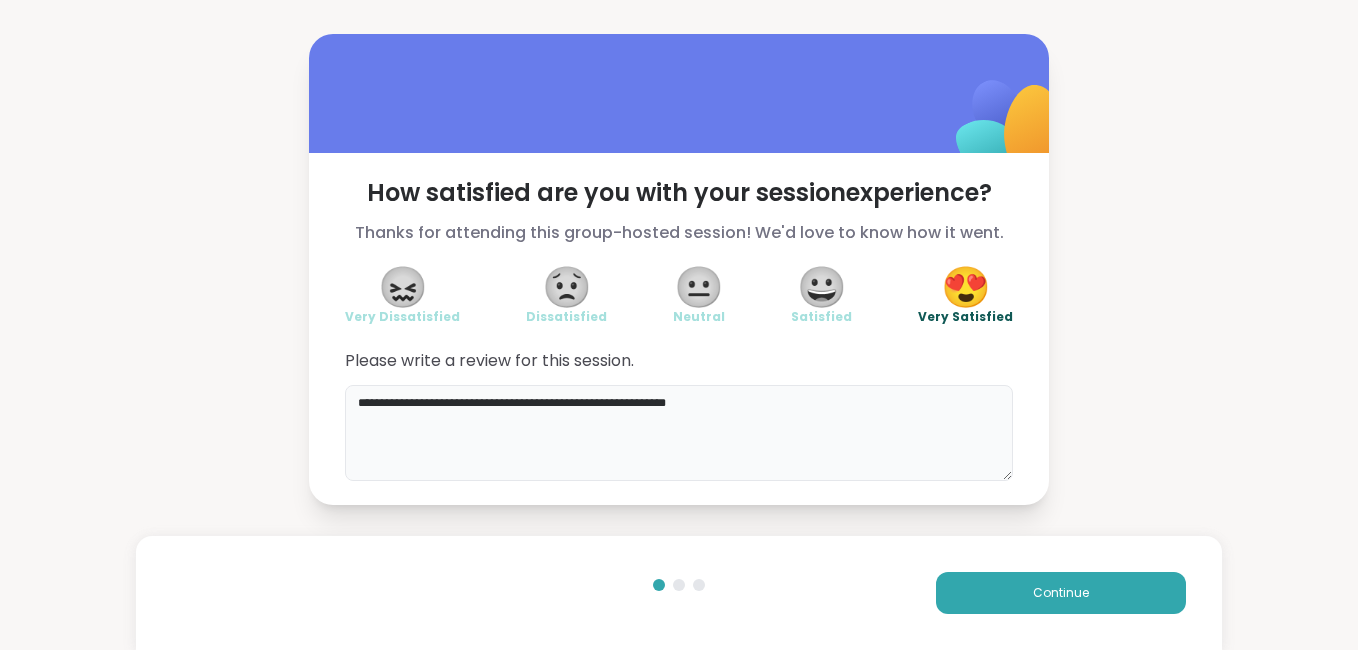 drag, startPoint x: 553, startPoint y: 408, endPoint x: 824, endPoint y: 396, distance: 271.26556 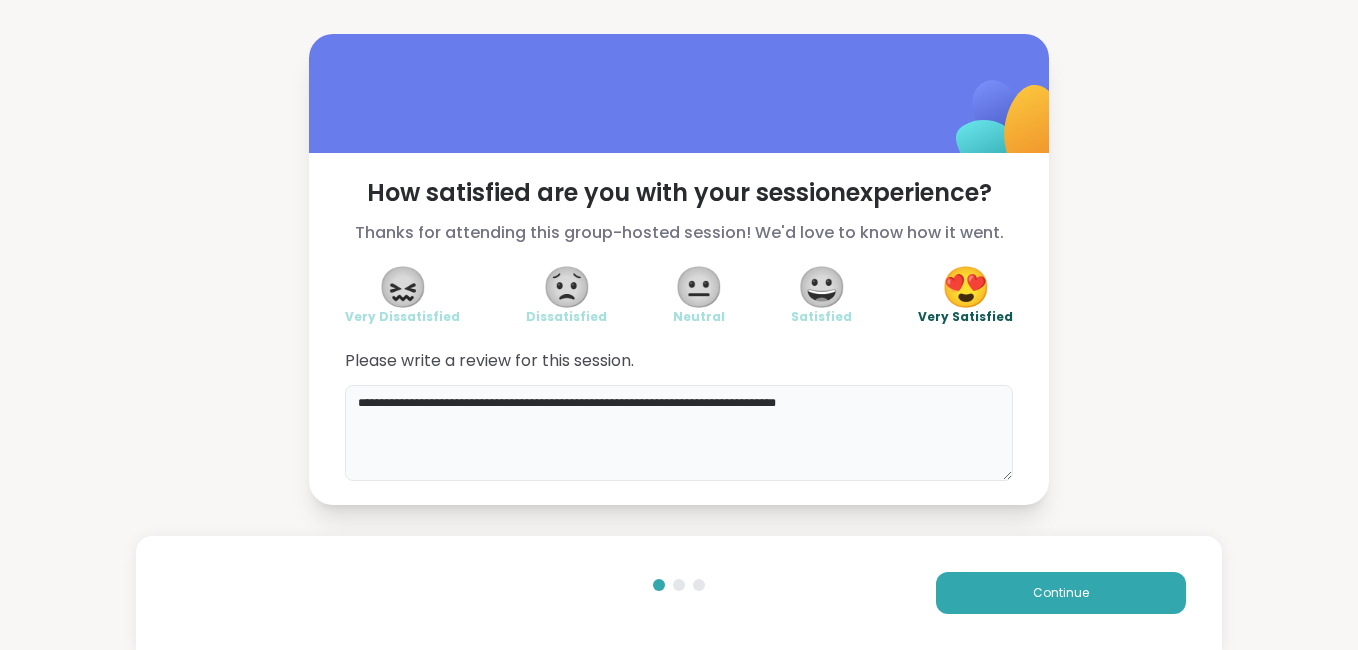 click on "**********" at bounding box center (679, 433) 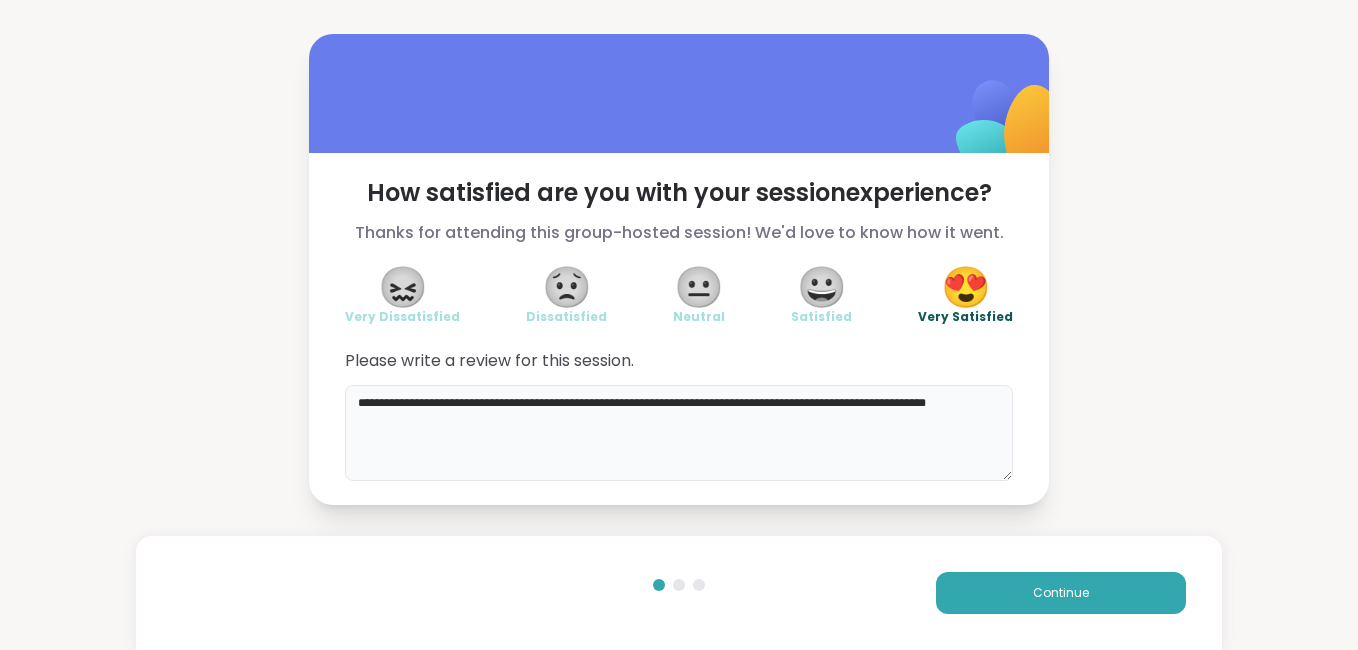 click on "**********" at bounding box center [679, 433] 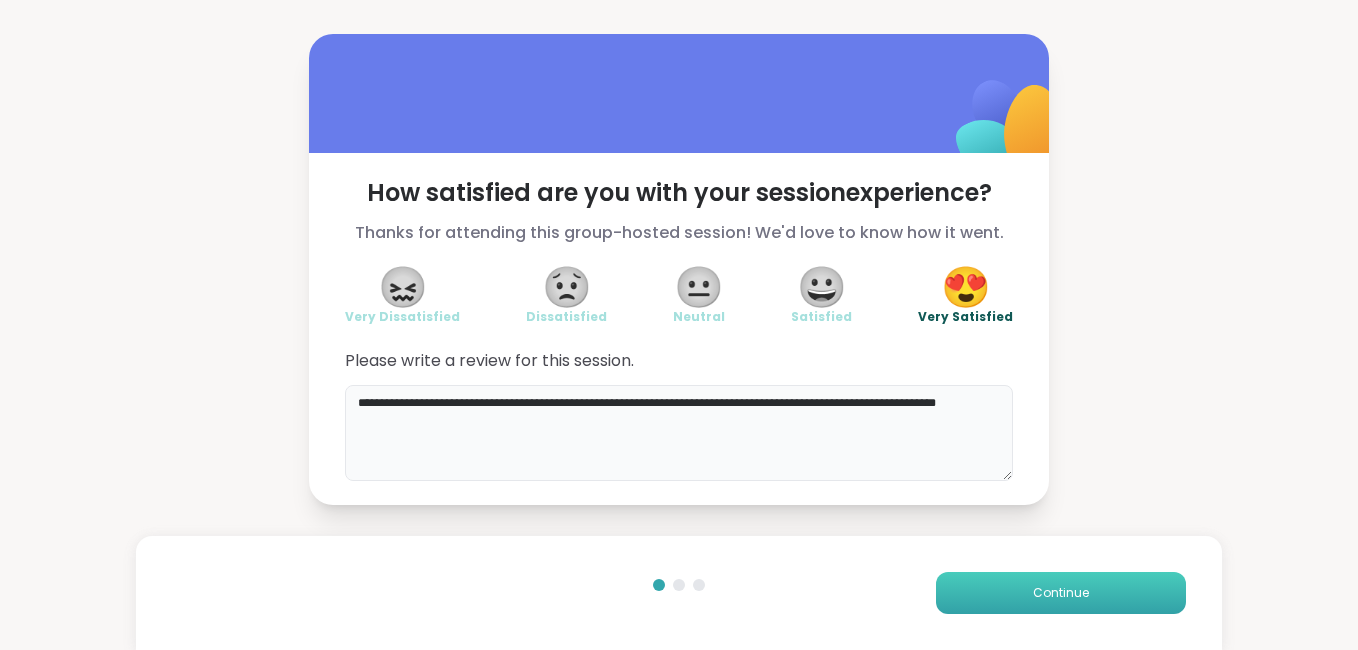 type on "**********" 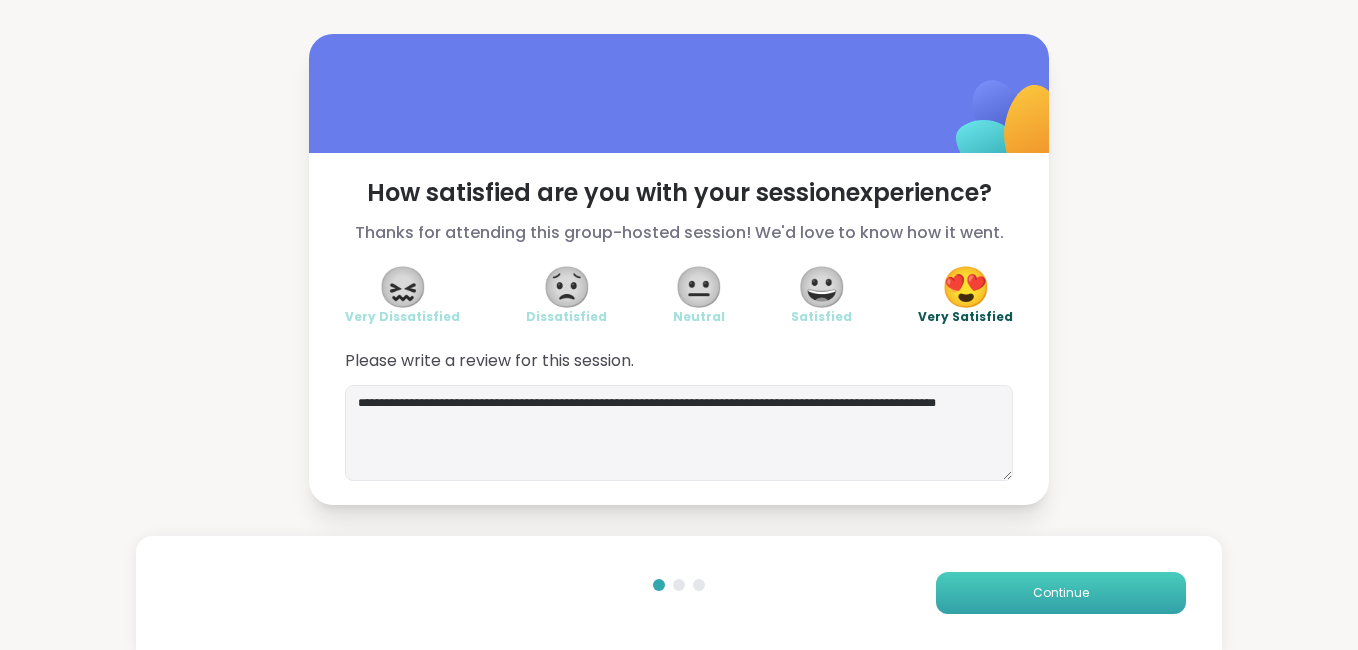 click on "Continue" at bounding box center [1061, 593] 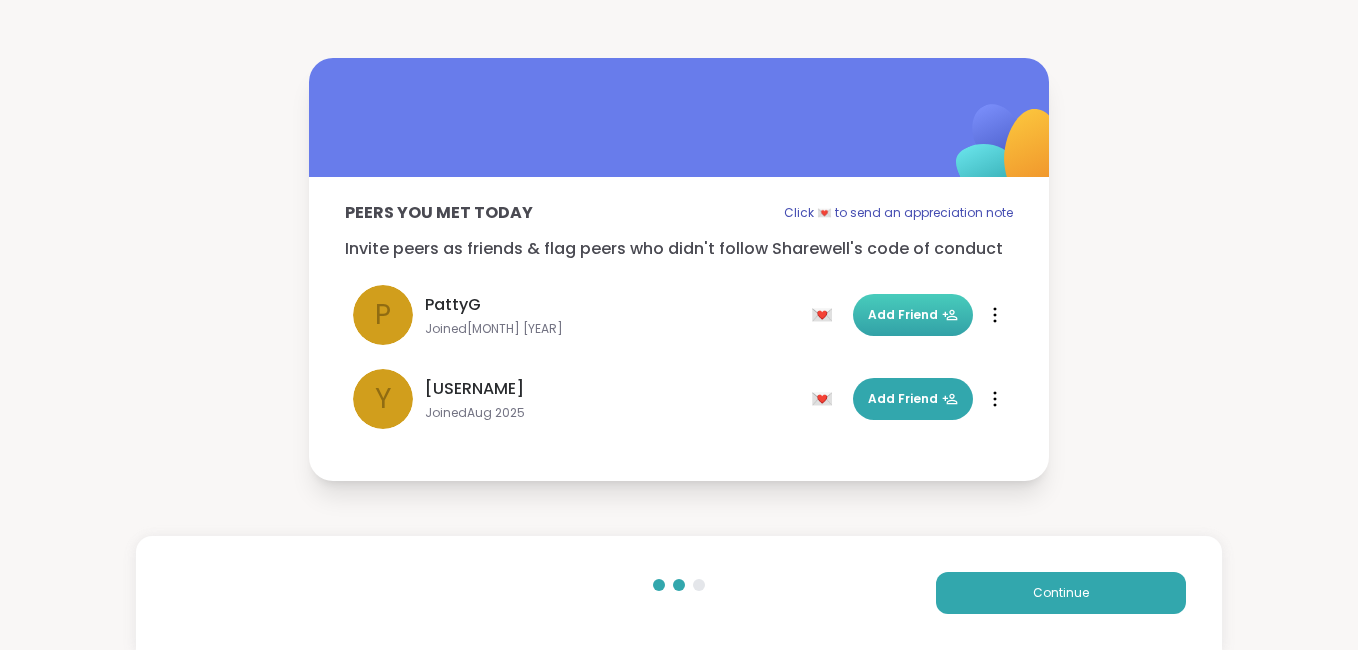 click on "Add Friend" at bounding box center [913, 315] 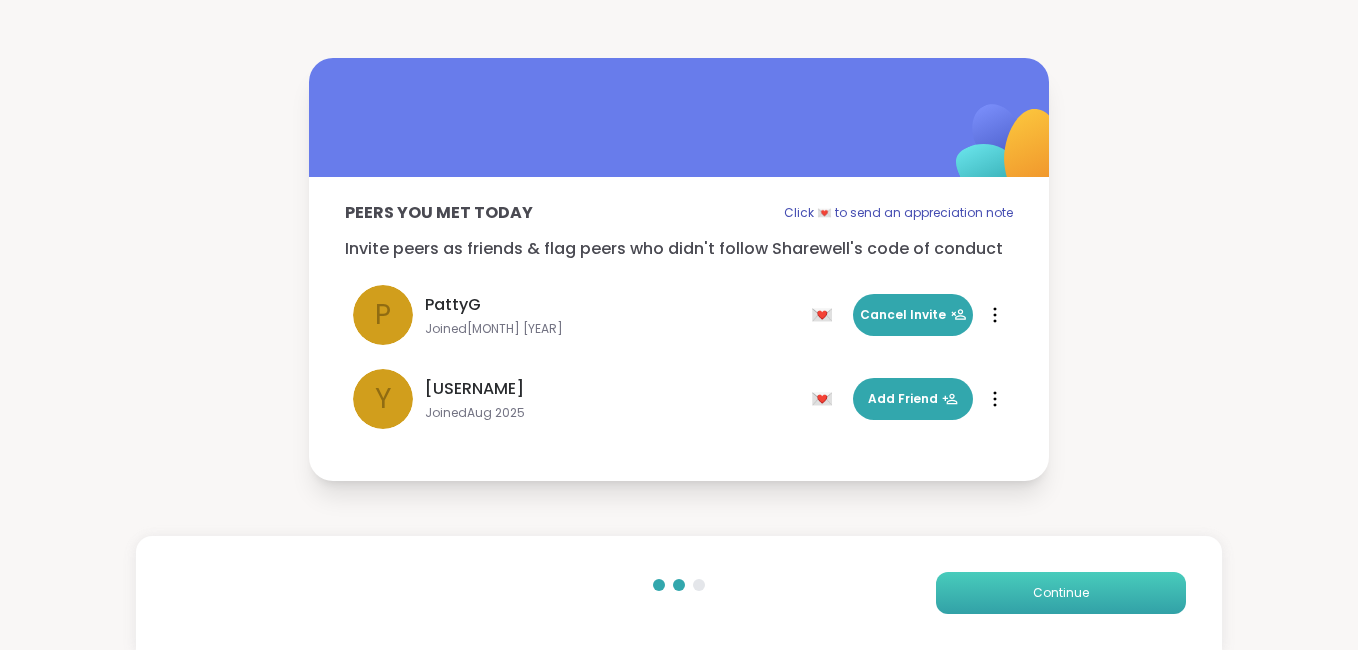 click on "Continue" at bounding box center (1061, 593) 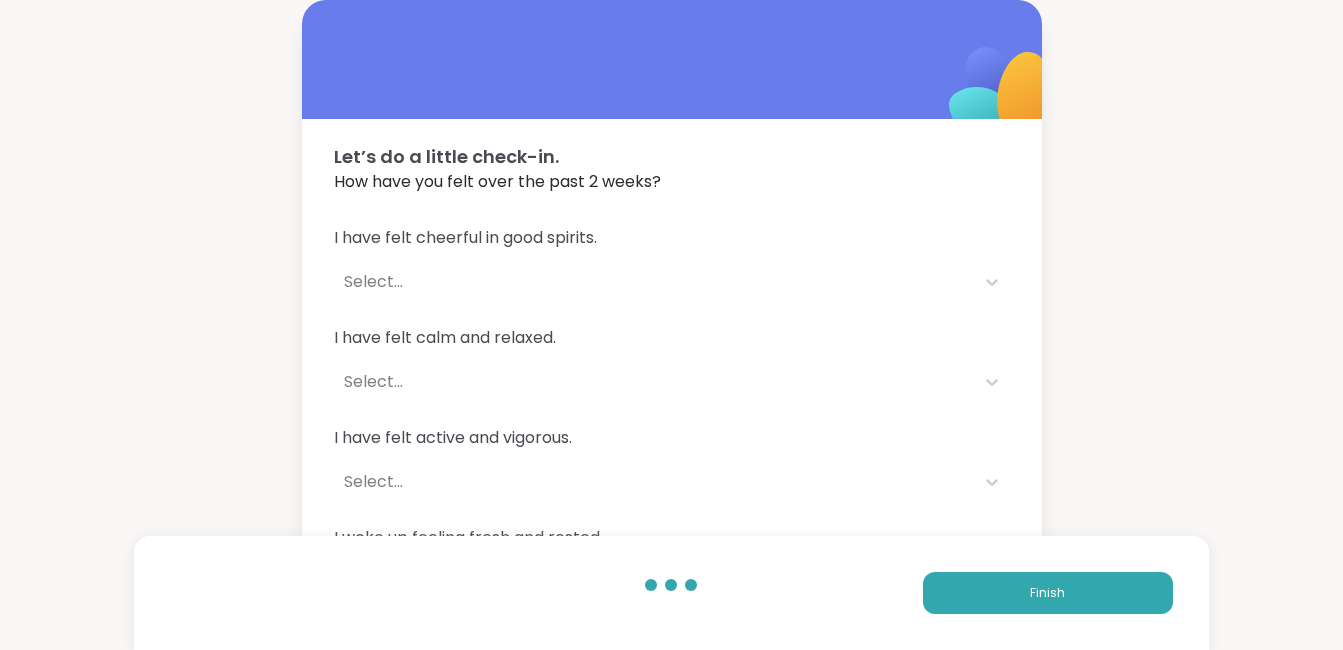 click on "Select..." at bounding box center (654, 282) 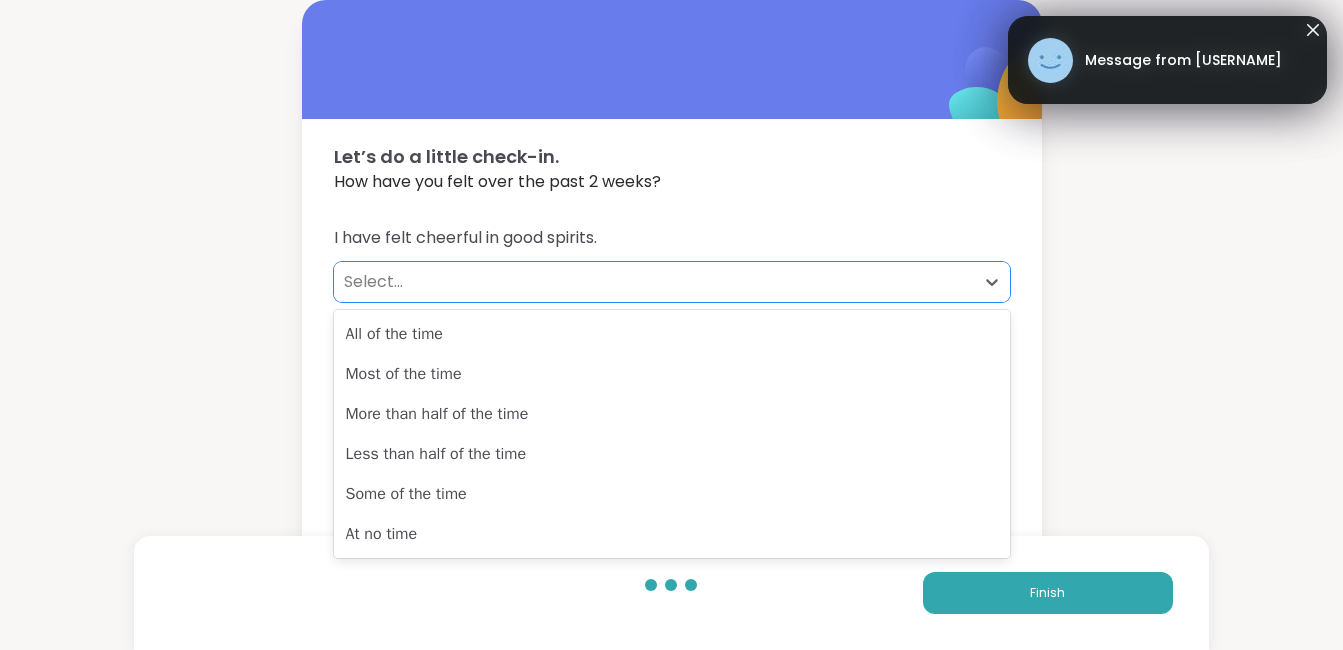 click on "Message from [USERNAME]" at bounding box center [1167, 60] 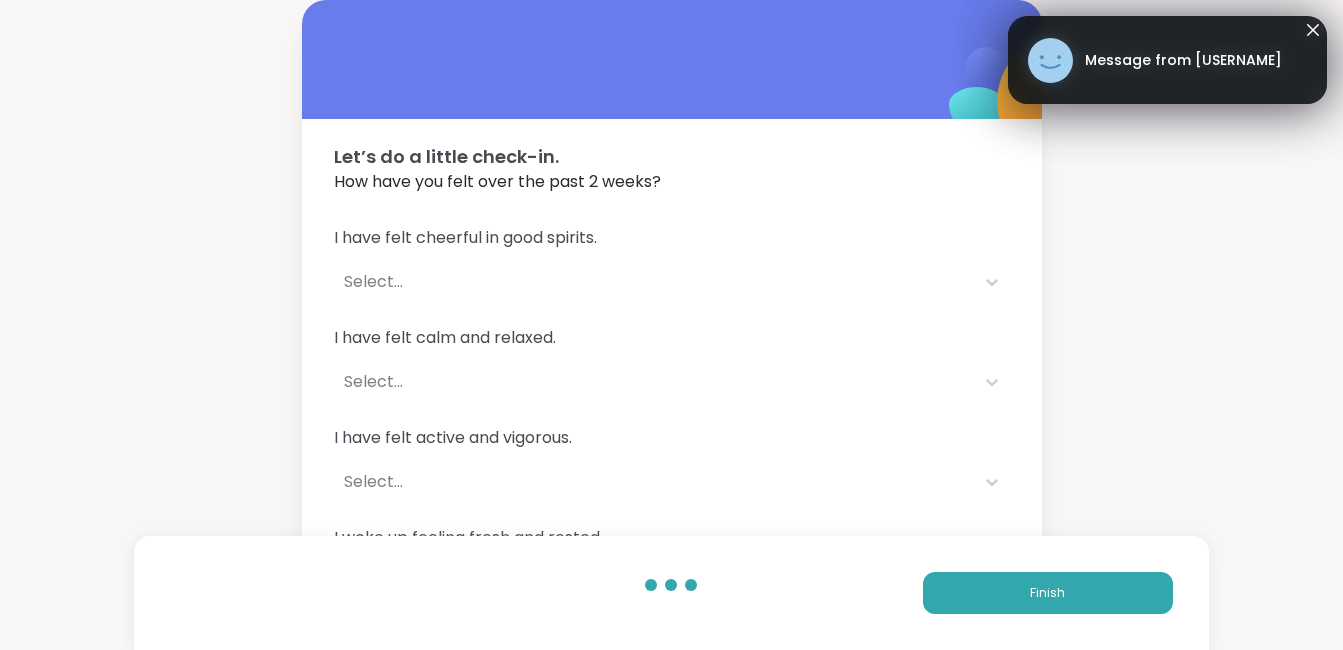 click on "Message from [USERNAME]" at bounding box center [1183, 60] 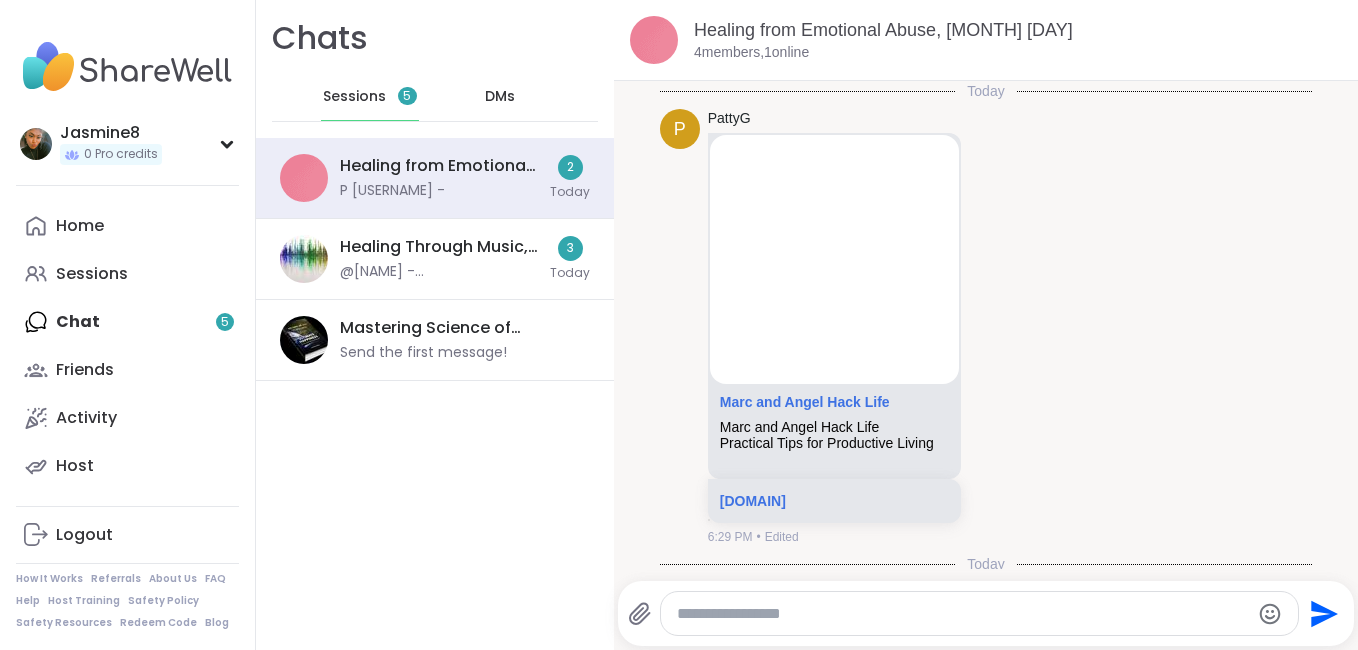 scroll, scrollTop: 320, scrollLeft: 0, axis: vertical 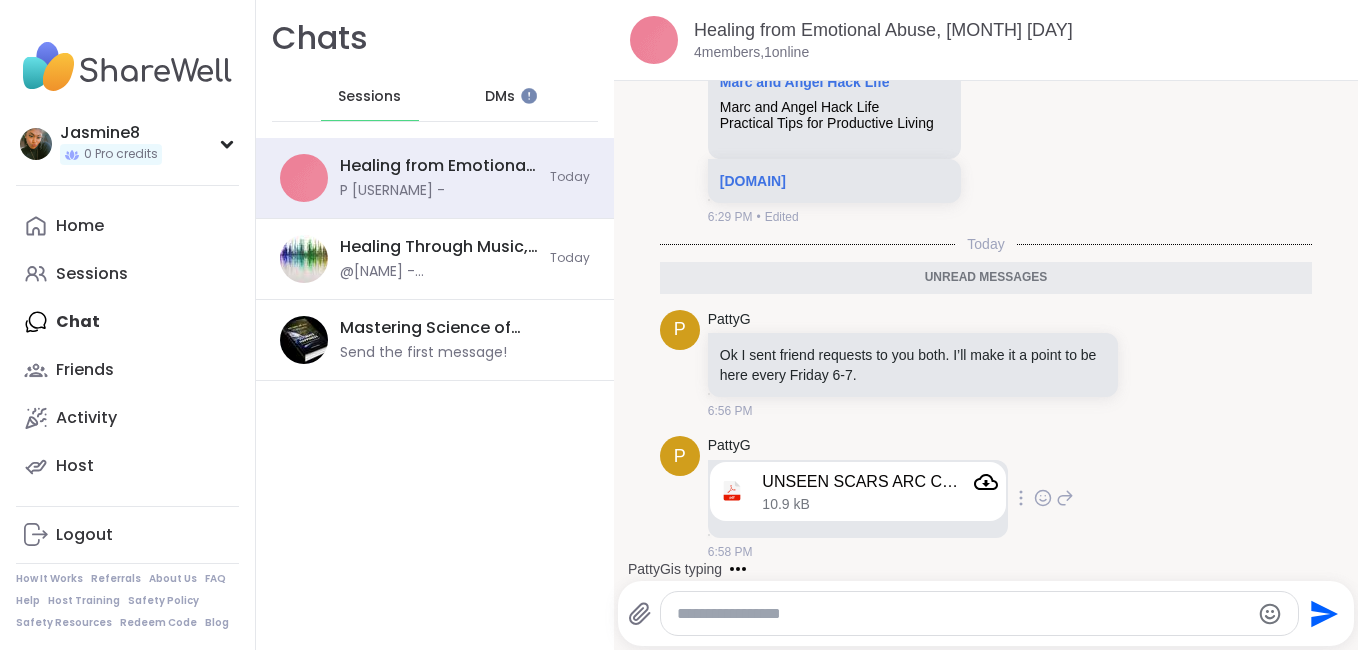 click on "6:58 PM" at bounding box center [860, 552] 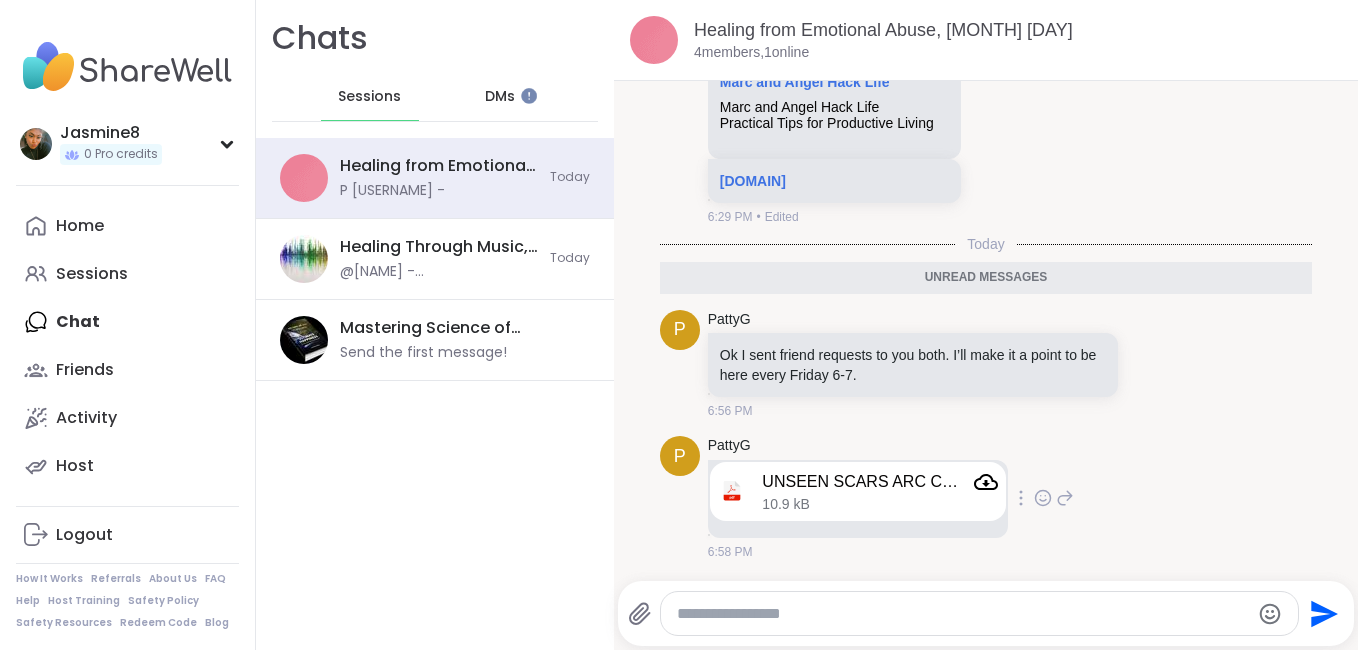 click on "P [USERNAME] UNSEEN SCARS ARC COPY WITH COVER AND QR CODE (1) - Adobe cloud storage.pdf 10.9 kB 6:58 PM" at bounding box center [986, 498] 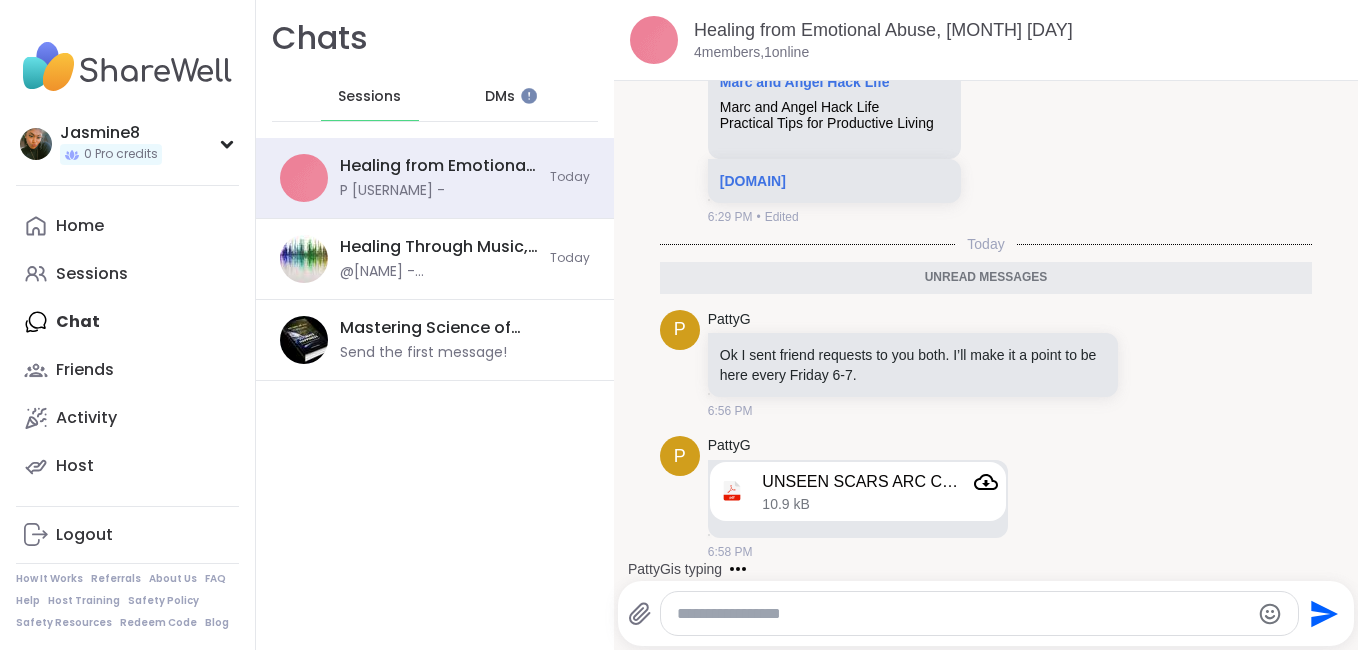 click at bounding box center [980, 613] 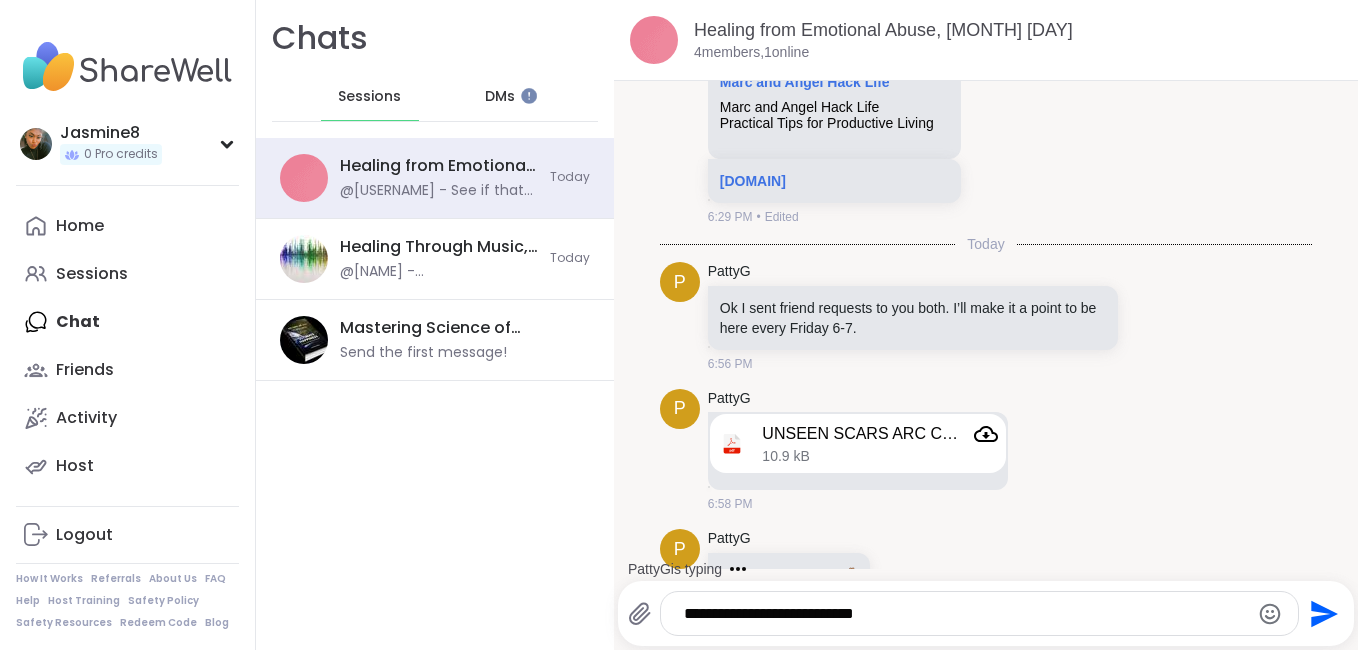 scroll, scrollTop: 379, scrollLeft: 0, axis: vertical 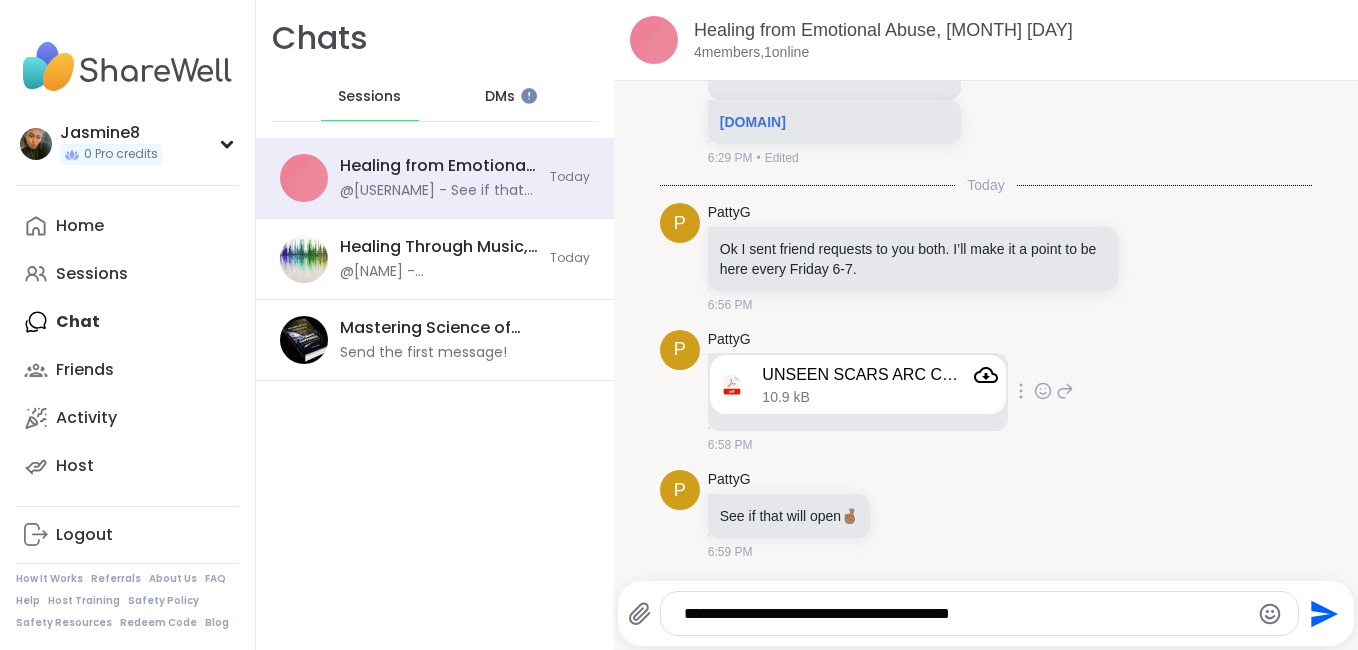 type on "**********" 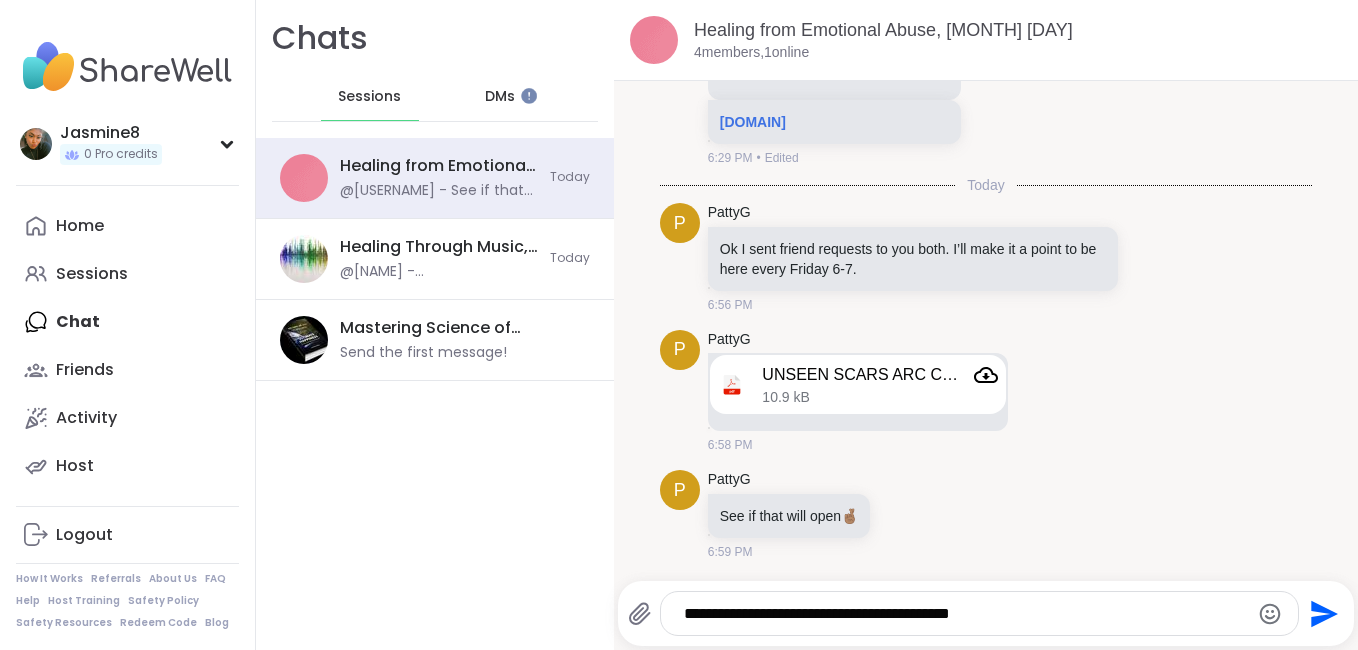 click on "**********" at bounding box center [962, 614] 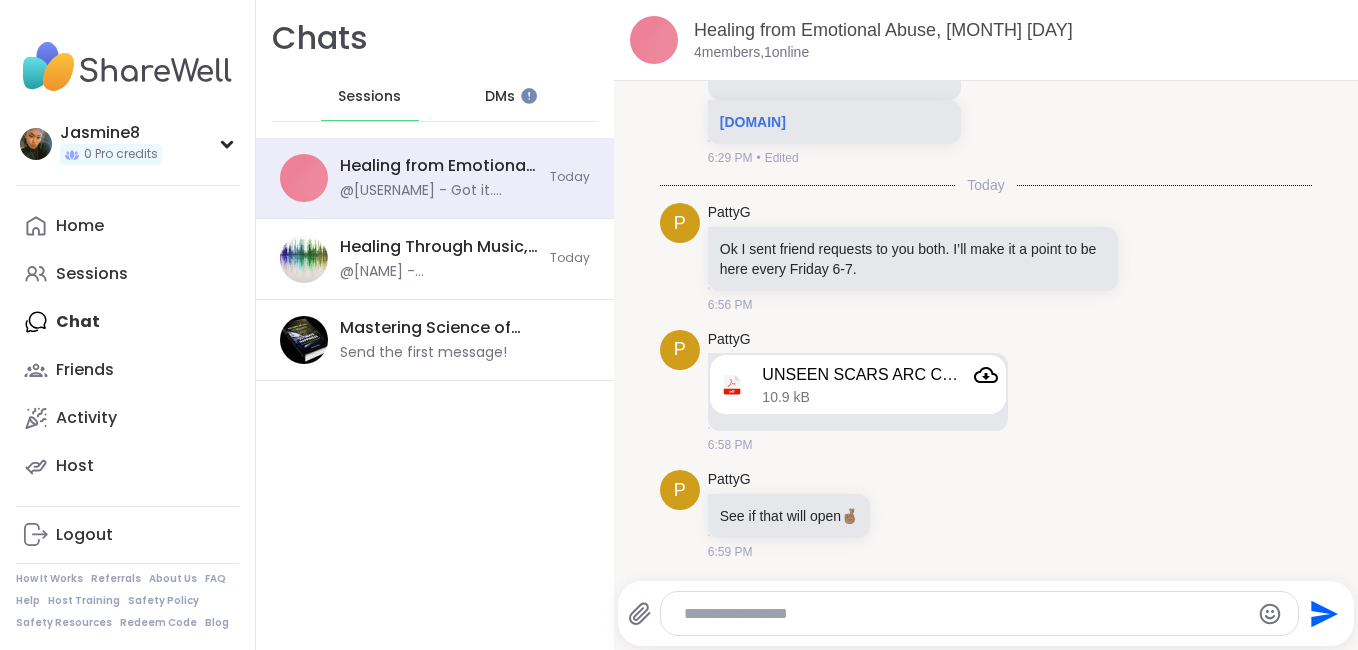scroll, scrollTop: 485, scrollLeft: 0, axis: vertical 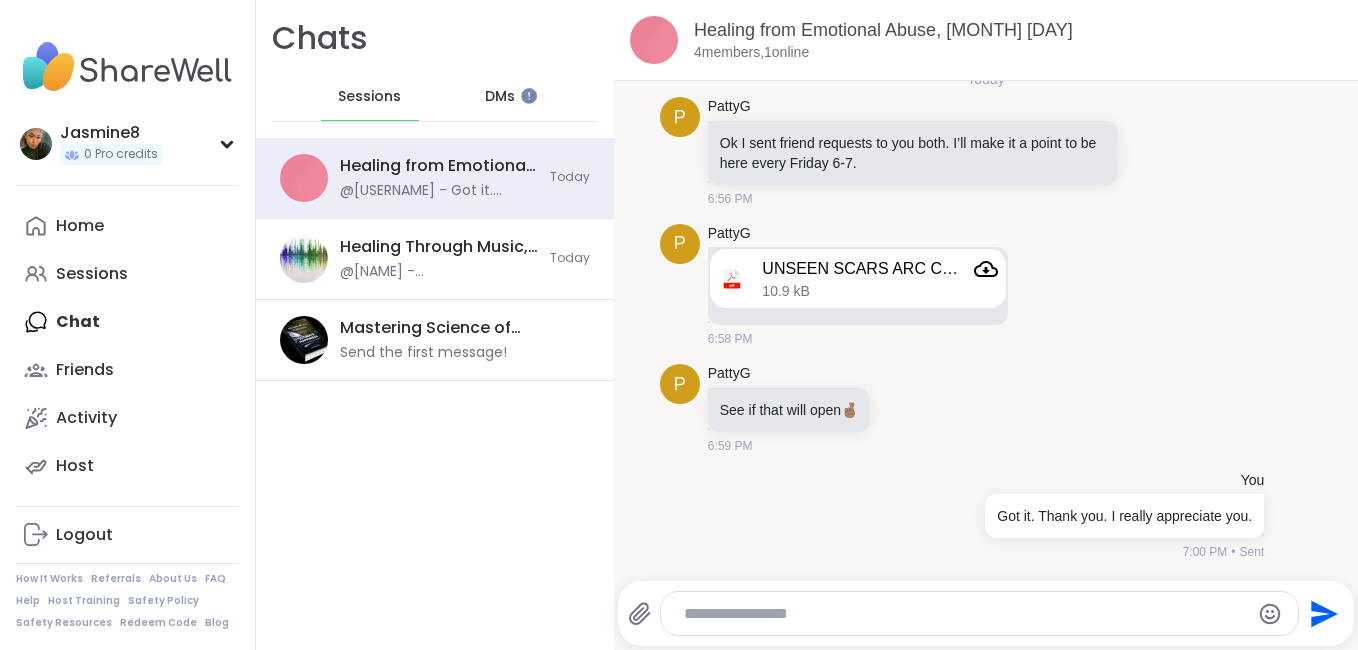 type on "*" 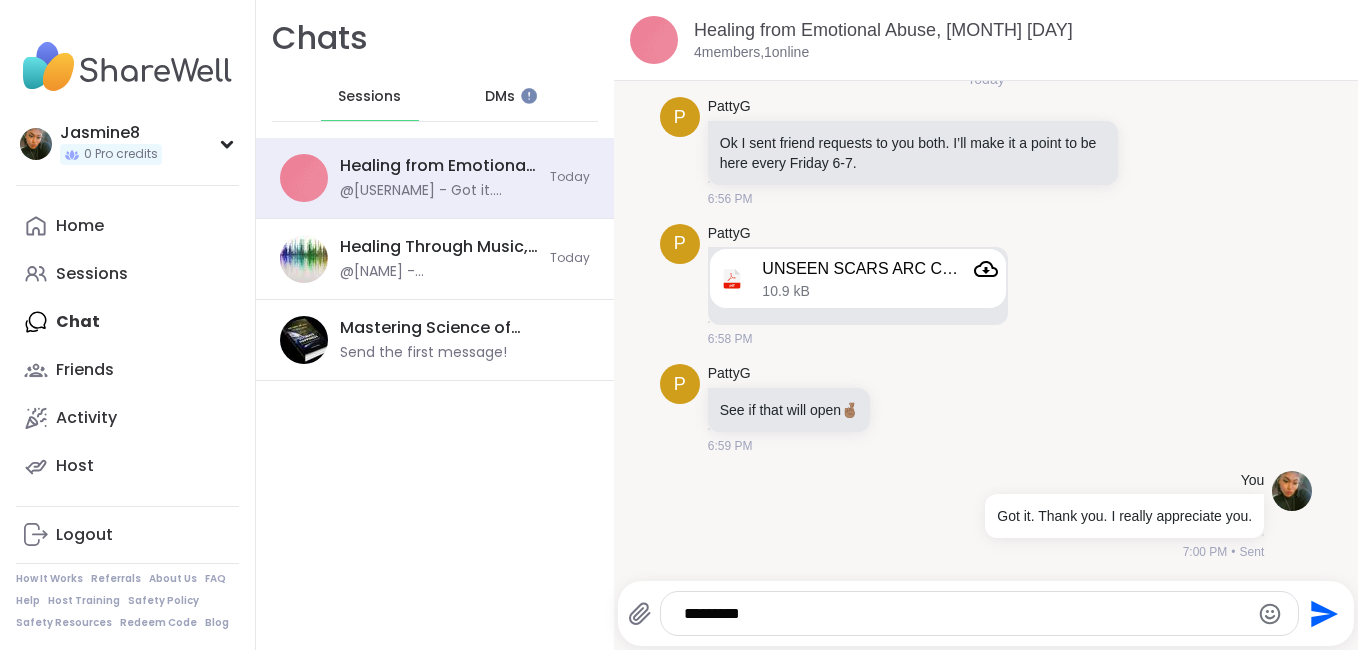 type on "**********" 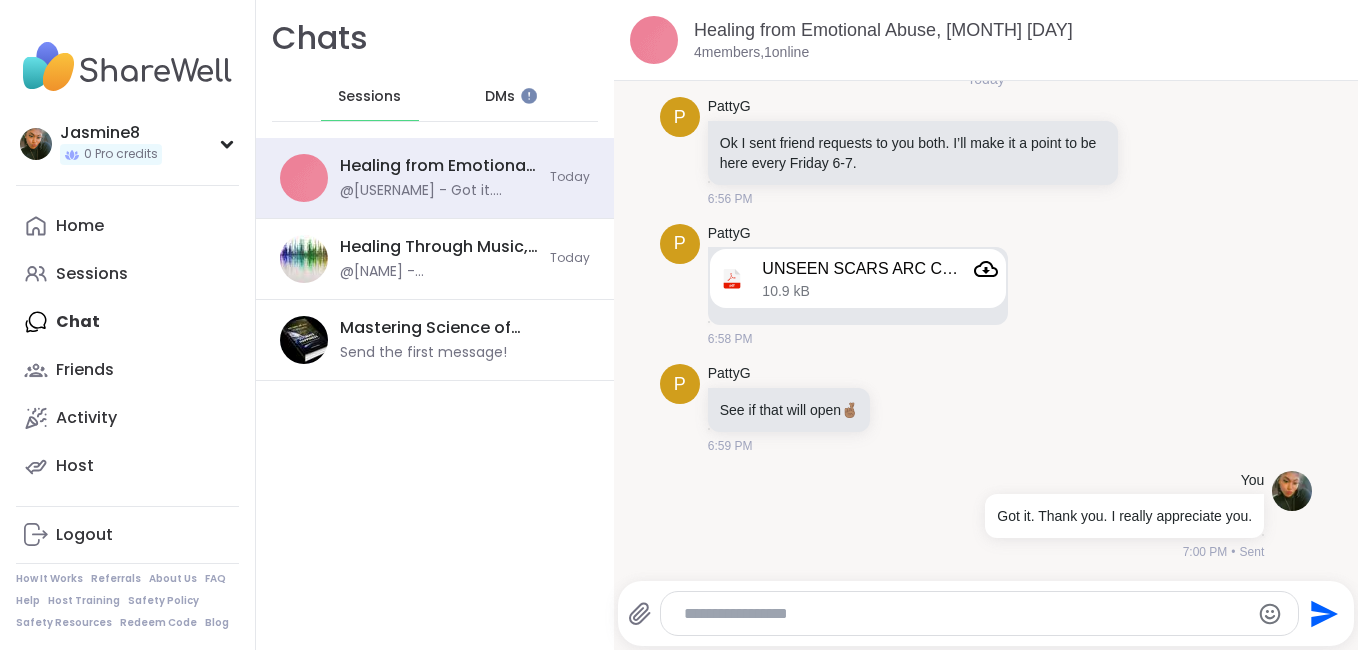 scroll, scrollTop: 592, scrollLeft: 0, axis: vertical 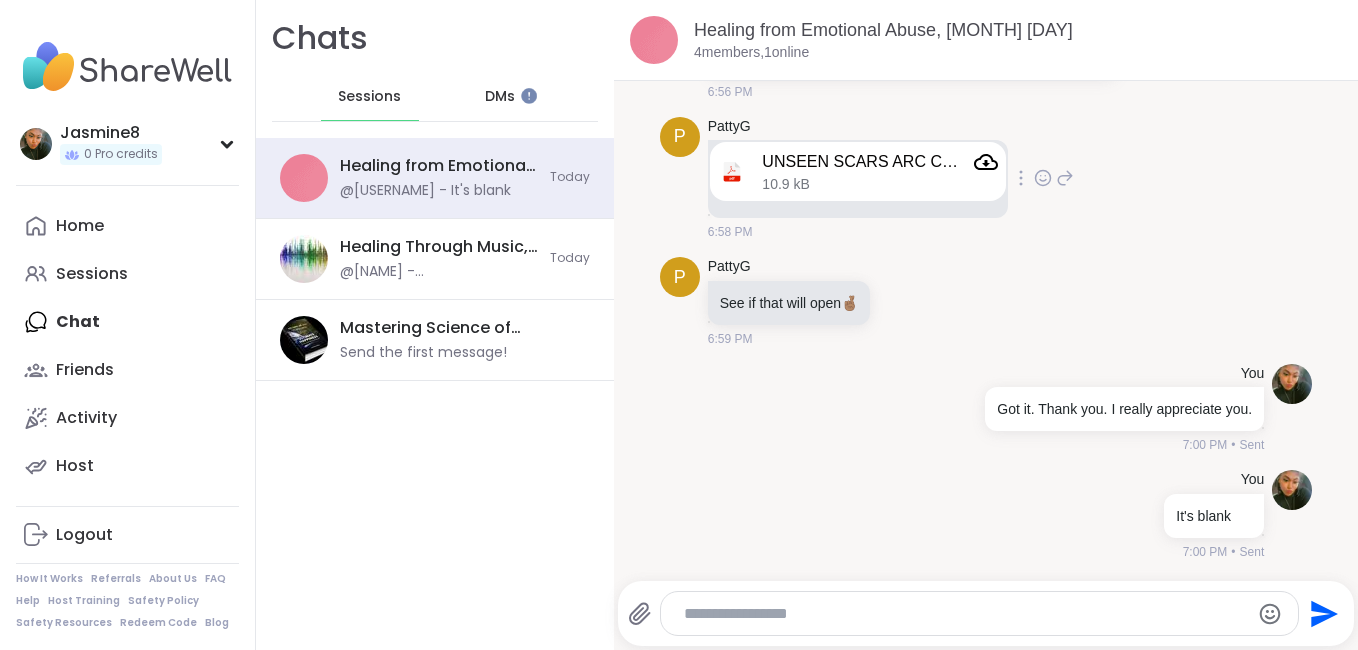 click 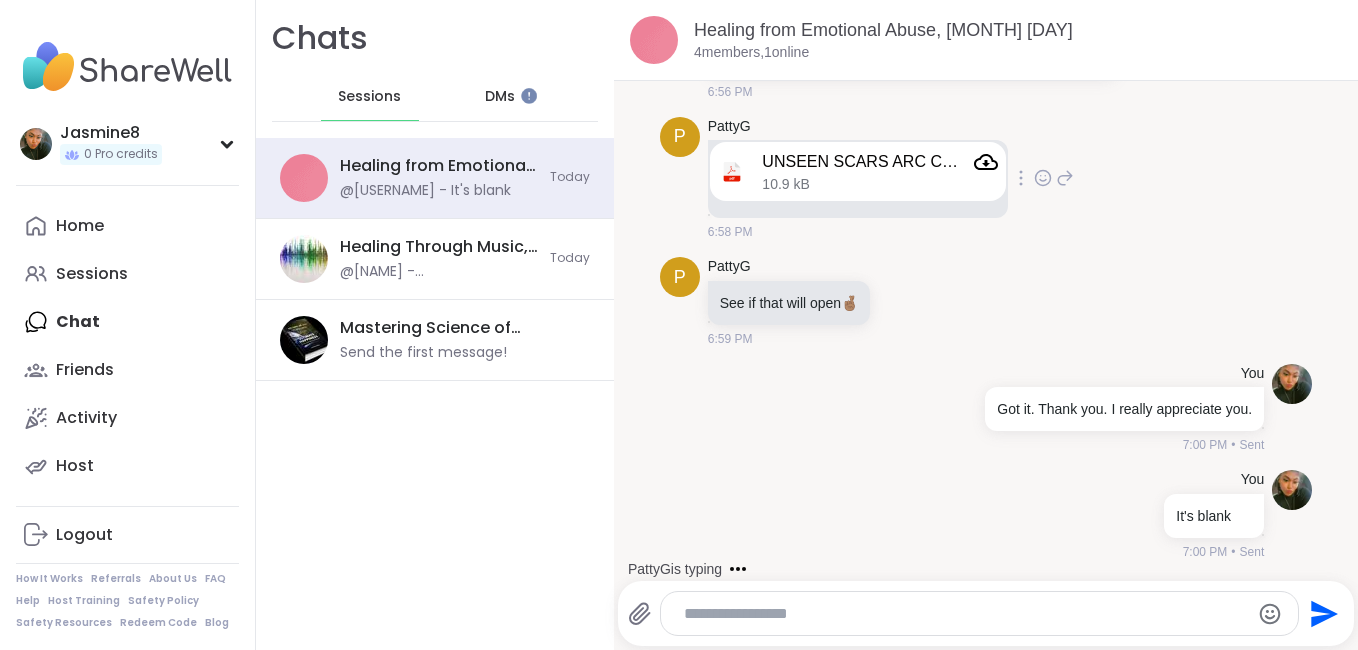 click 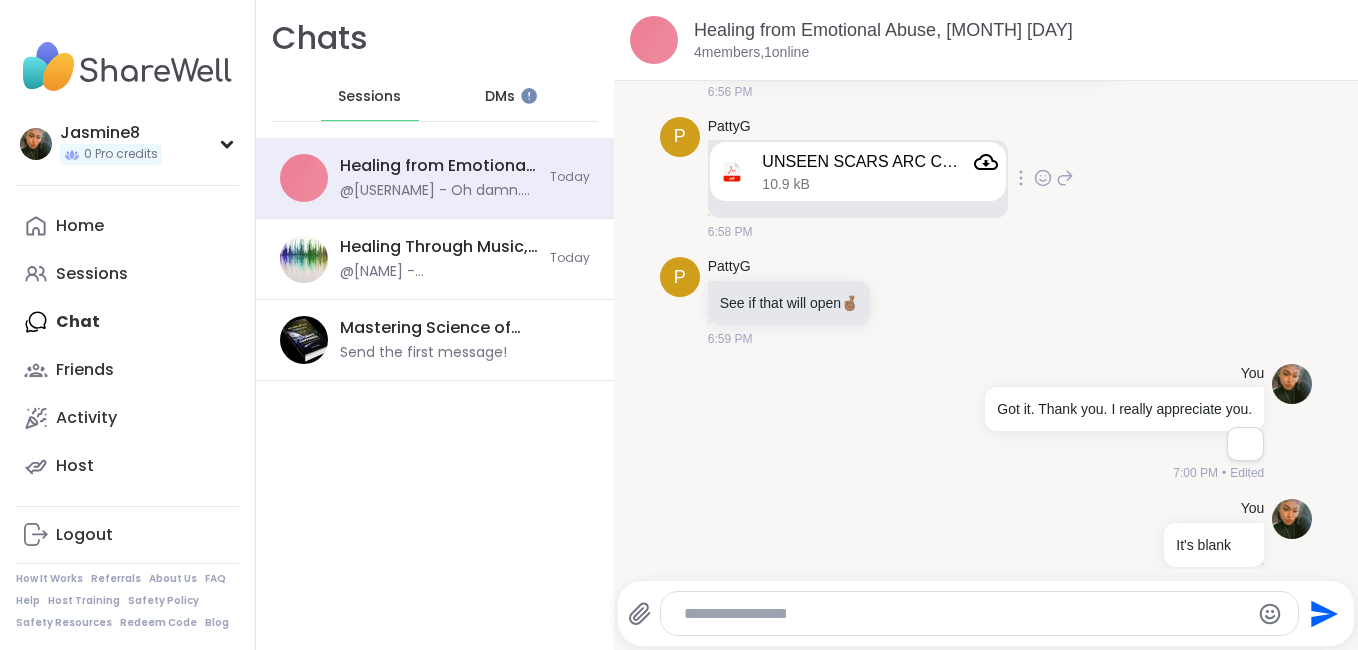 scroll, scrollTop: 727, scrollLeft: 0, axis: vertical 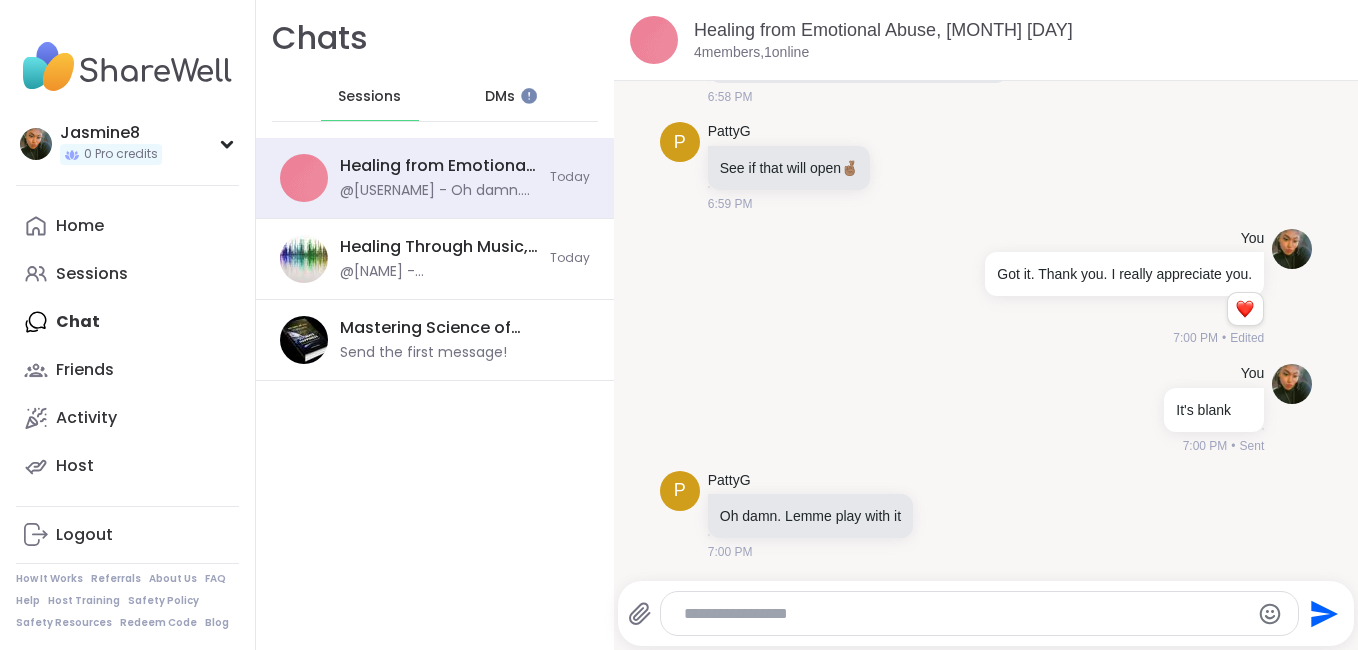 click at bounding box center (980, 613) 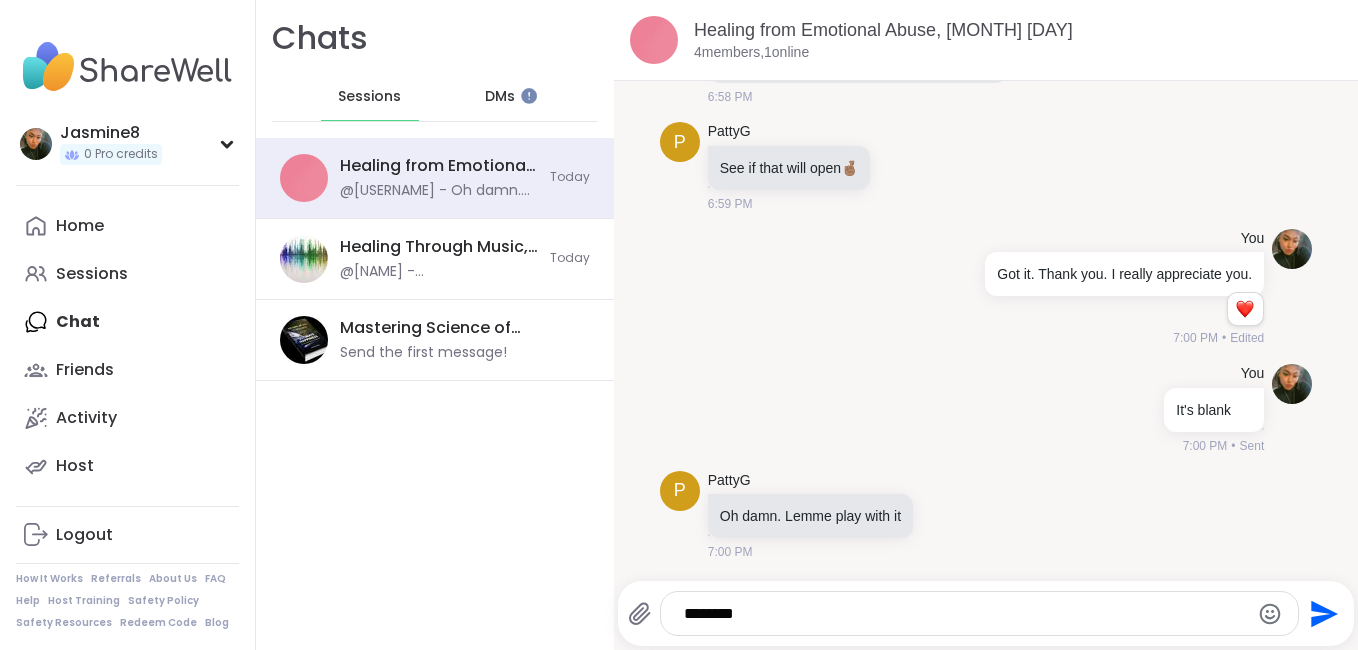 type on "********" 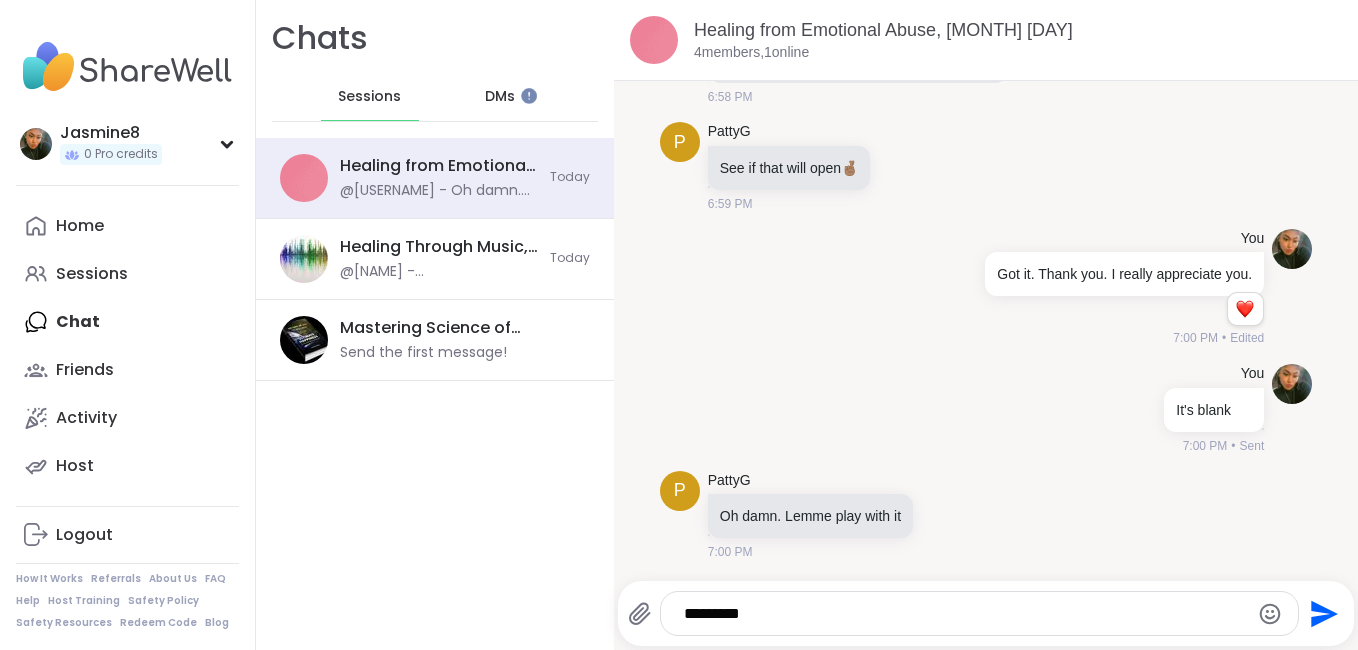 type 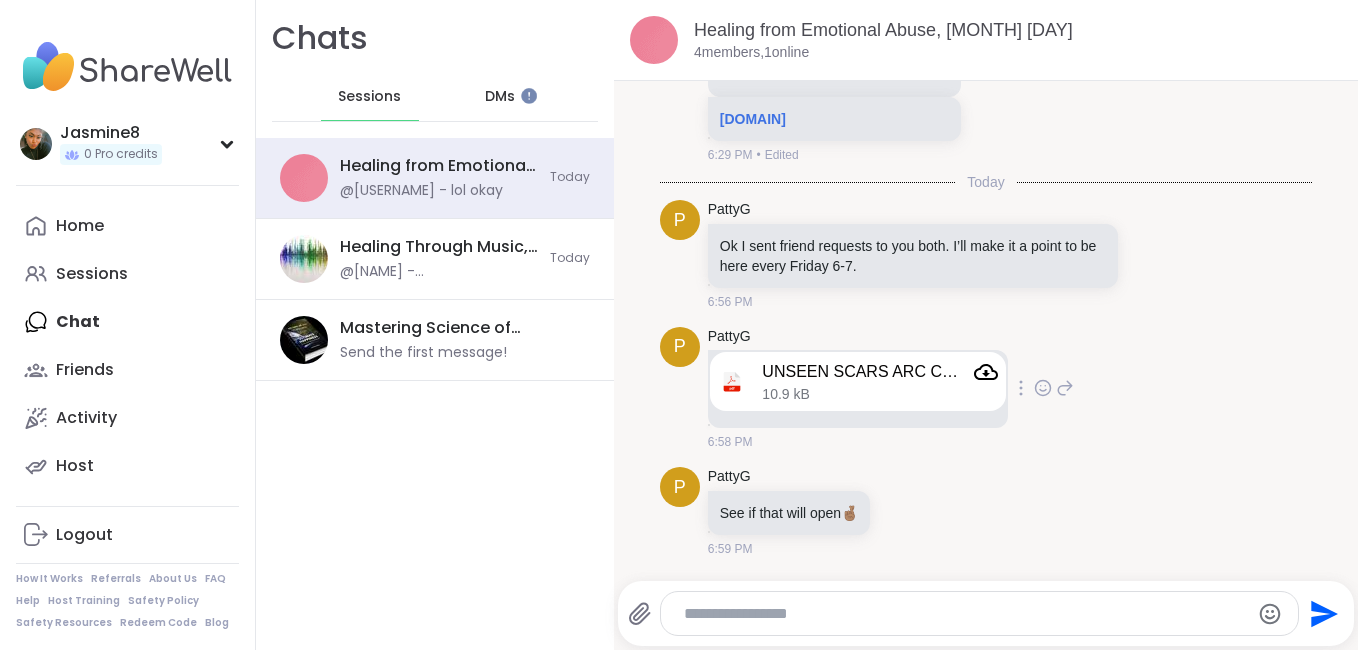 scroll, scrollTop: 381, scrollLeft: 0, axis: vertical 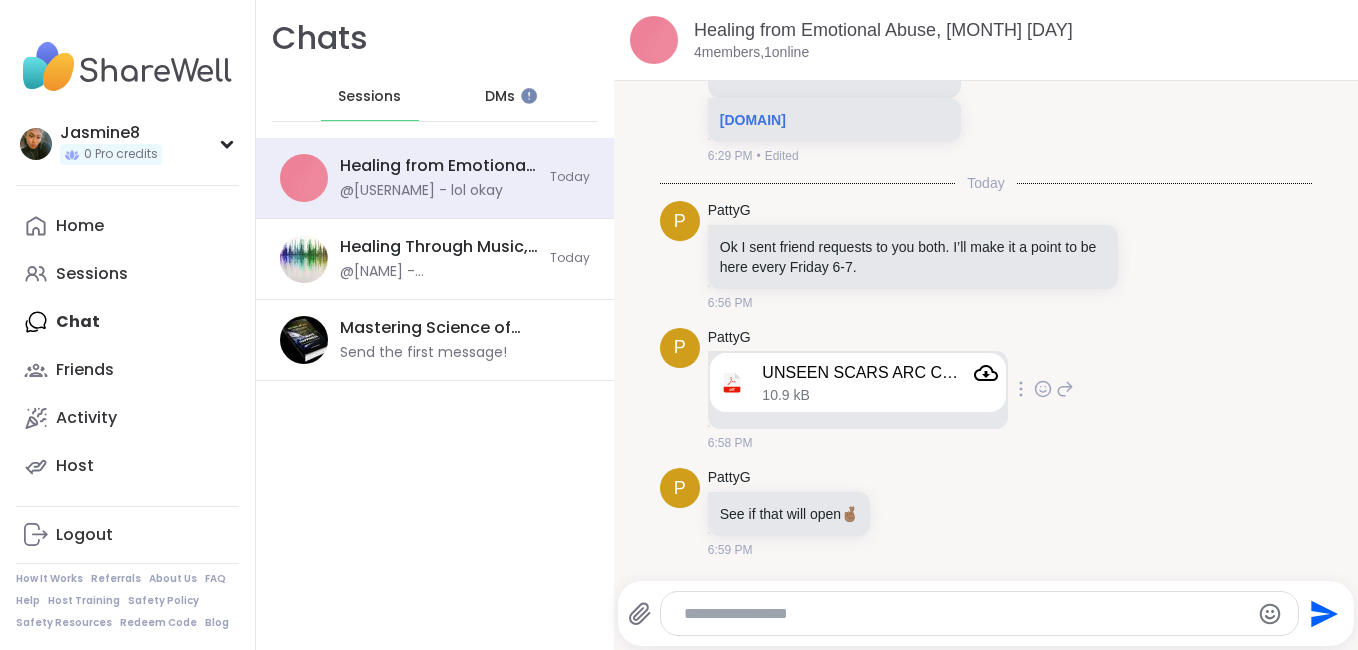 click 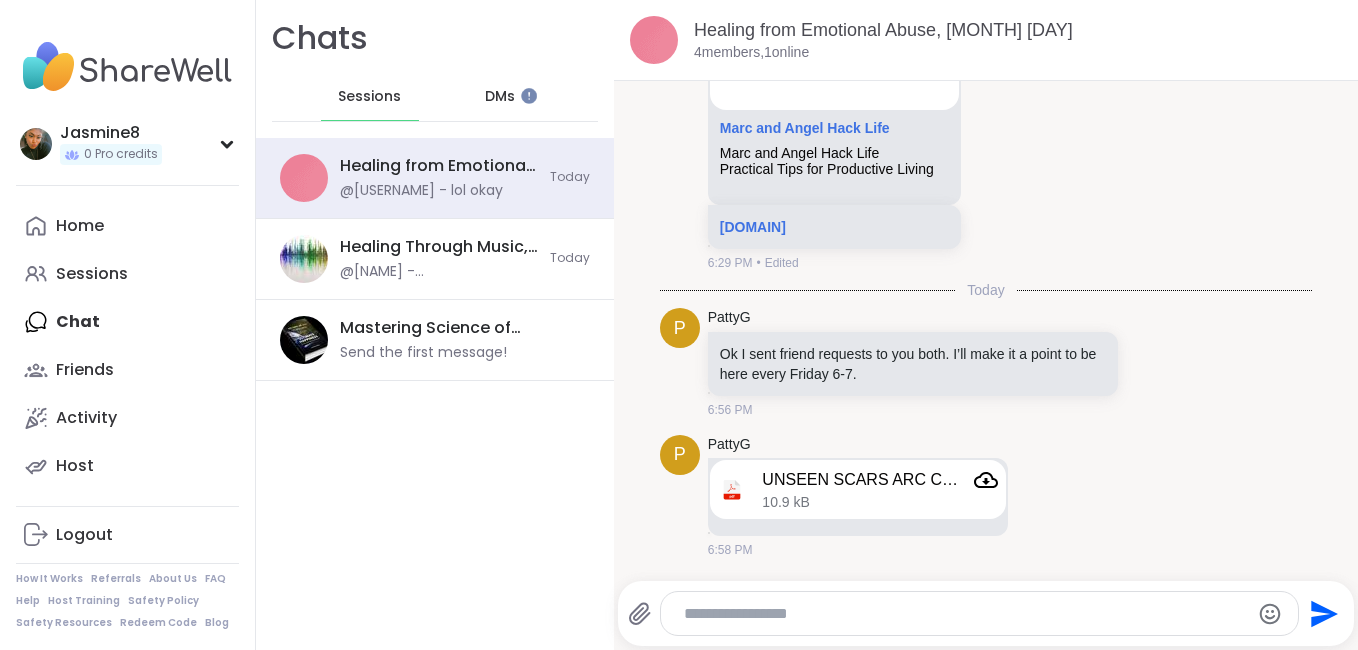 scroll, scrollTop: 273, scrollLeft: 0, axis: vertical 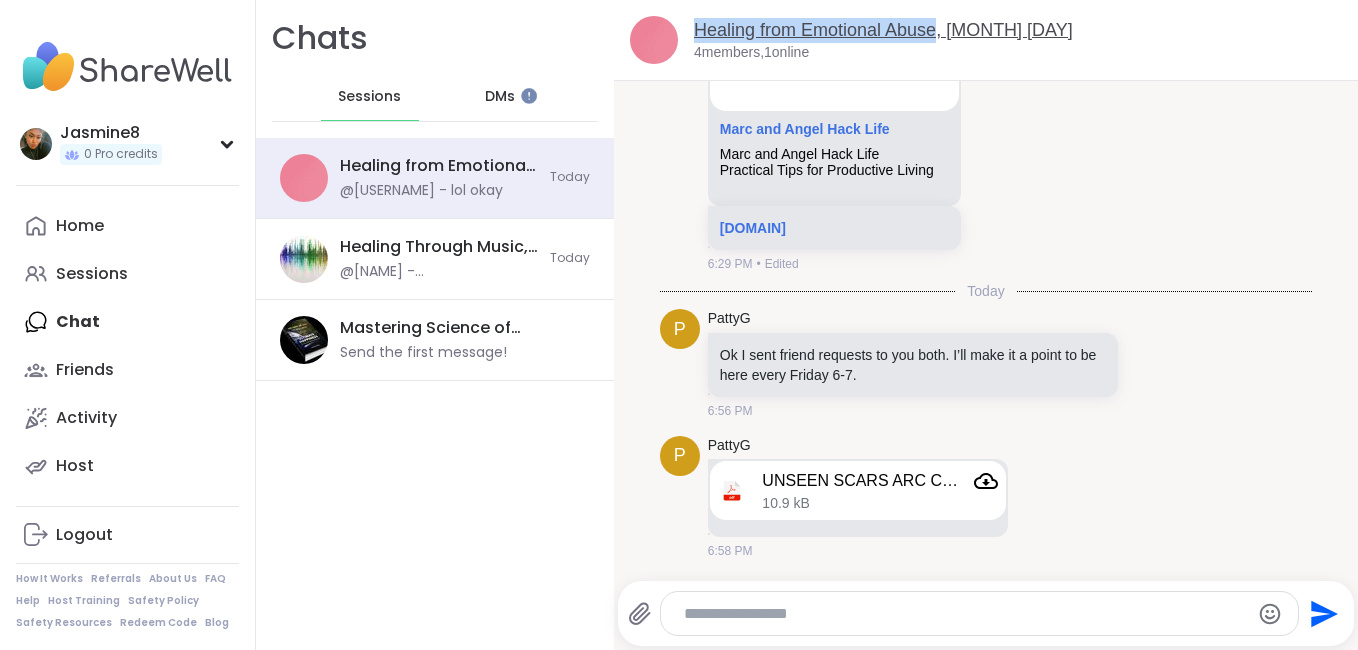 drag, startPoint x: 691, startPoint y: 26, endPoint x: 944, endPoint y: 38, distance: 253.28442 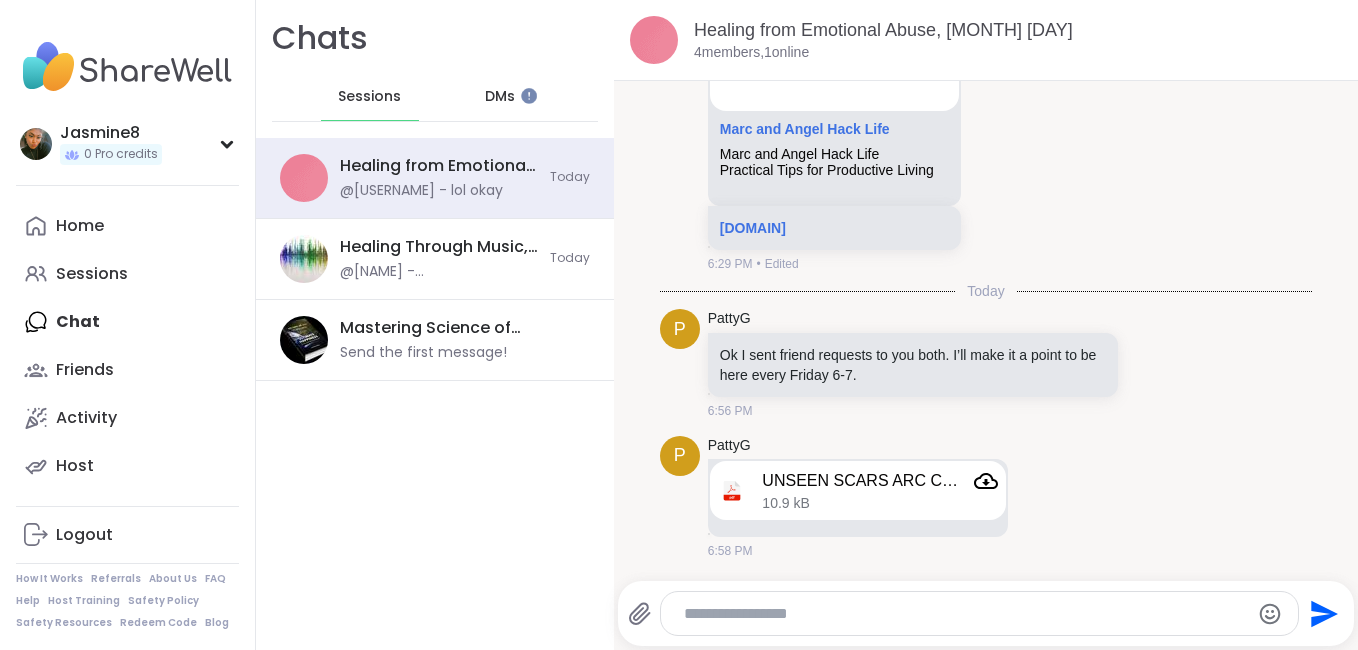 click on "Sessions" at bounding box center [369, 97] 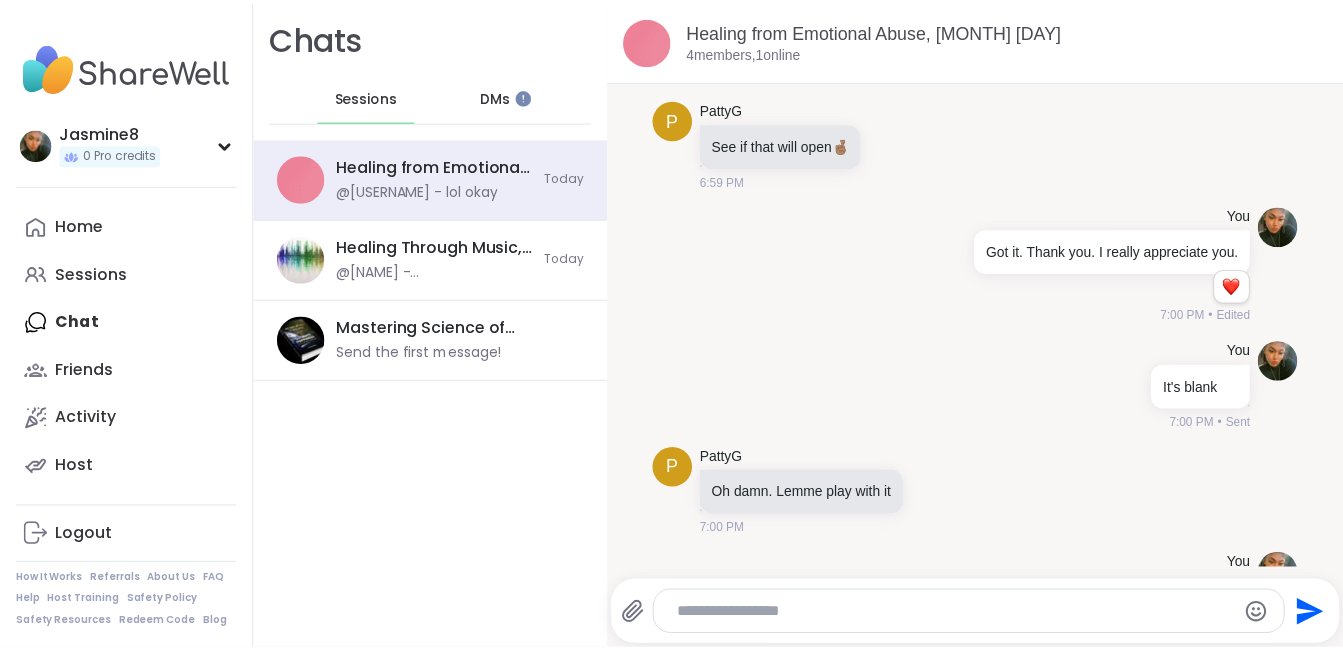 scroll, scrollTop: 834, scrollLeft: 0, axis: vertical 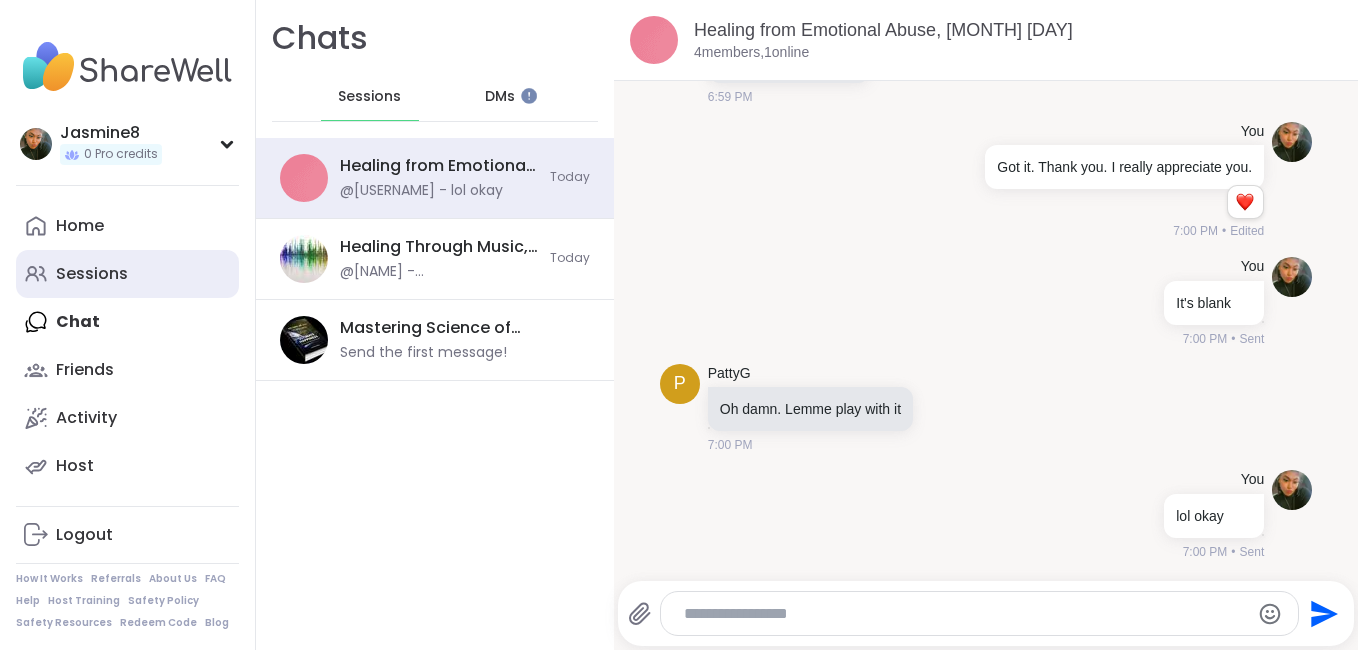 click on "Sessions" at bounding box center (92, 274) 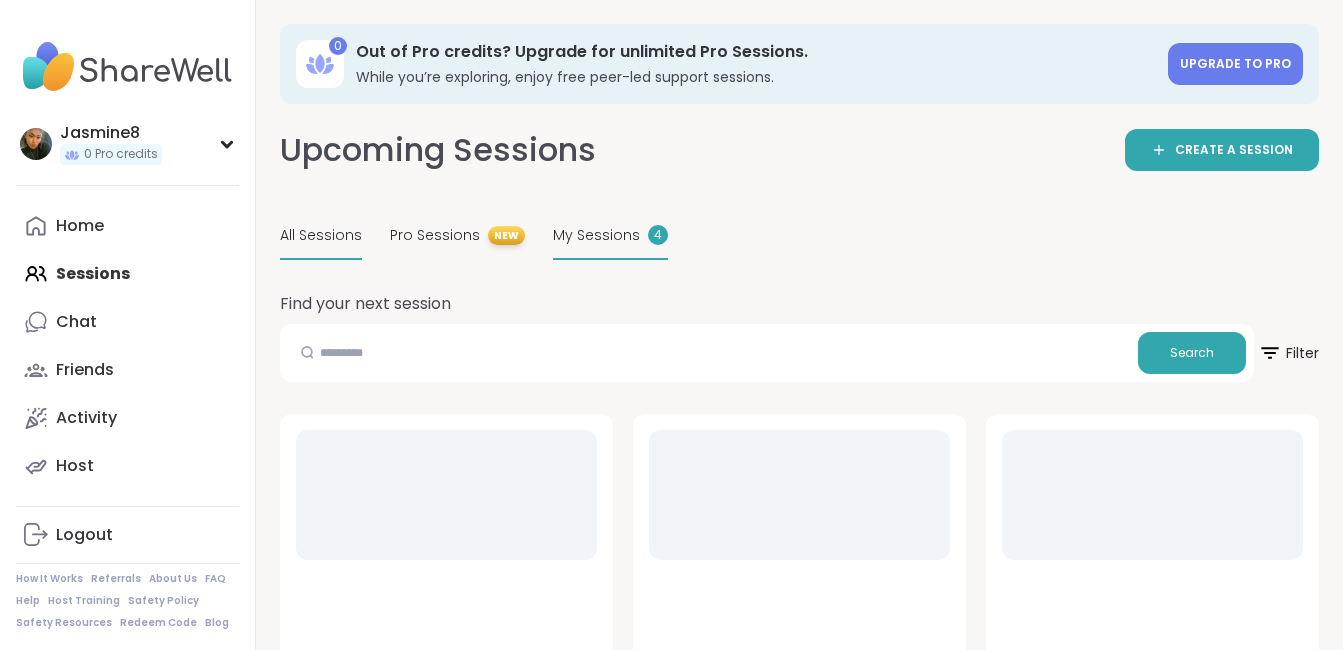 click on "My Sessions" at bounding box center [596, 235] 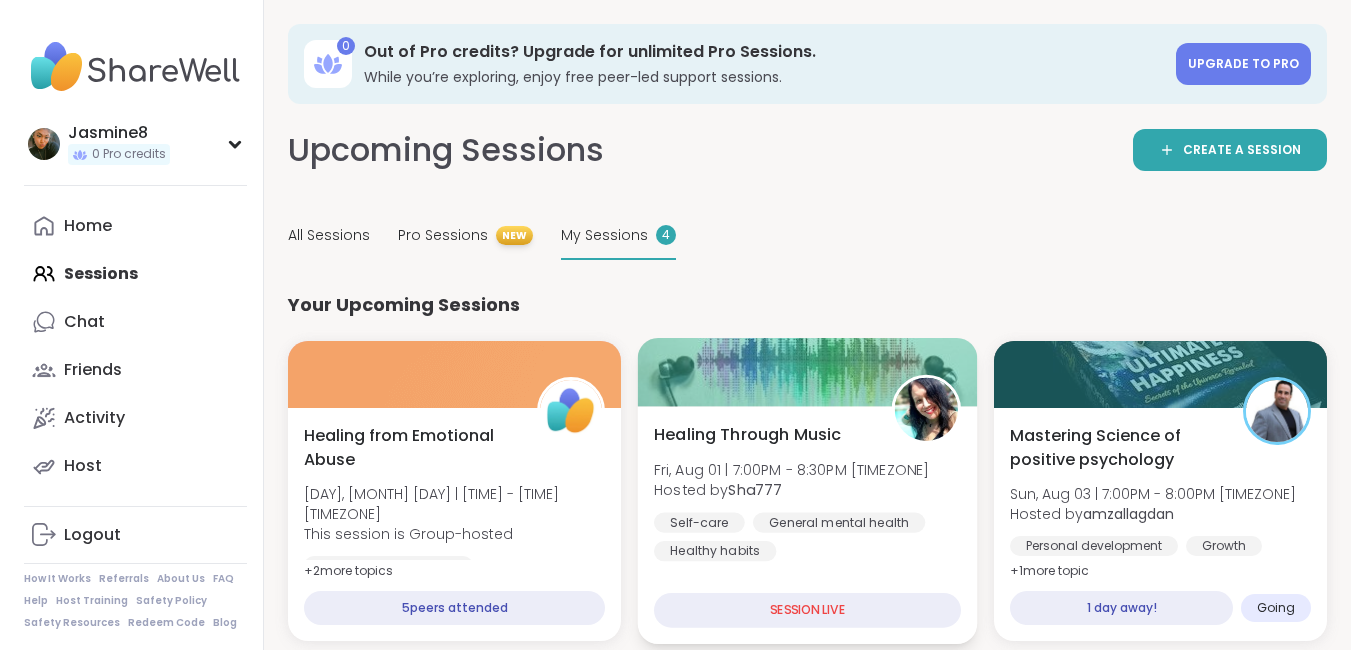 scroll, scrollTop: 175, scrollLeft: 0, axis: vertical 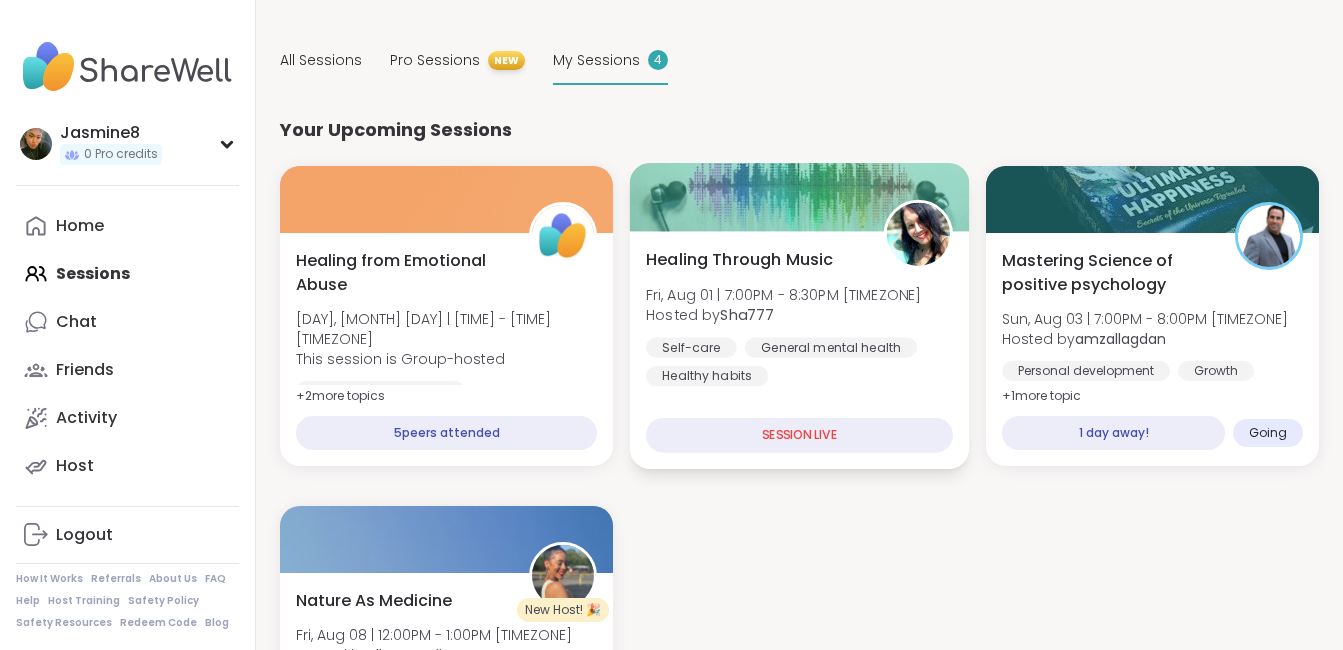 click on "SESSION LIVE" at bounding box center (799, 435) 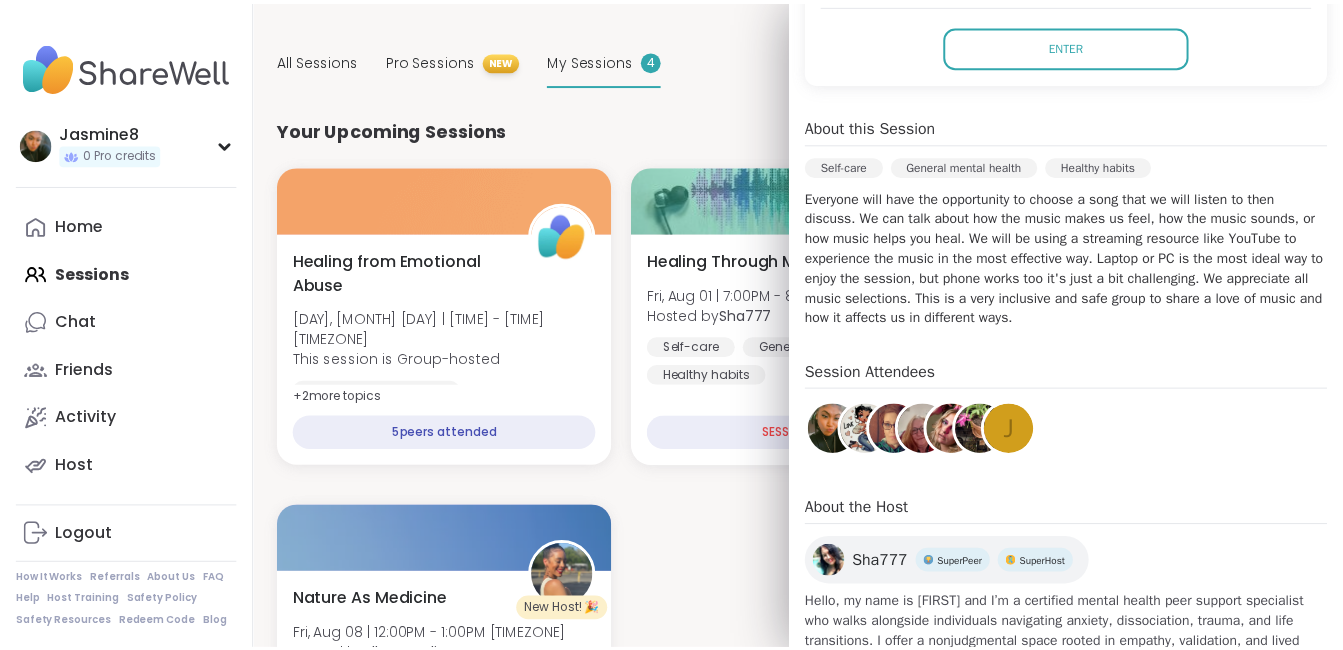 scroll, scrollTop: 466, scrollLeft: 0, axis: vertical 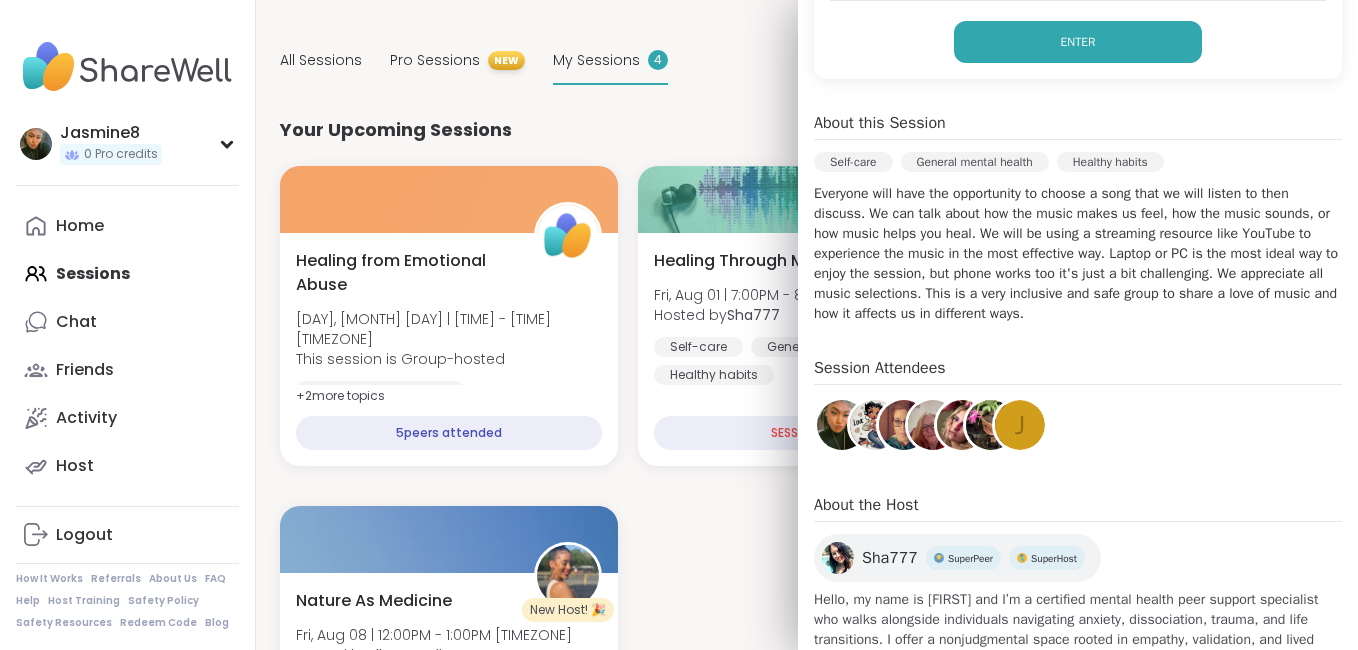click on "Enter" at bounding box center (1078, 42) 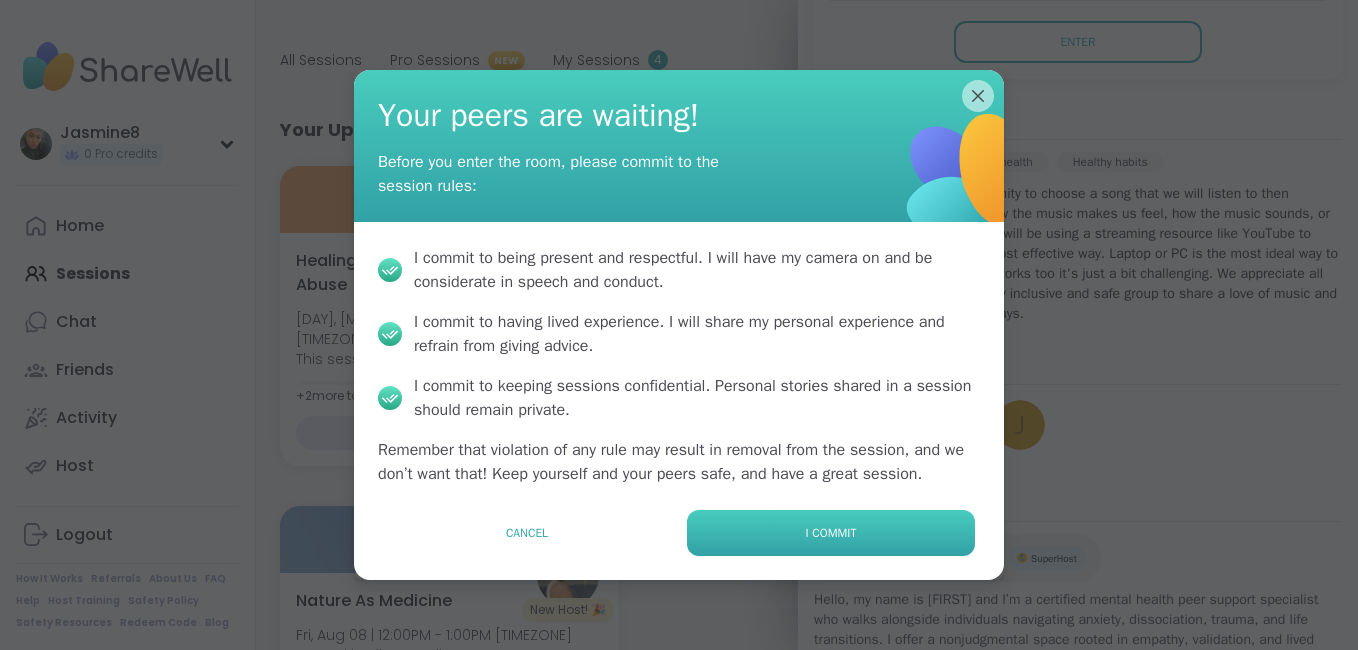 click on "I commit" at bounding box center [831, 533] 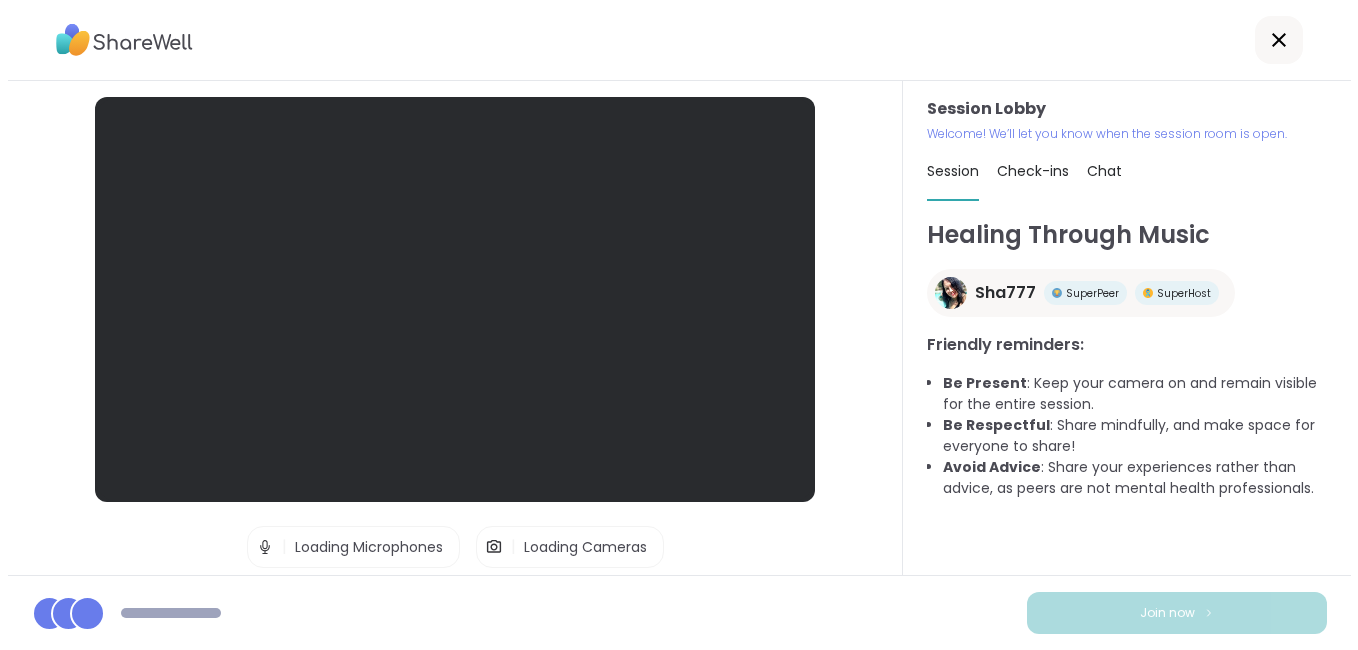 scroll, scrollTop: 0, scrollLeft: 0, axis: both 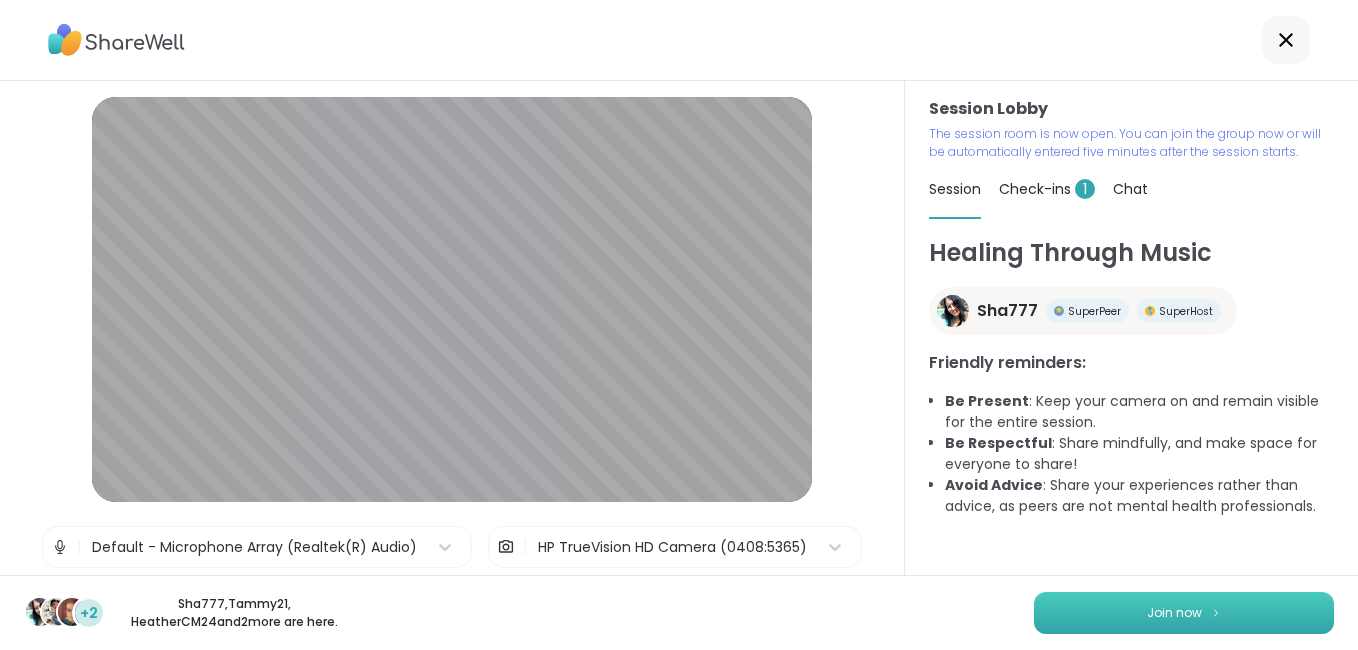 click on "Join now" at bounding box center (1184, 613) 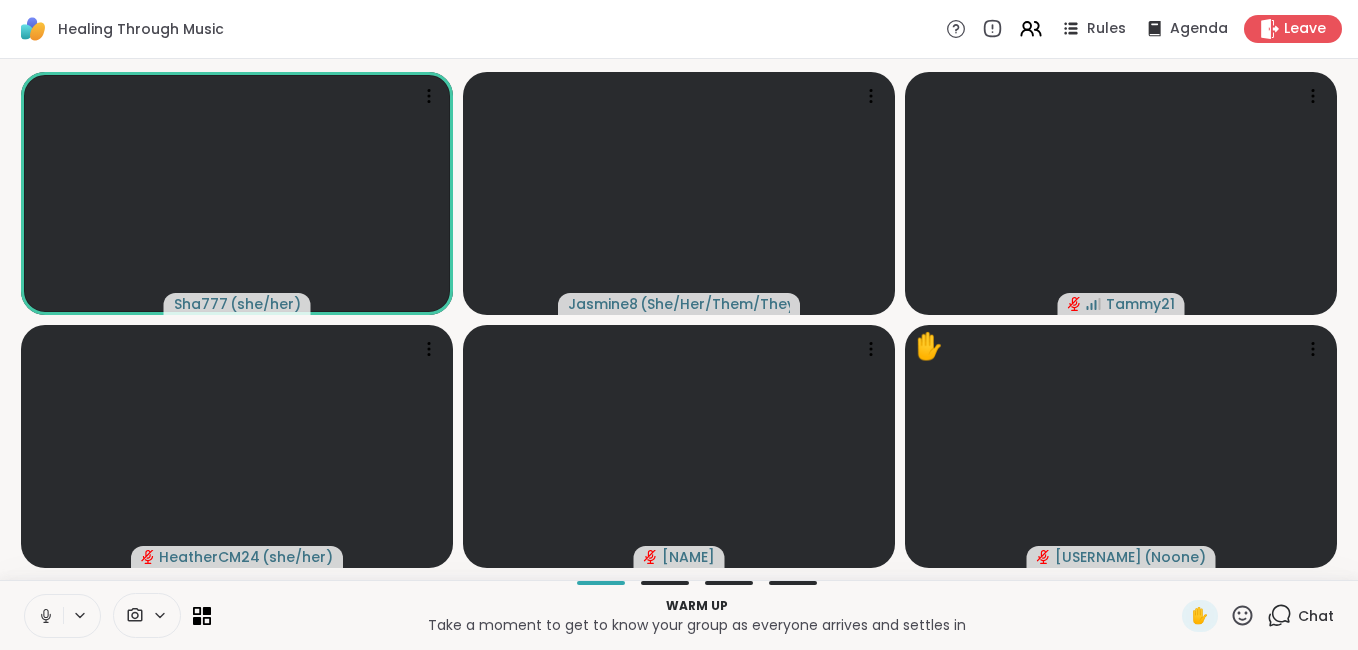click 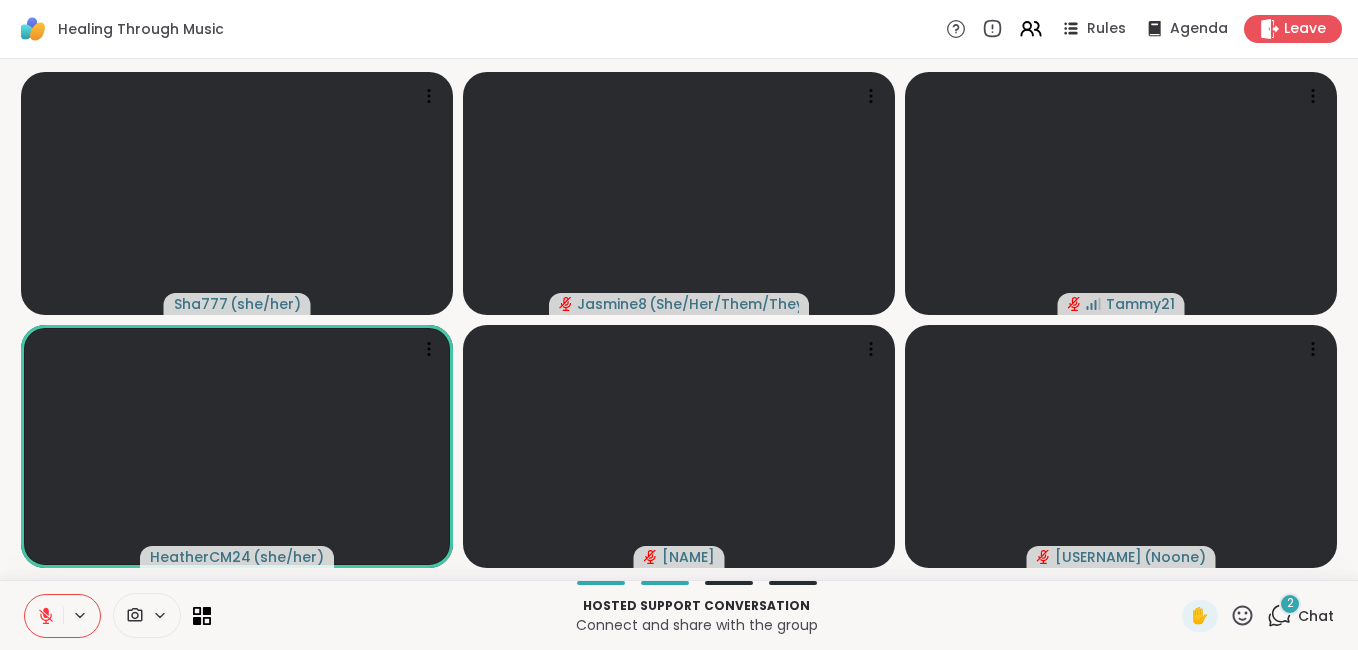 click 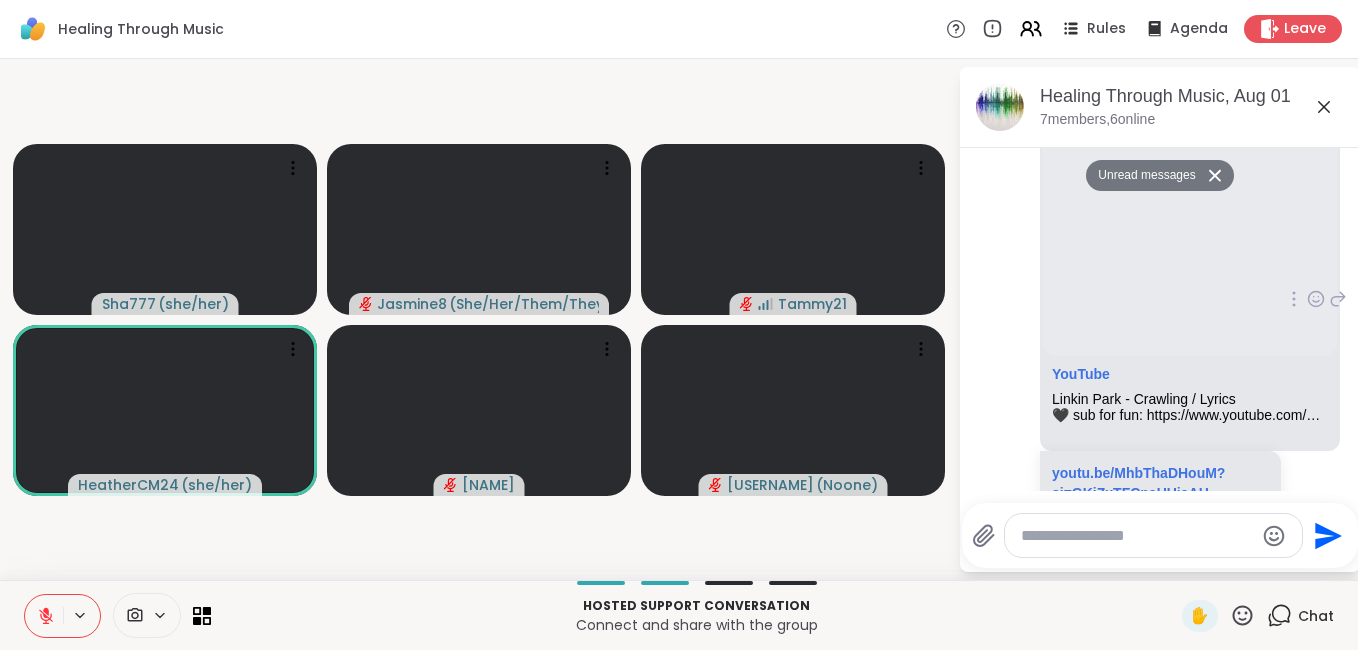 scroll, scrollTop: 4677, scrollLeft: 0, axis: vertical 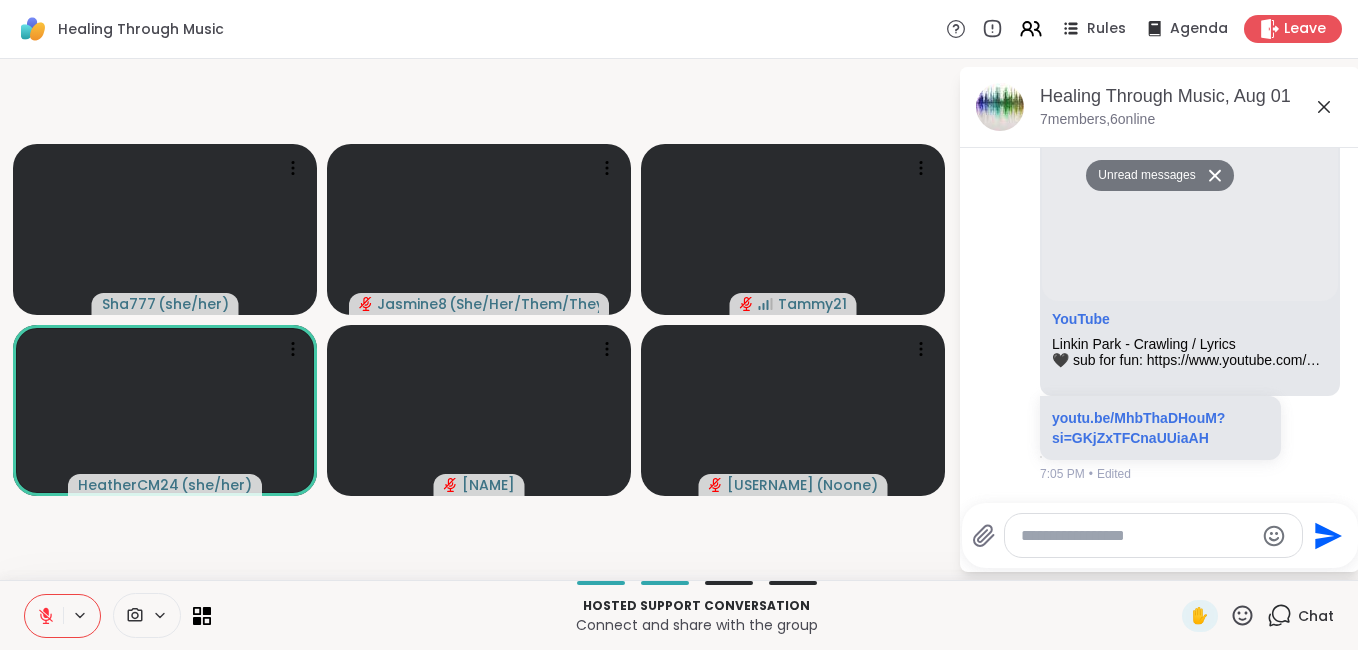 click at bounding box center [1137, 536] 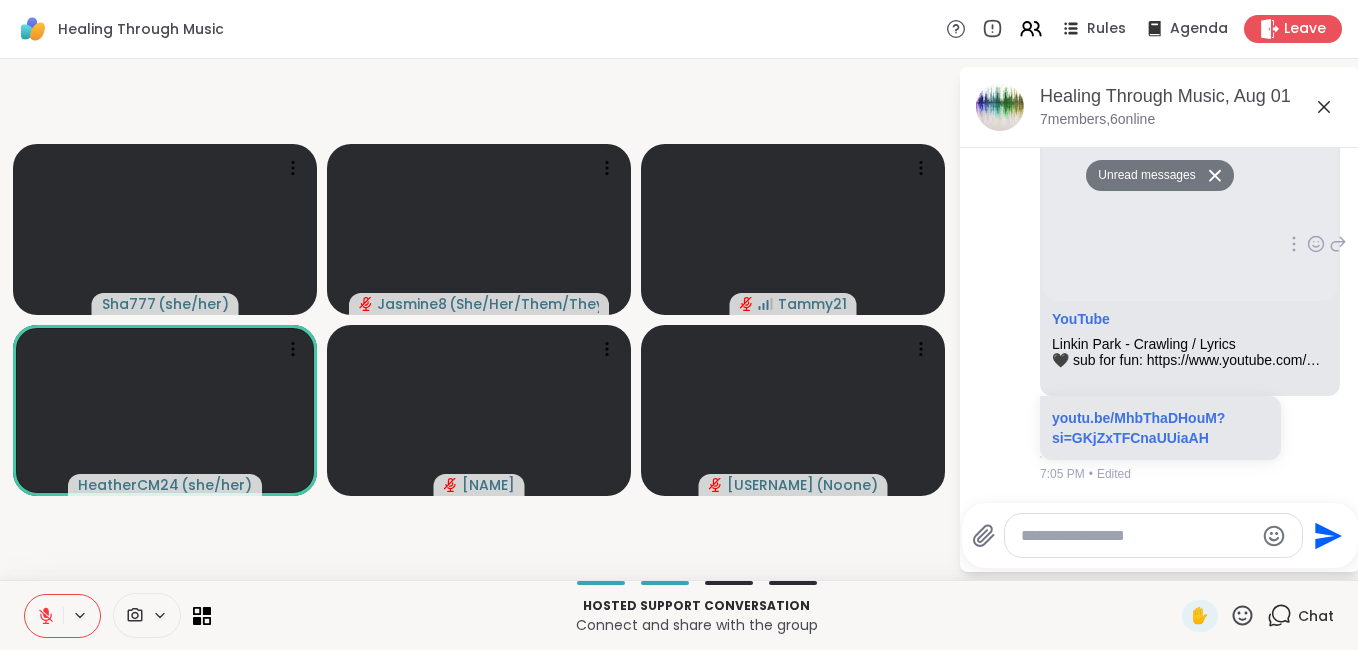 type on "**********" 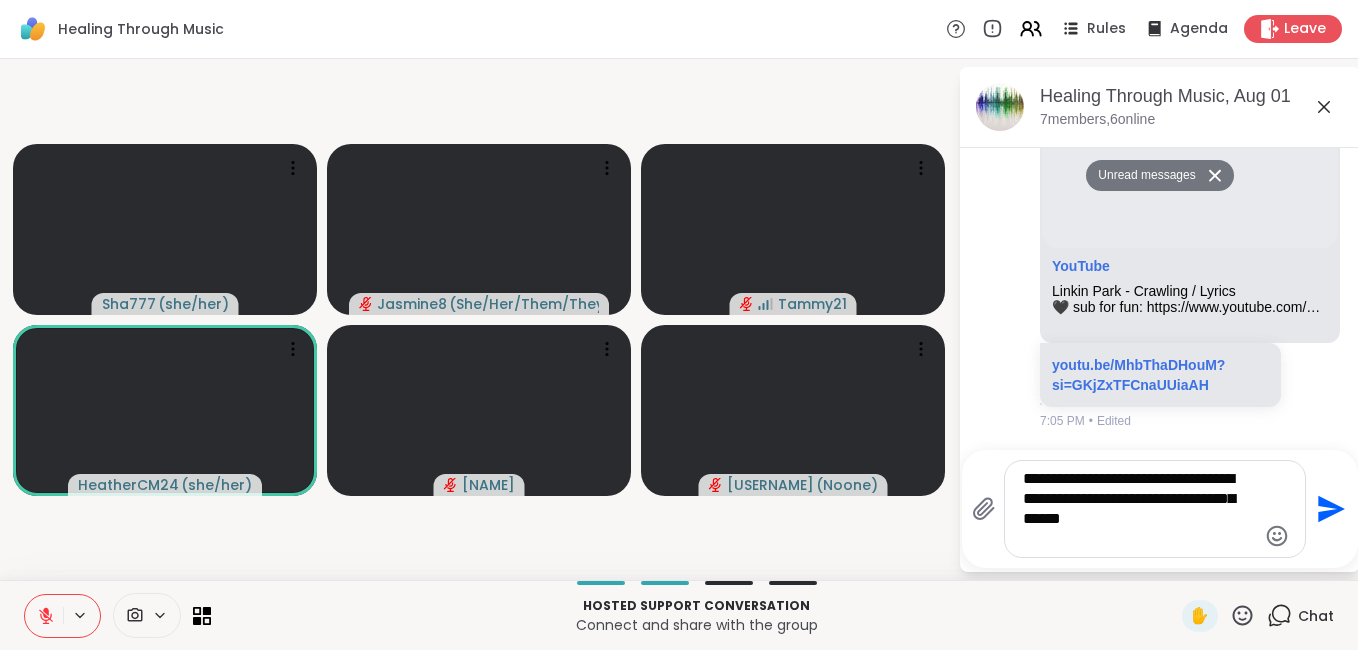 click 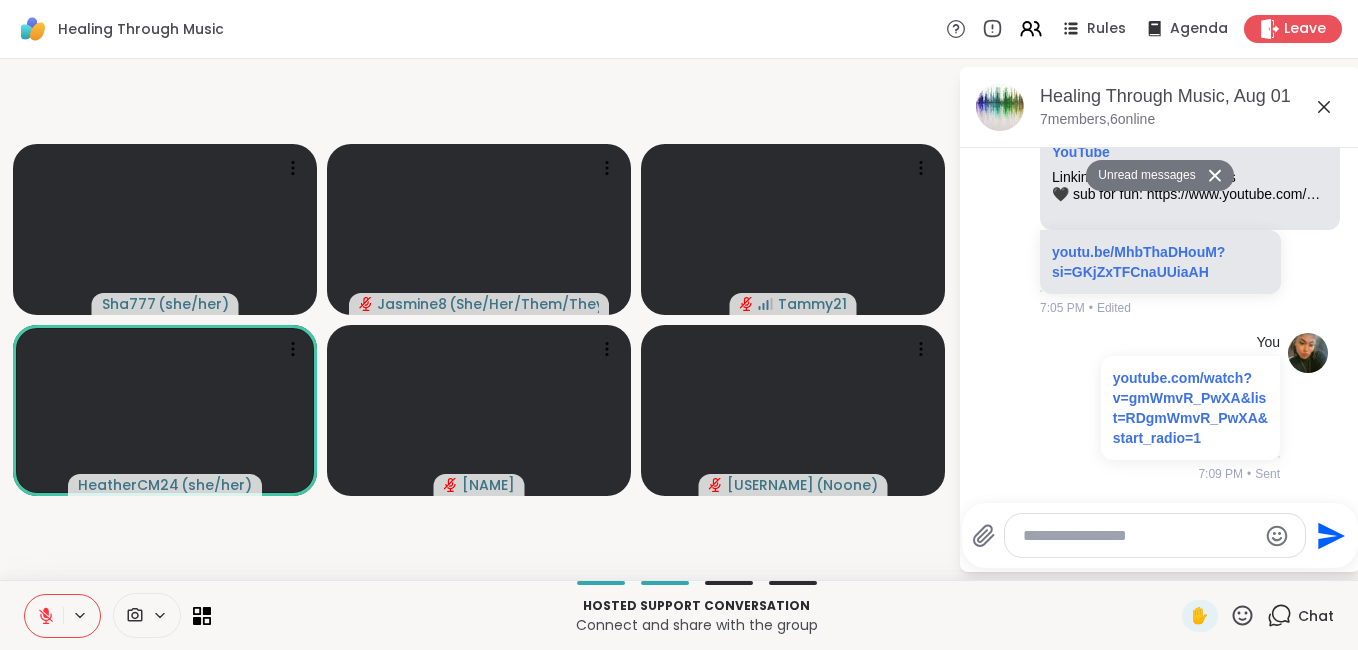 scroll, scrollTop: 4796, scrollLeft: 0, axis: vertical 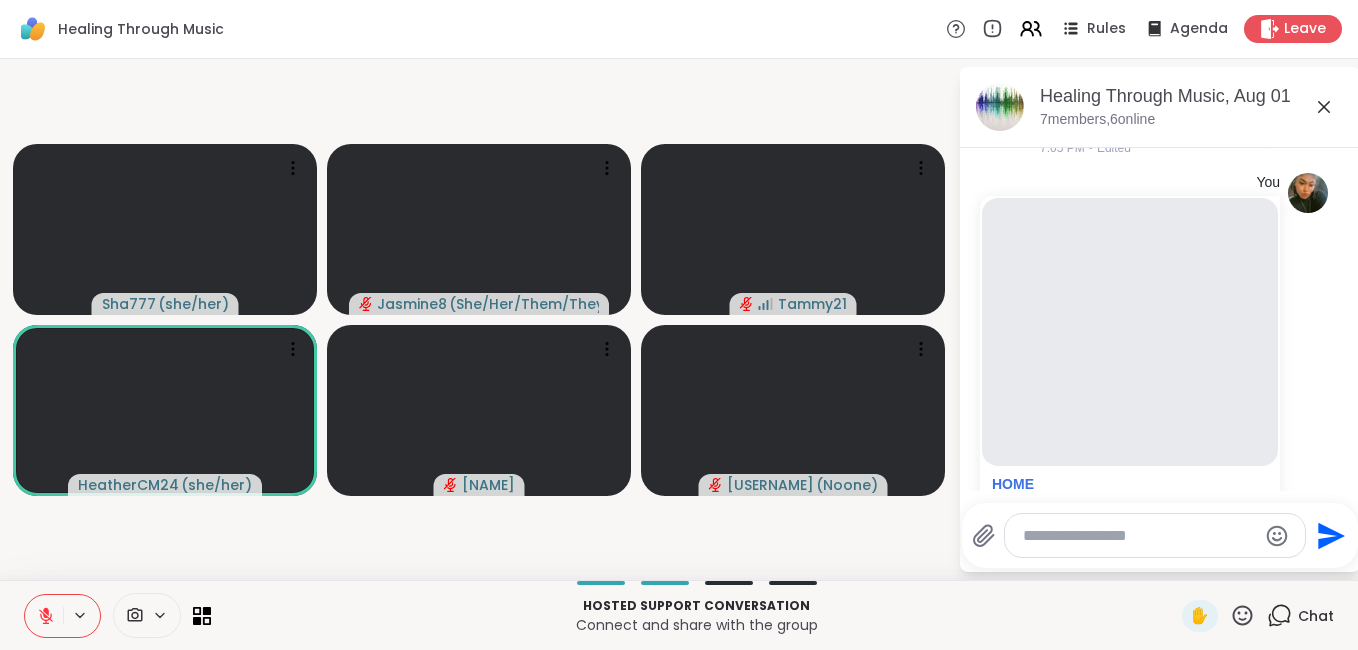 click 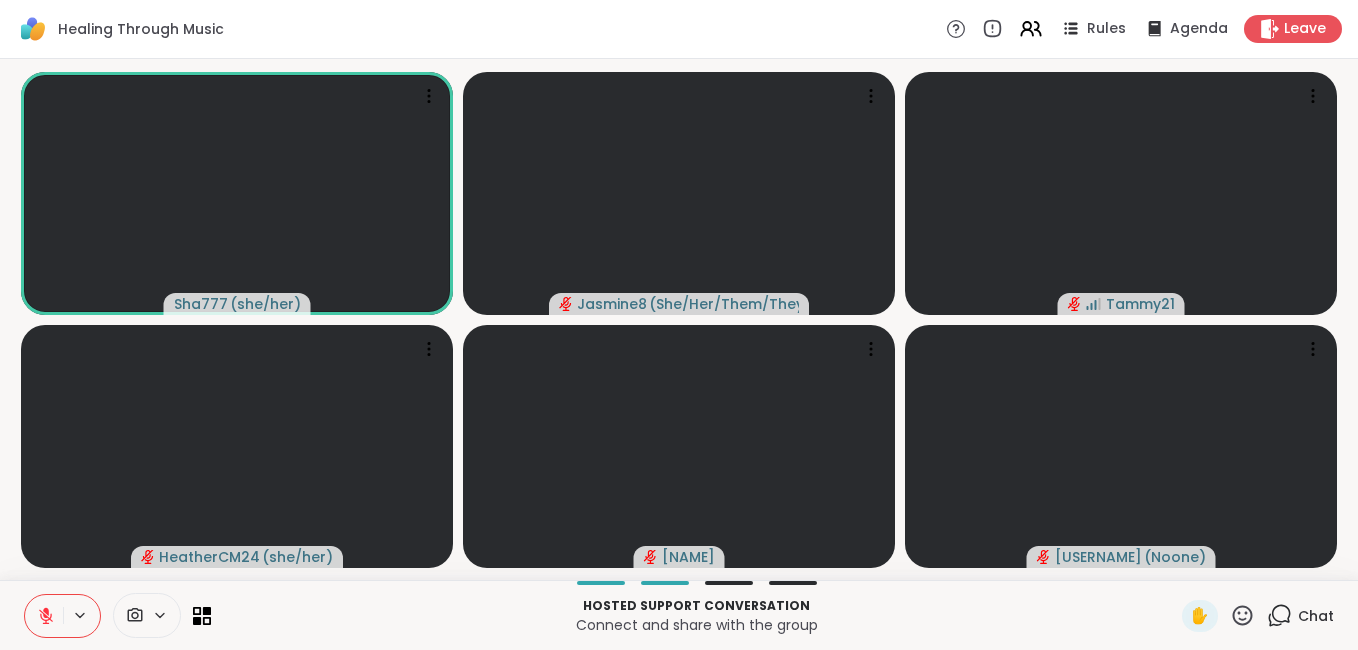 click at bounding box center [44, 616] 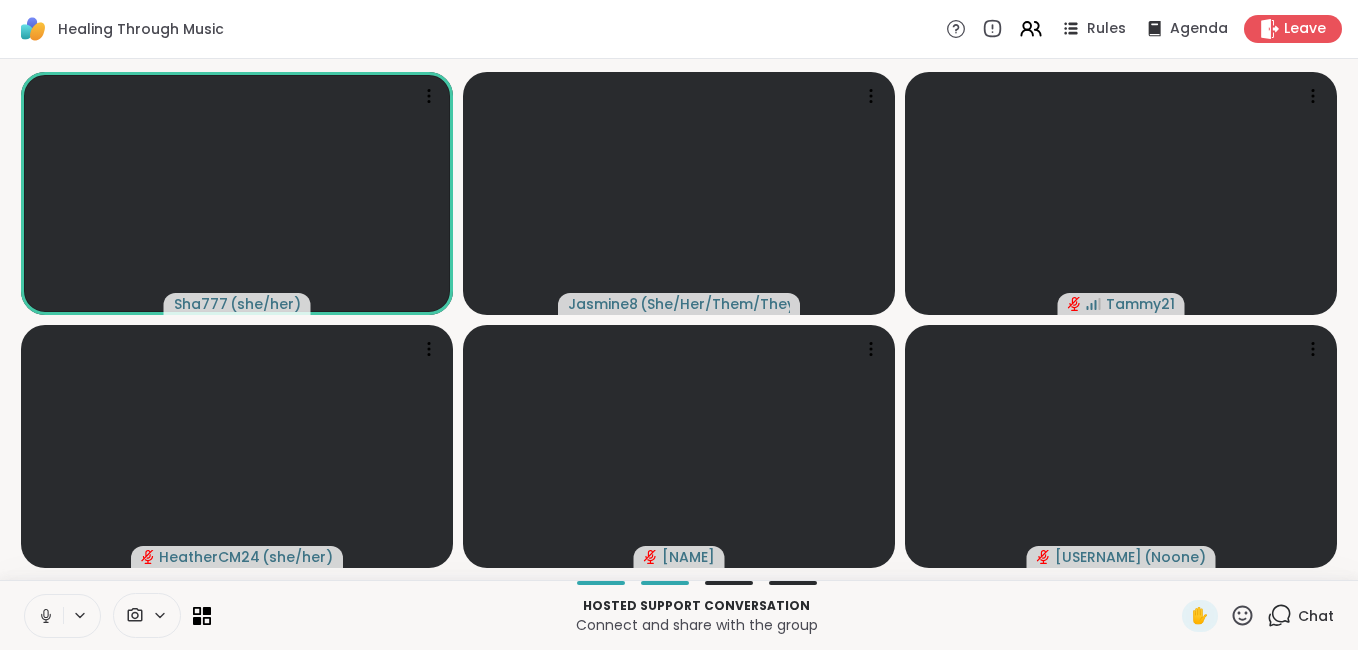 click 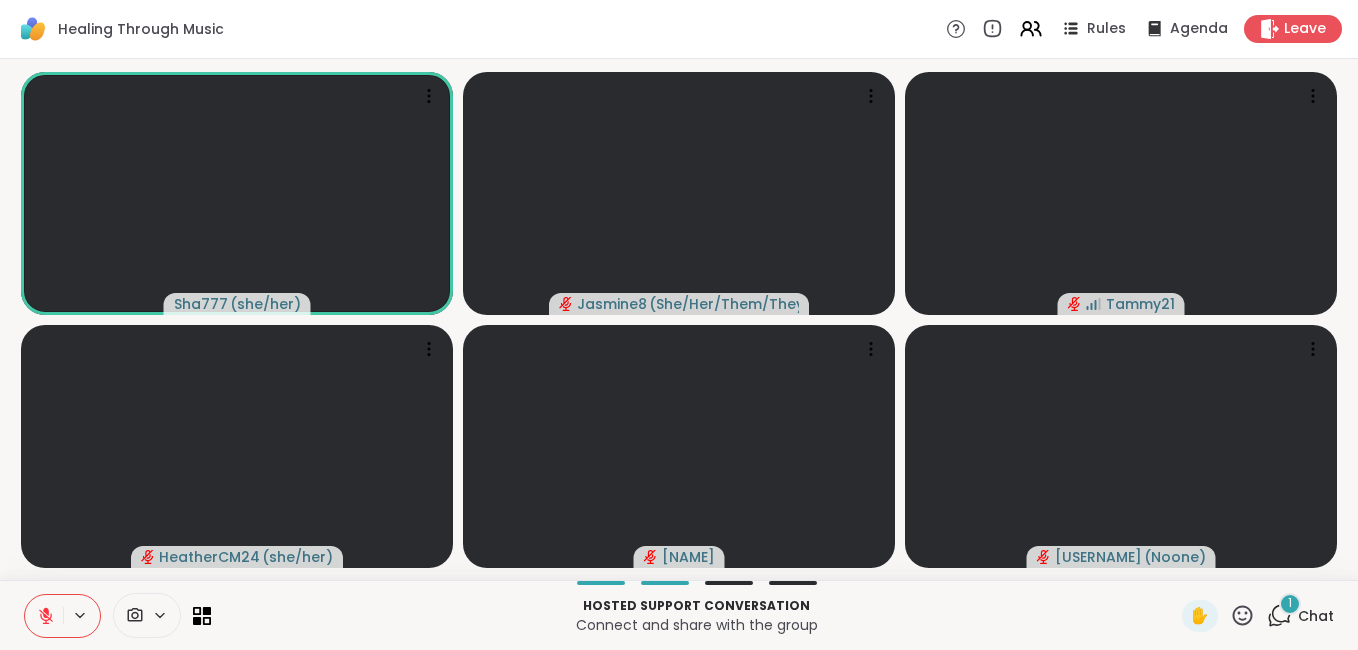 click 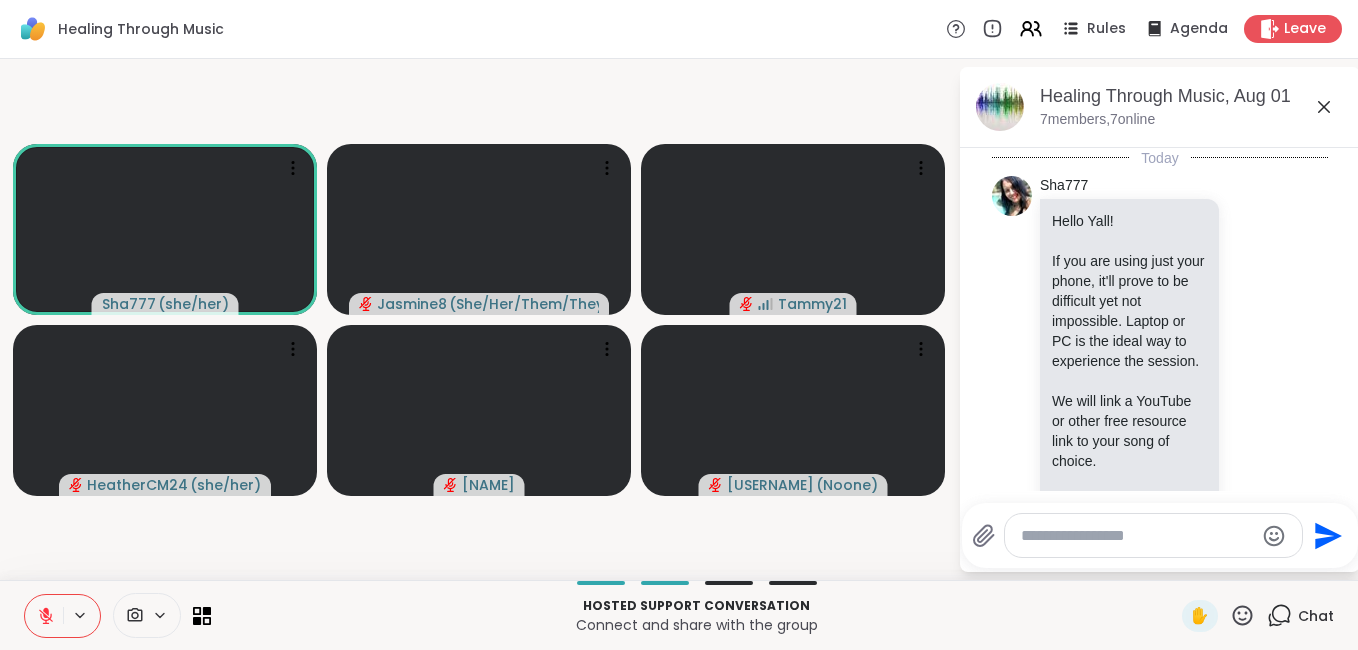 scroll, scrollTop: 5440, scrollLeft: 0, axis: vertical 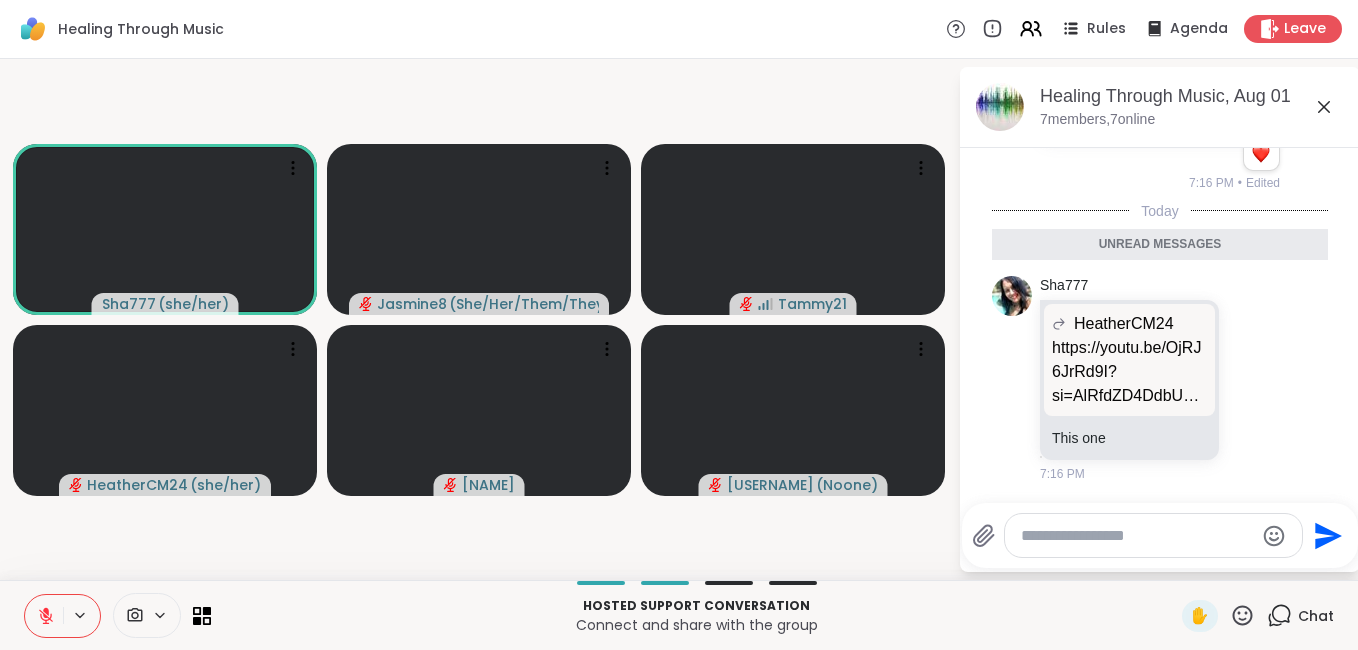 drag, startPoint x: 1100, startPoint y: 388, endPoint x: 1103, endPoint y: 529, distance: 141.0319 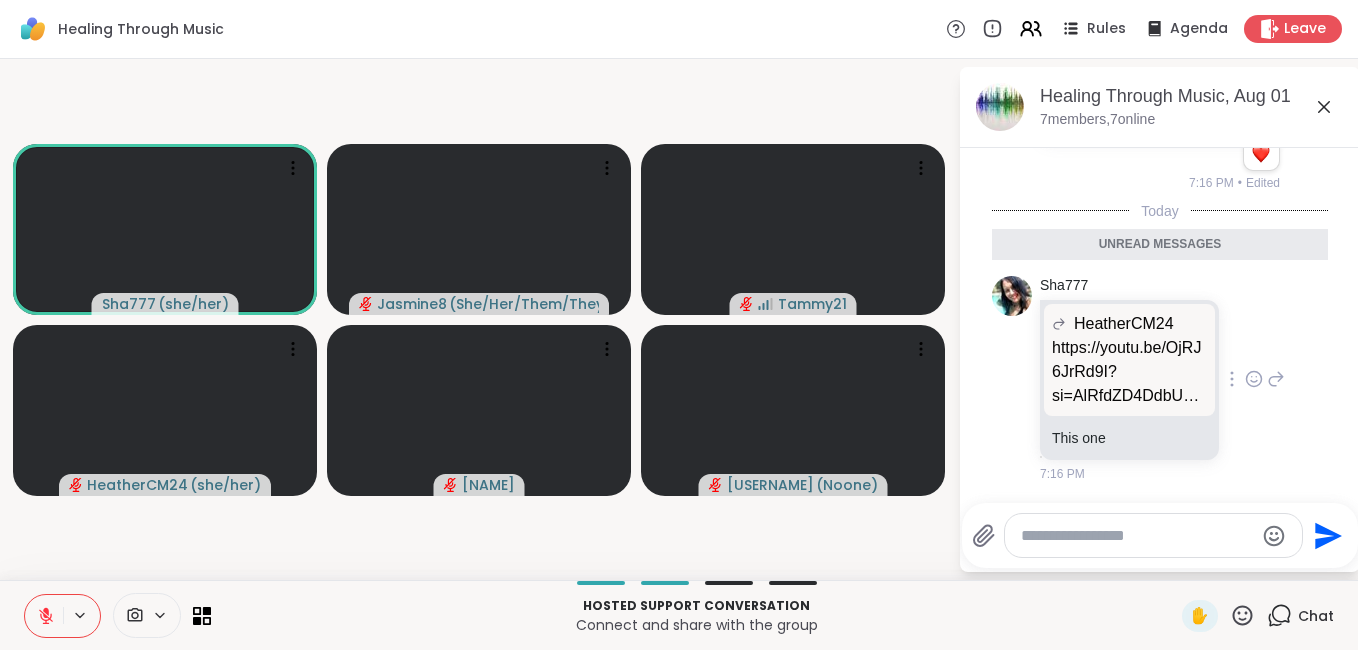 click on "https://youtu.be/OjRJ6JrRd9I?si=AlRfdZD4DdbUVCHX" at bounding box center [1129, 372] 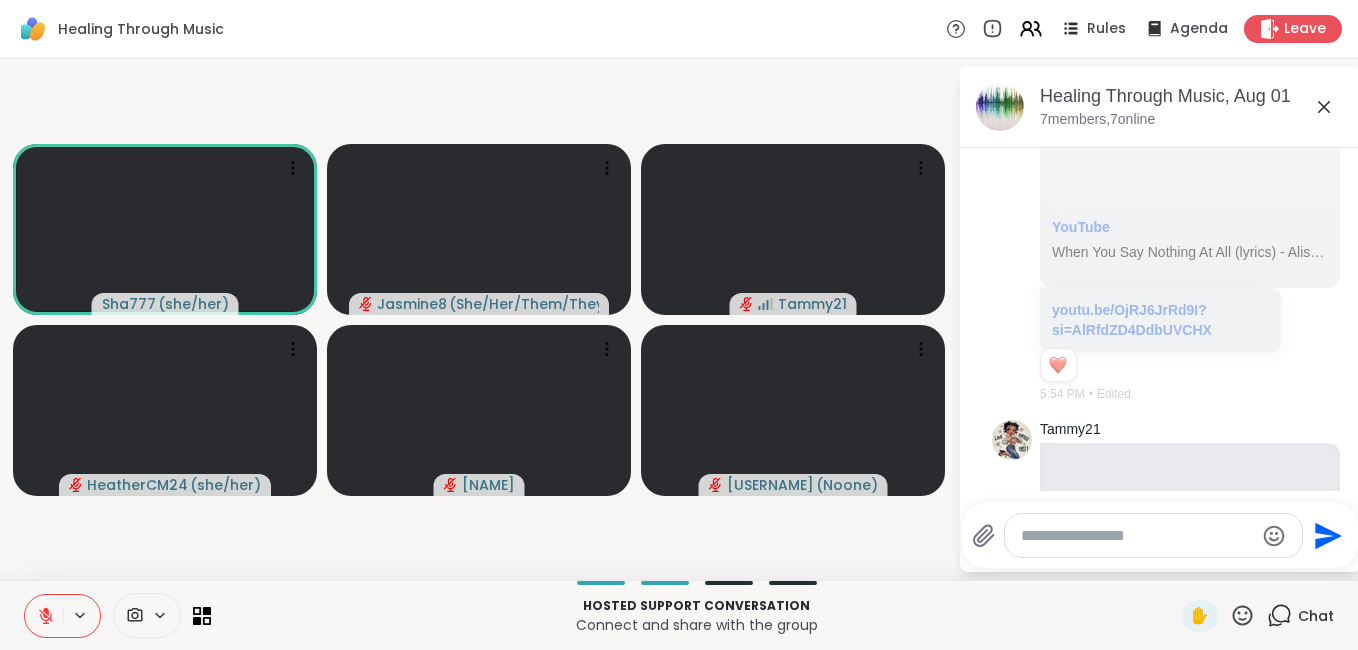 click 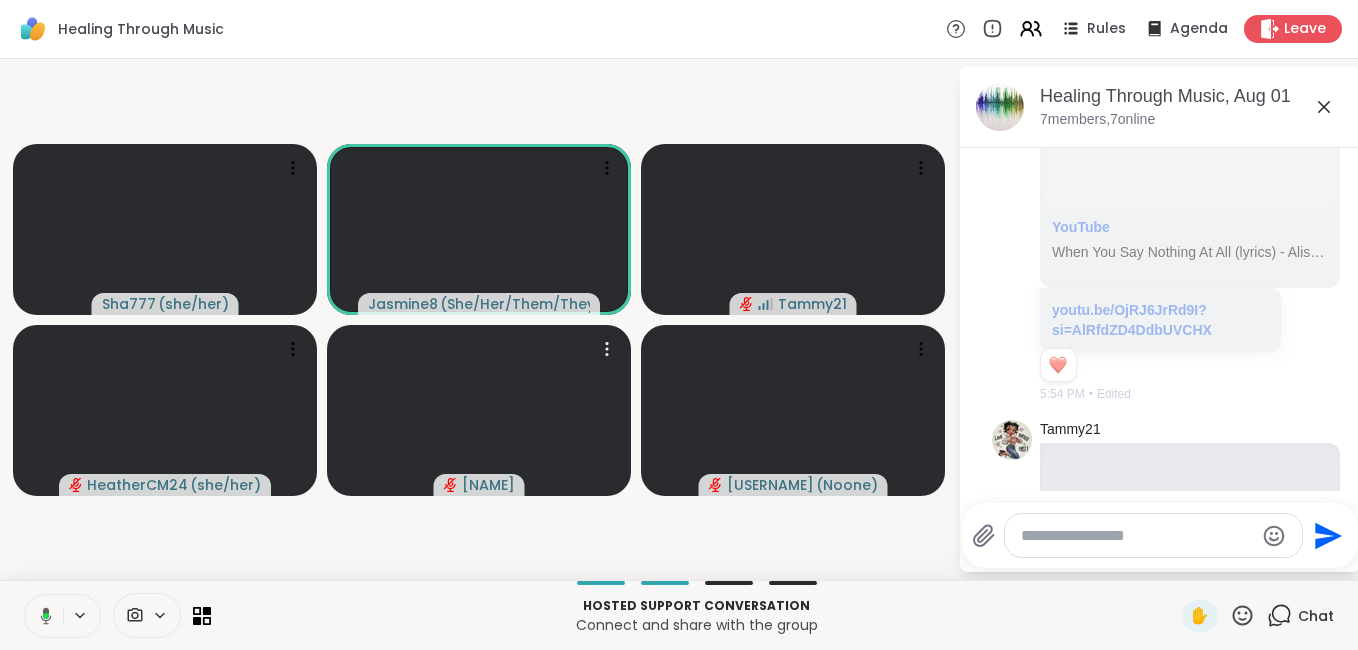 drag, startPoint x: 670, startPoint y: 468, endPoint x: 0, endPoint y: 577, distance: 678.80853 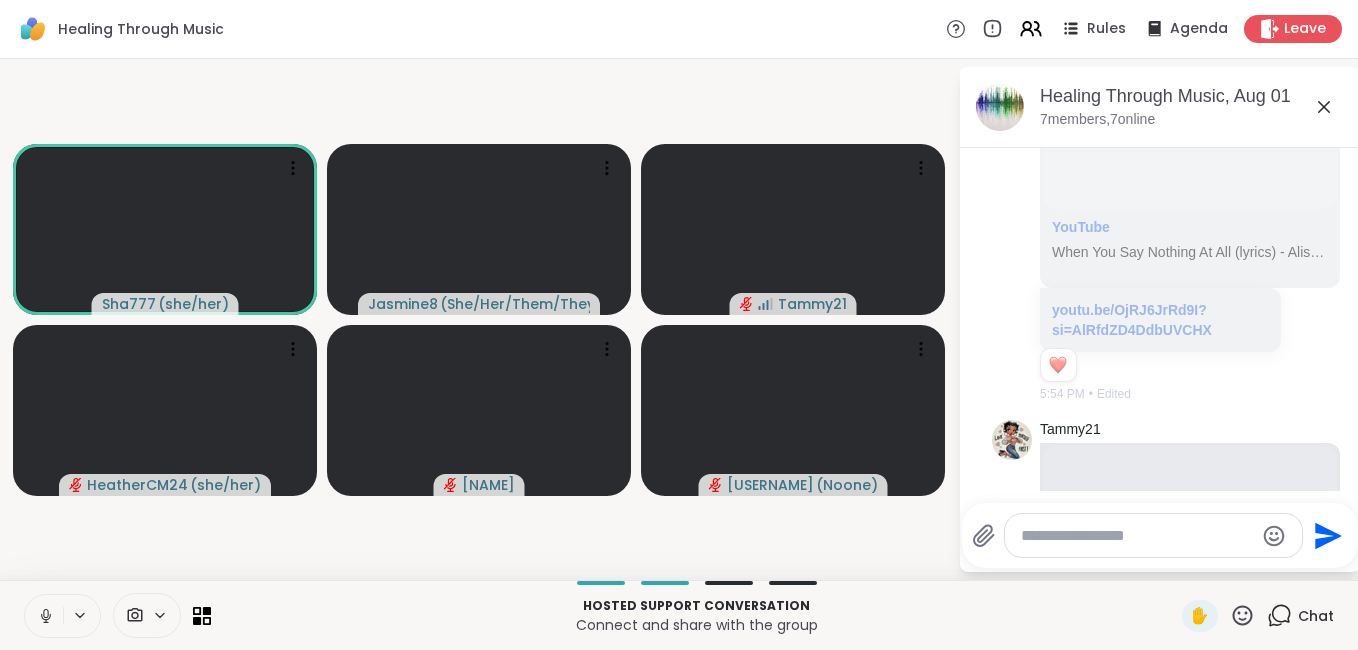 click 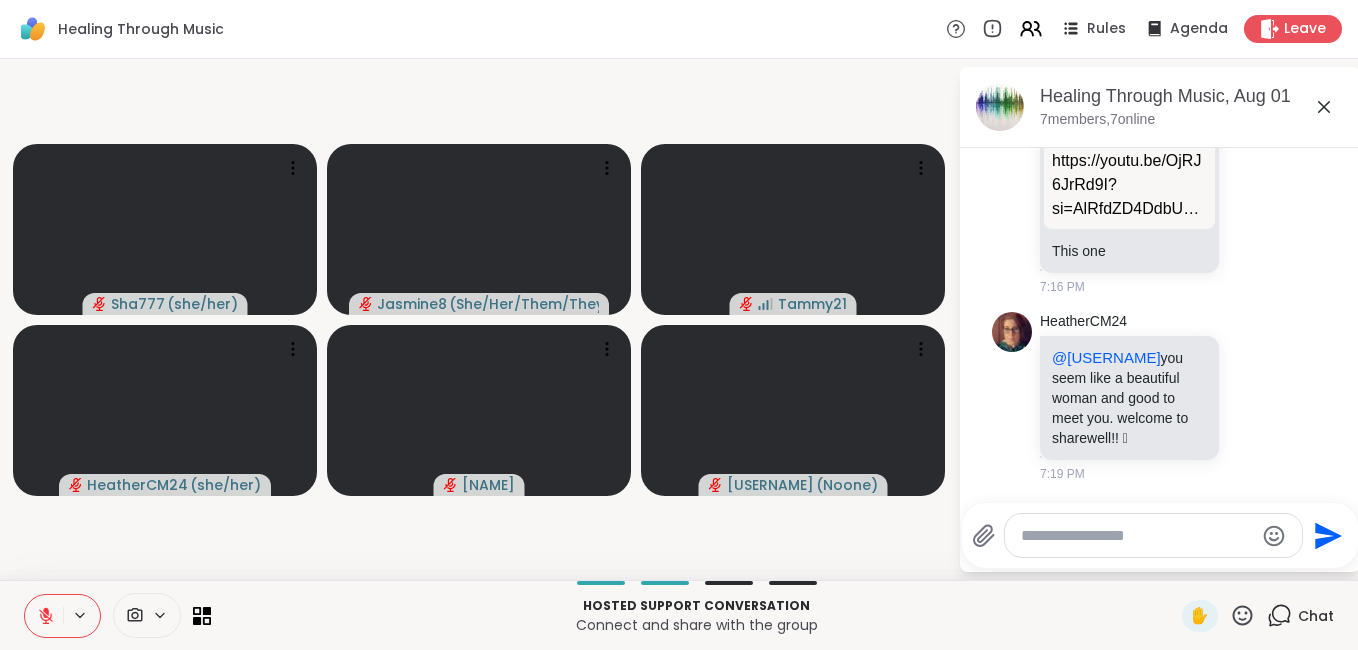 scroll, scrollTop: 5579, scrollLeft: 0, axis: vertical 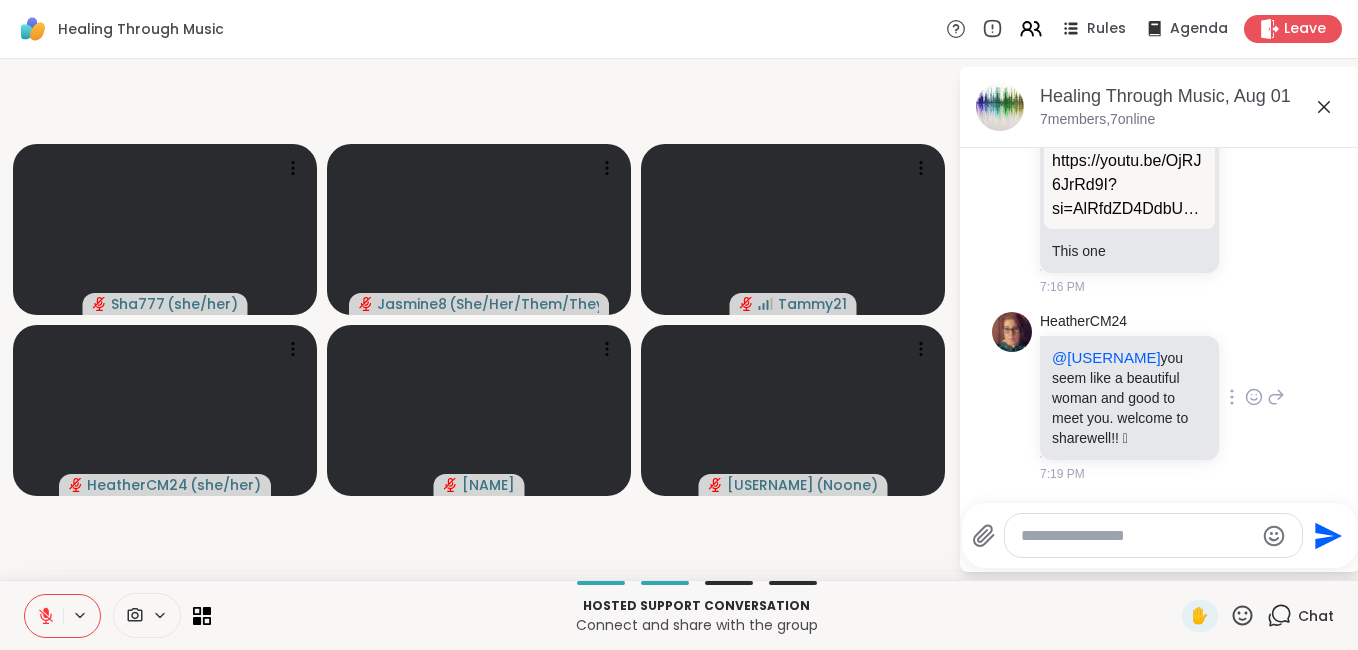 click 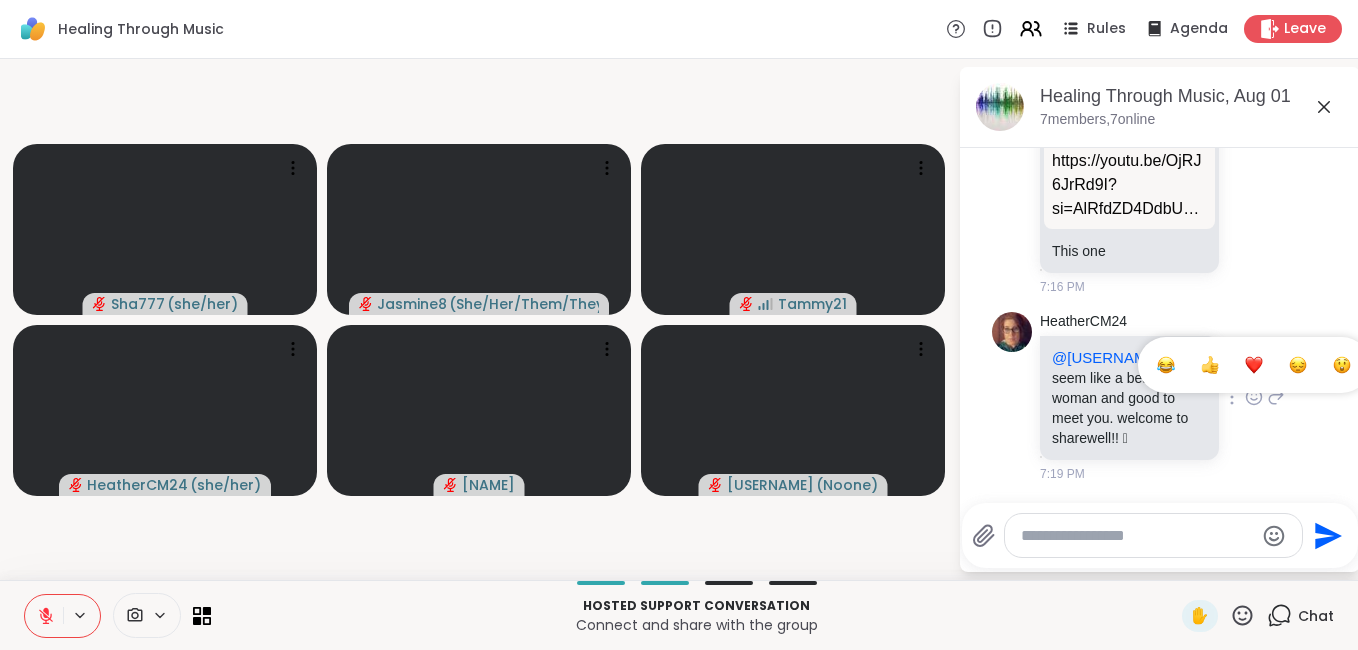 click at bounding box center [1254, 365] 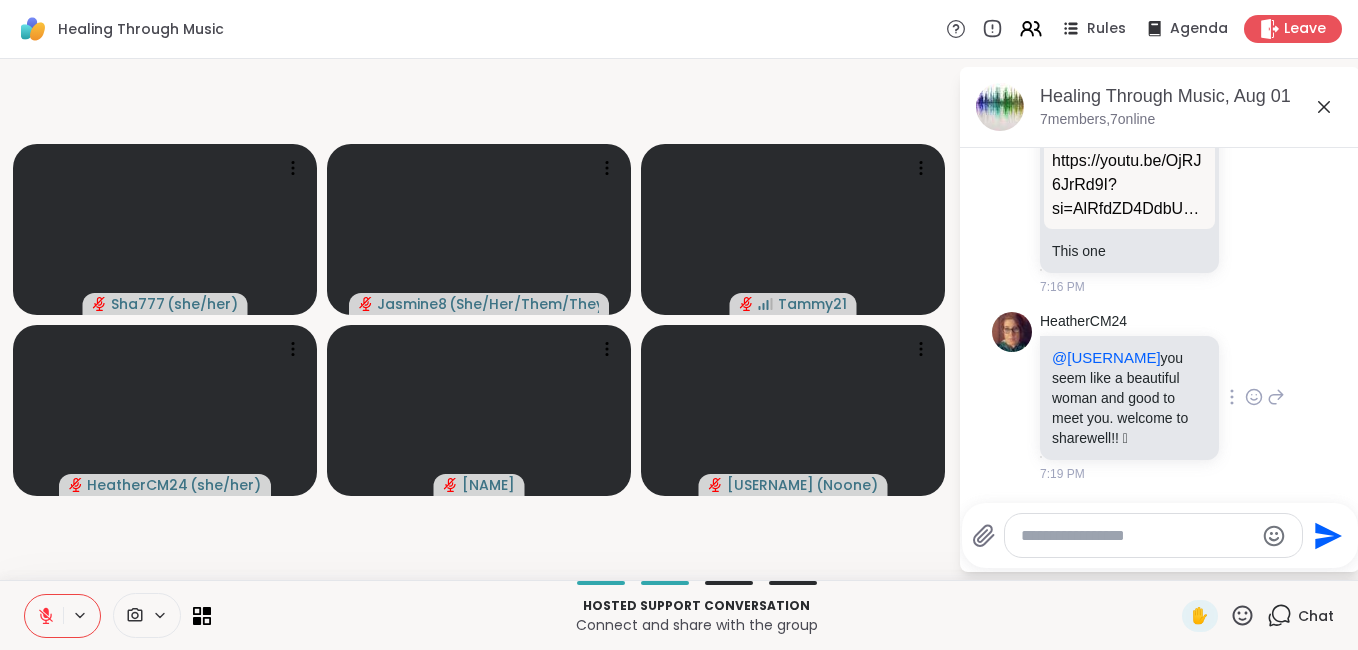 scroll, scrollTop: 5608, scrollLeft: 0, axis: vertical 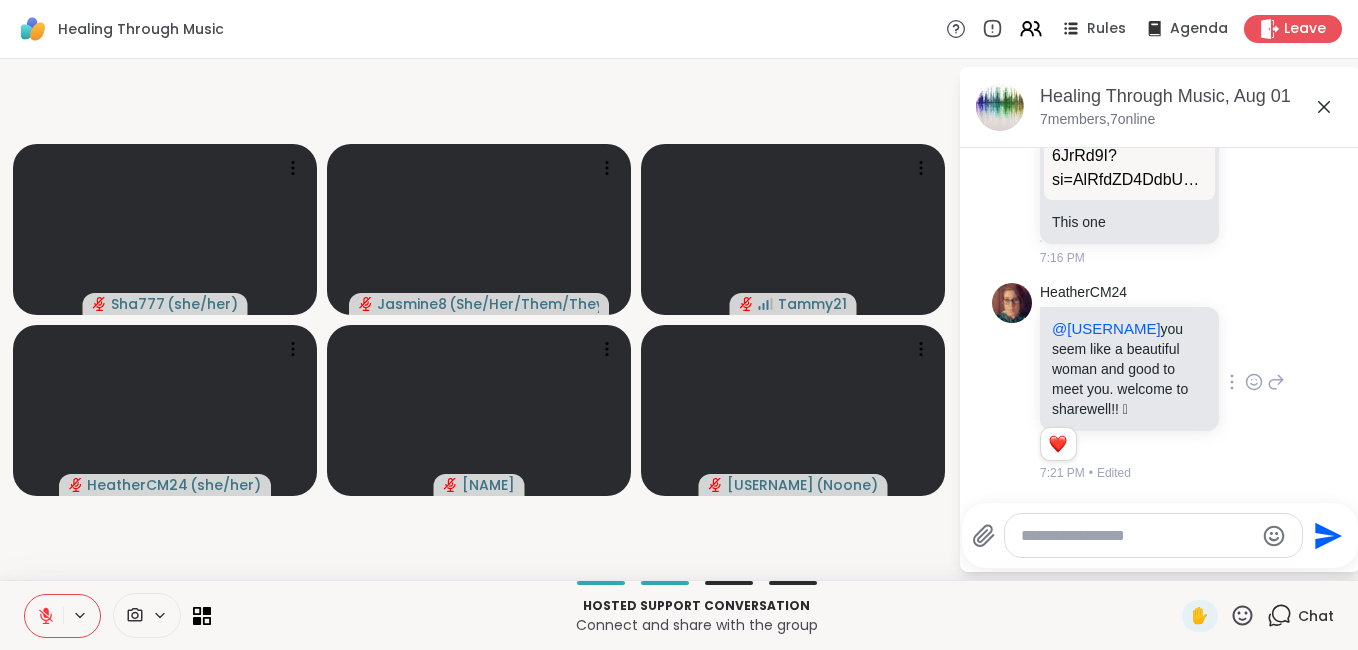 click 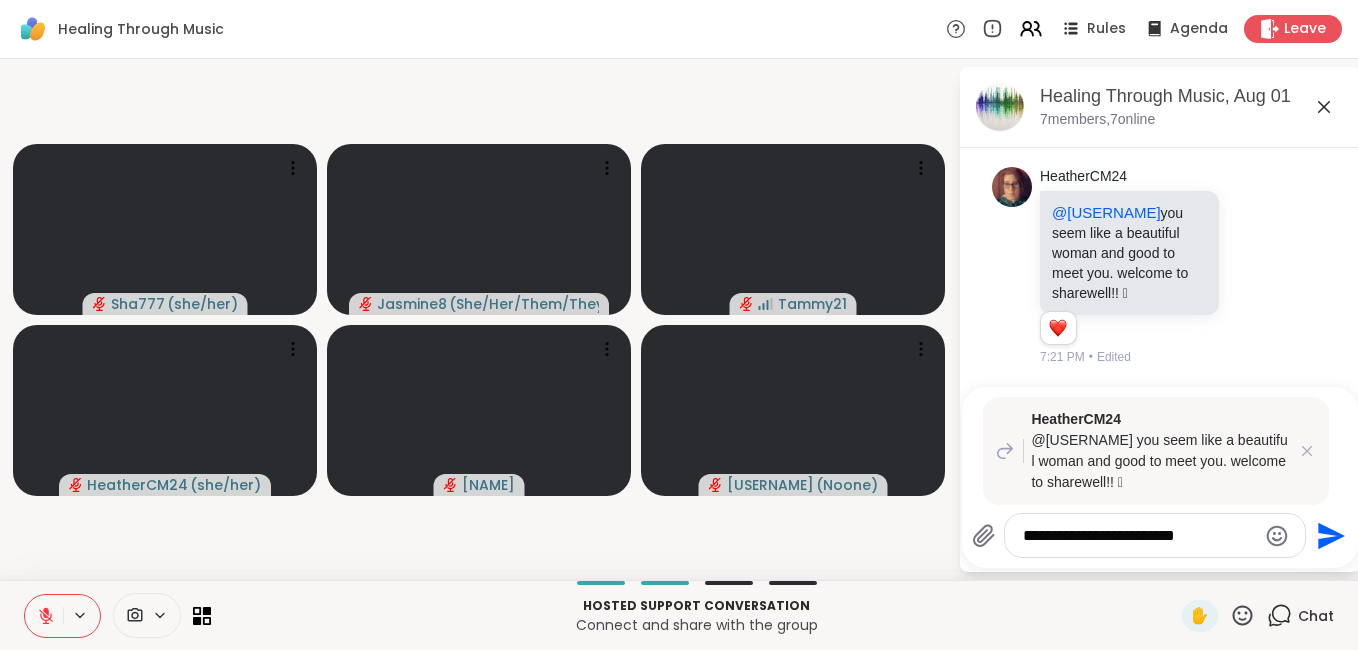 type on "**********" 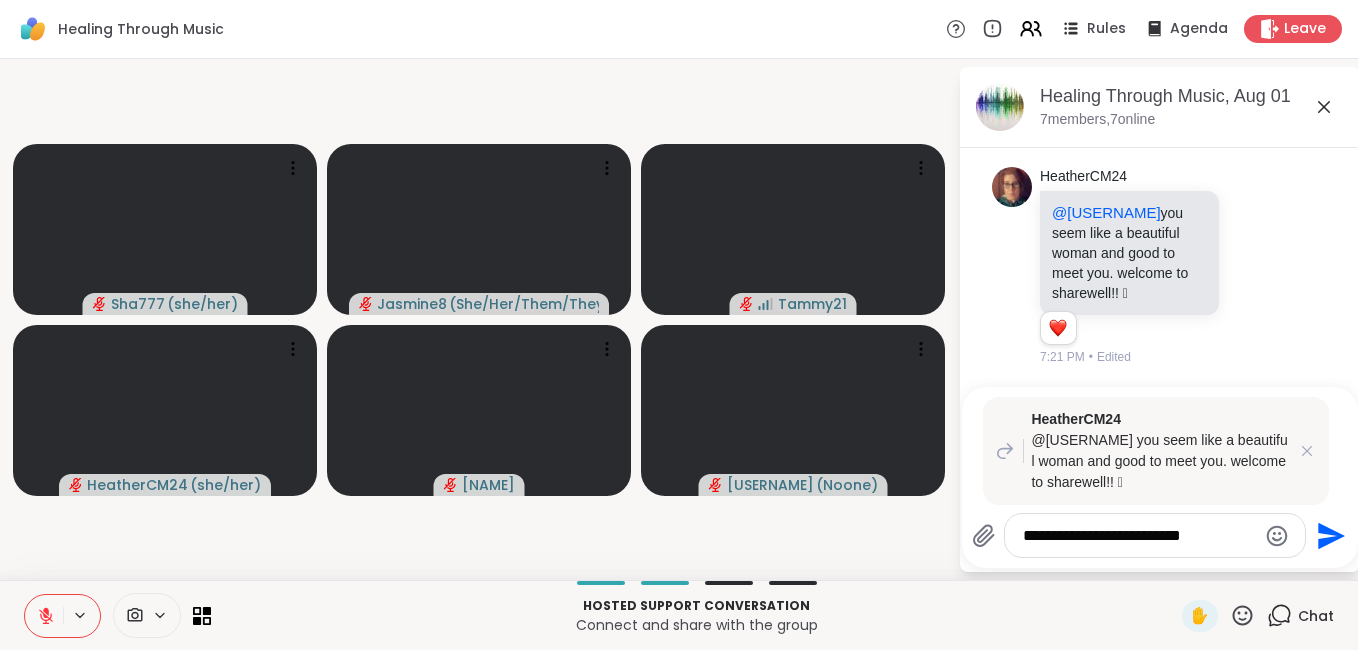 type 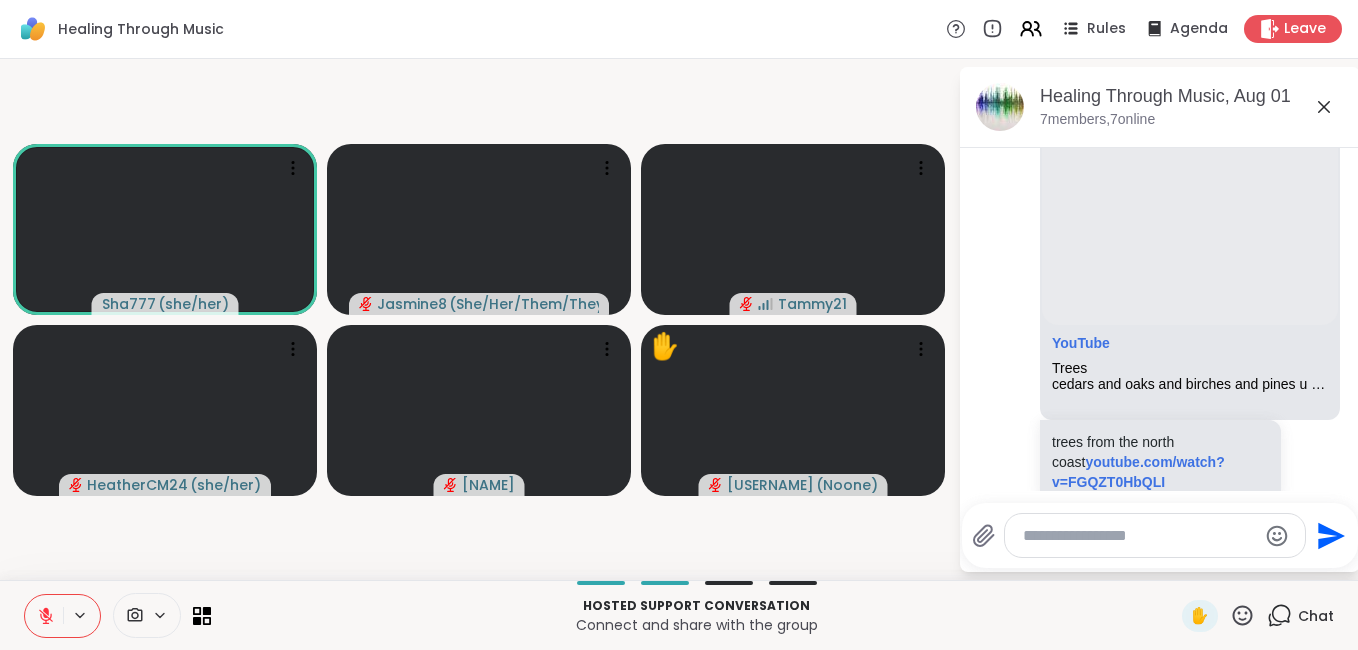 scroll, scrollTop: 2339, scrollLeft: 0, axis: vertical 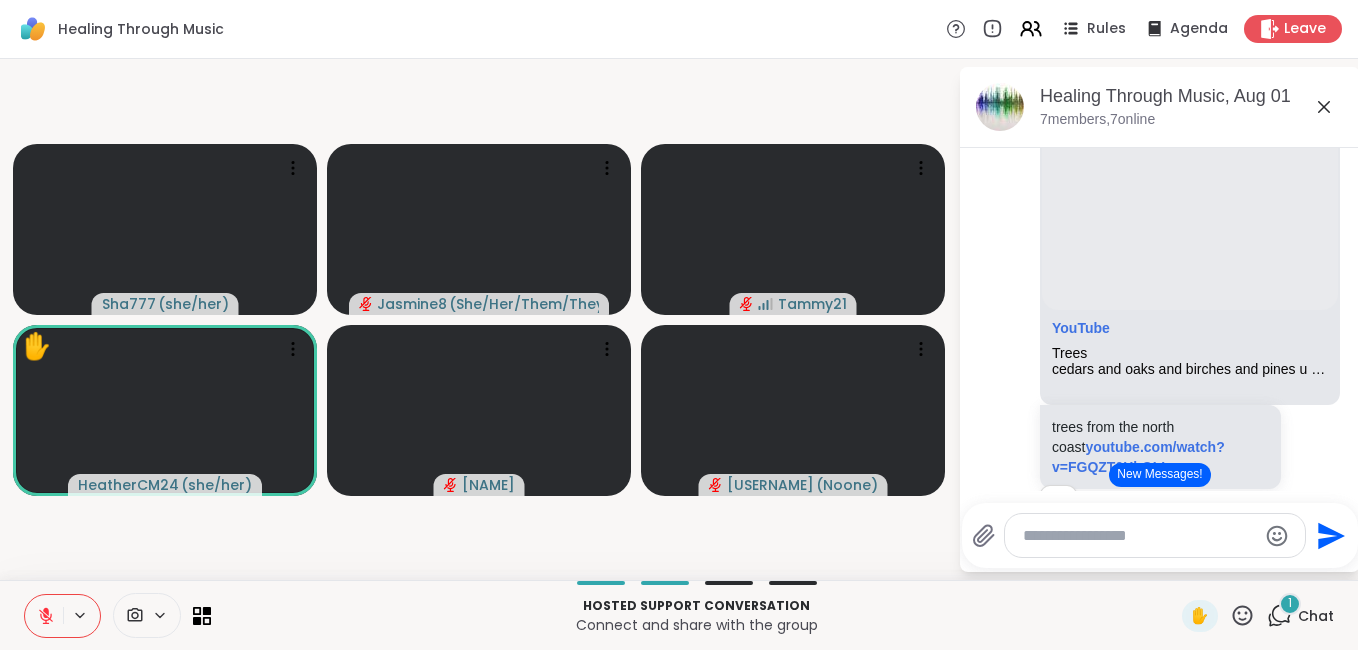 click 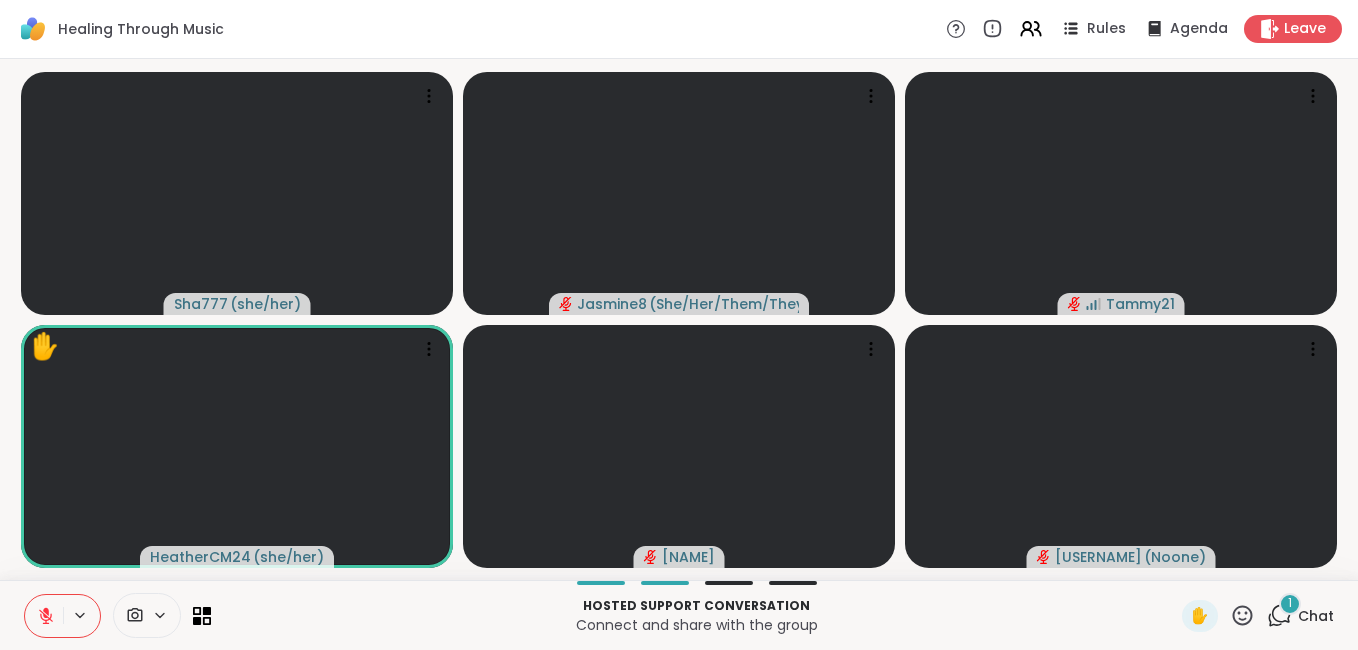 click 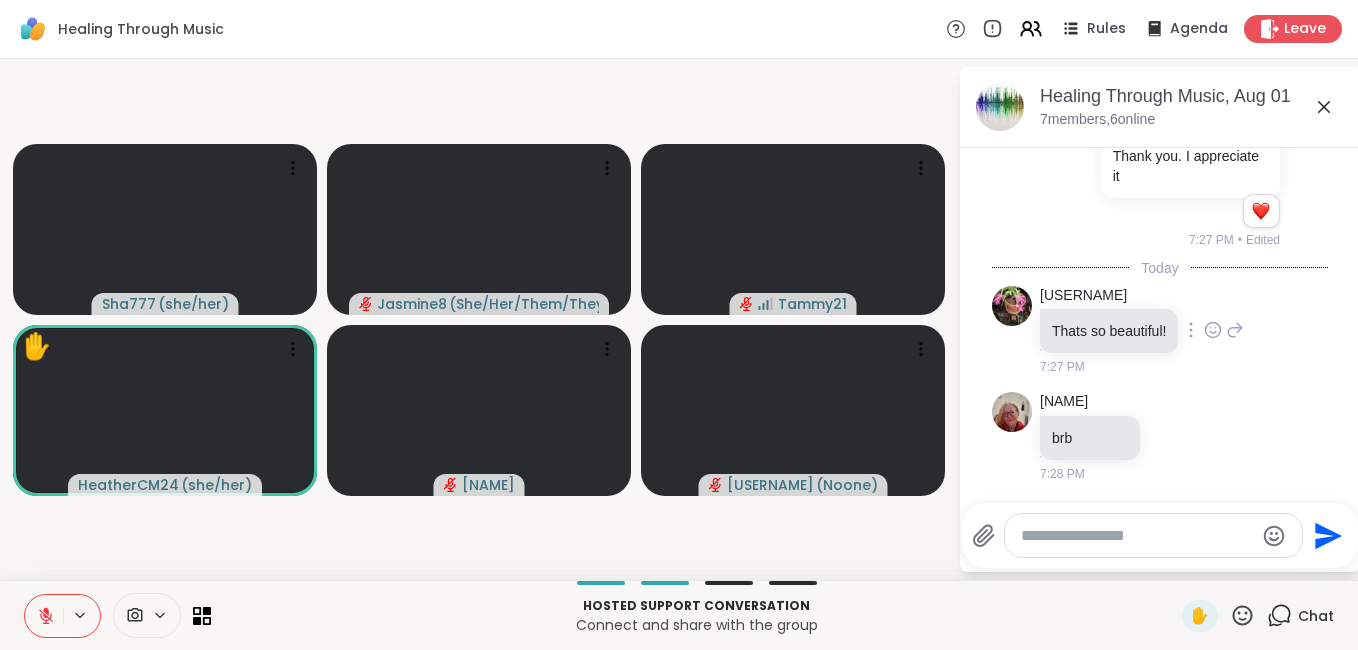 scroll, scrollTop: 6092, scrollLeft: 0, axis: vertical 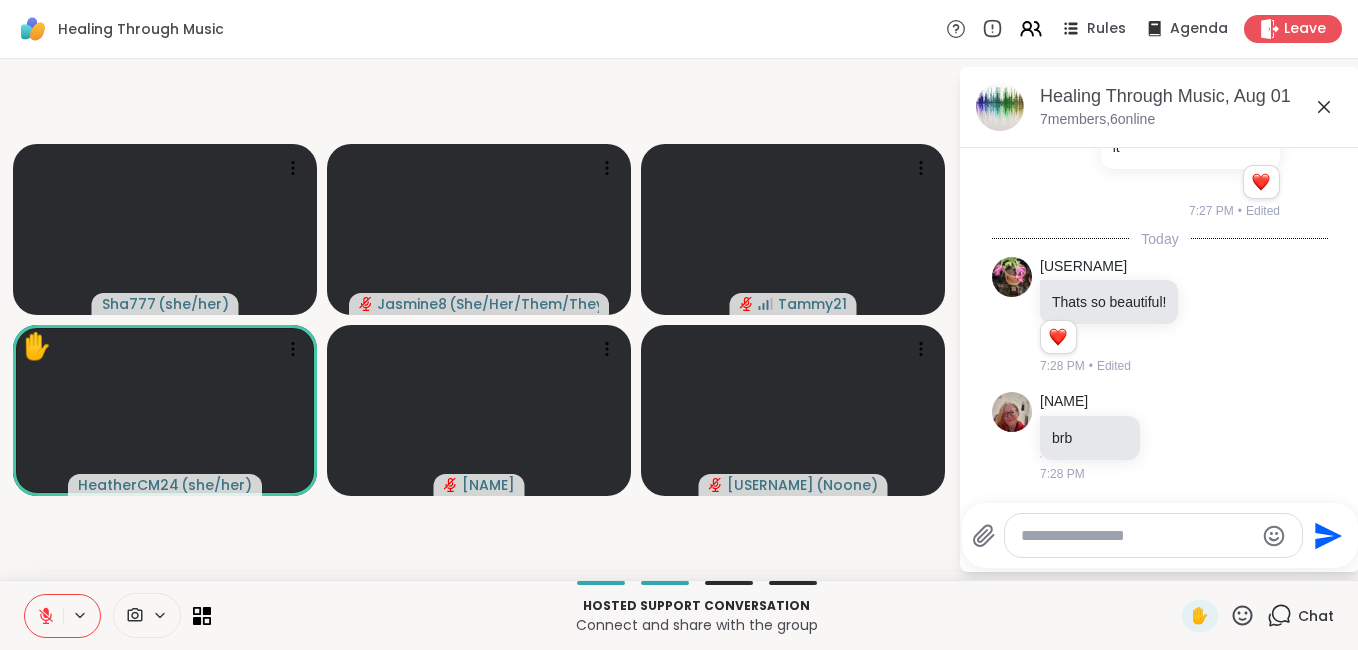 click 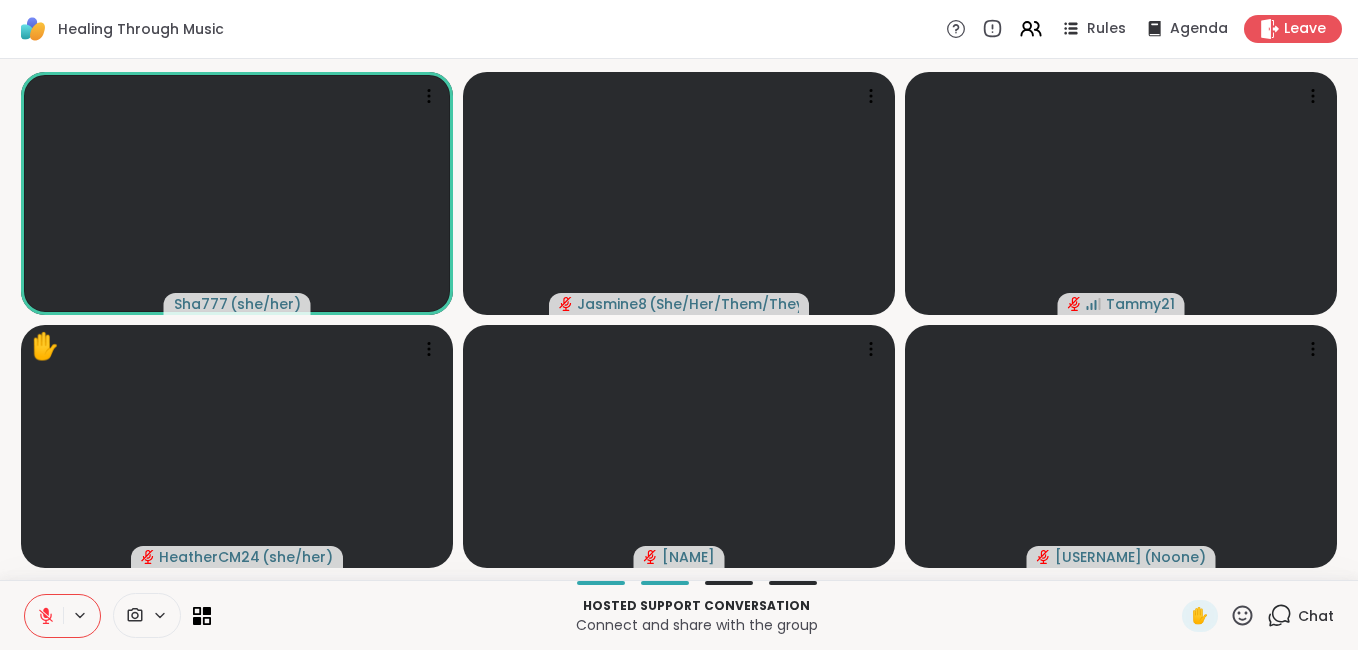 click 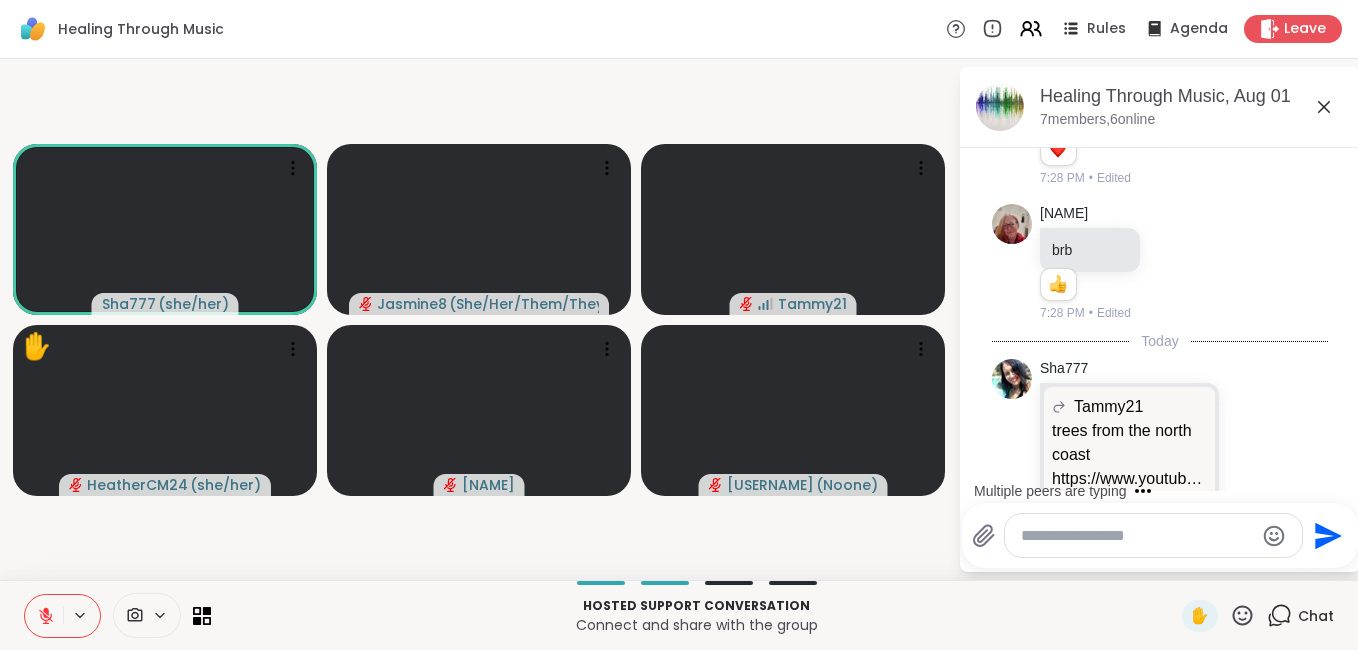 scroll, scrollTop: 6372, scrollLeft: 0, axis: vertical 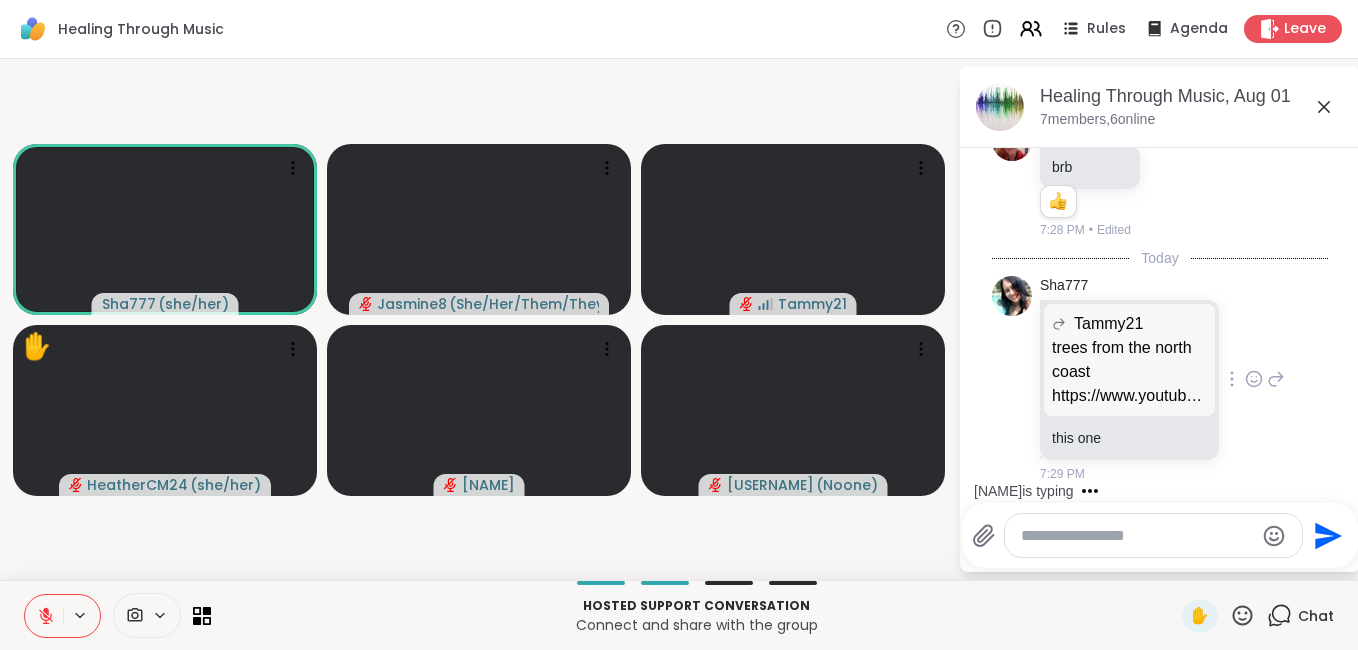 click on "trees from the north coast  https://www.youtube.com/watch?v=FGQZT0HbQLI" at bounding box center [1129, 372] 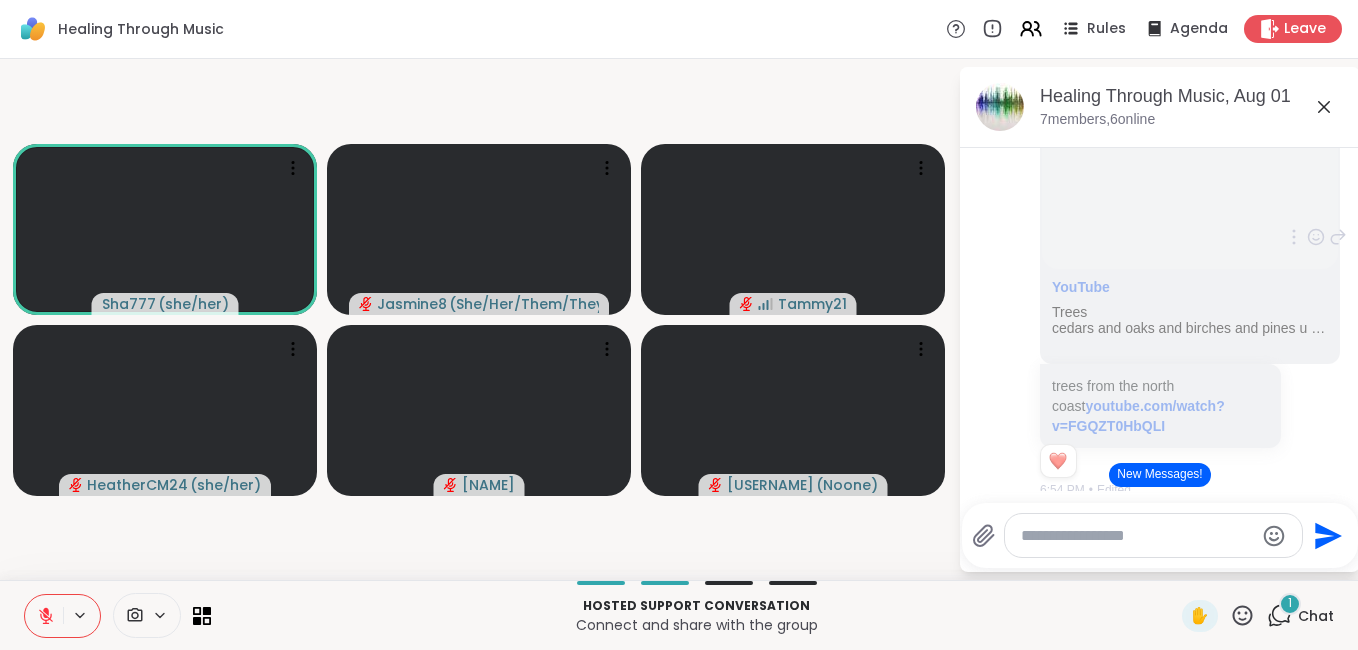 scroll, scrollTop: 2373, scrollLeft: 0, axis: vertical 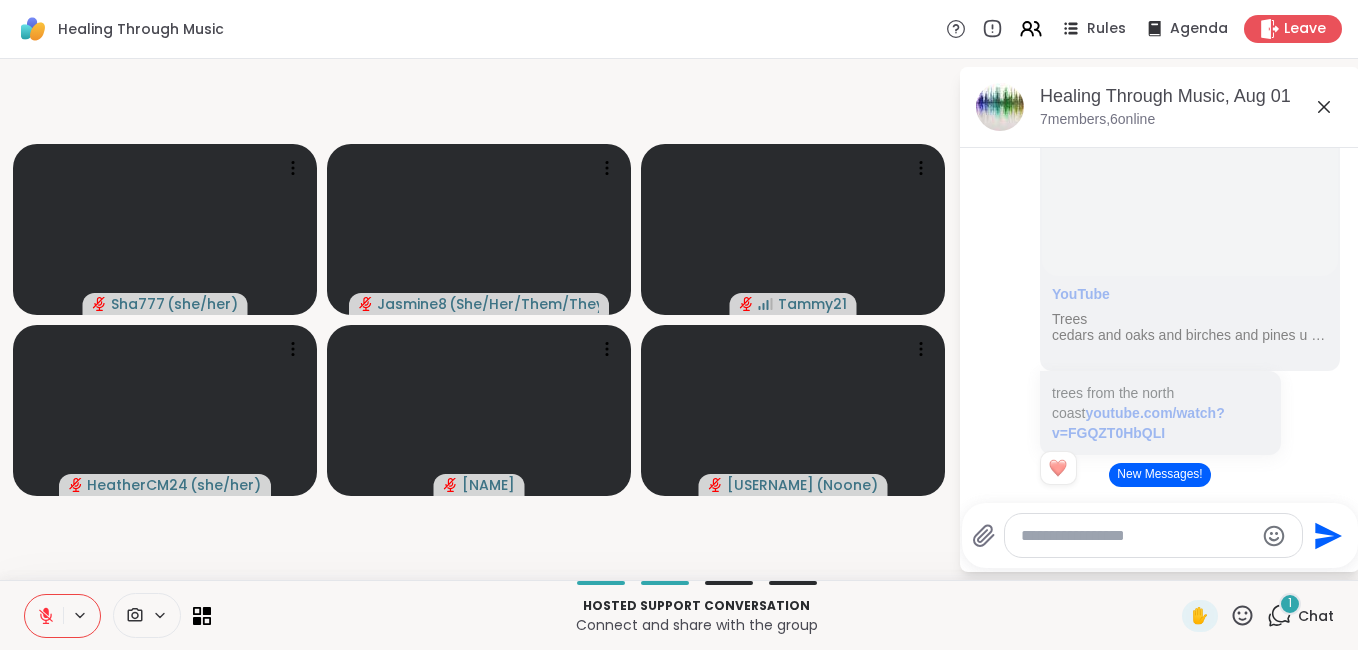 click on "New Messages!" at bounding box center [1159, 475] 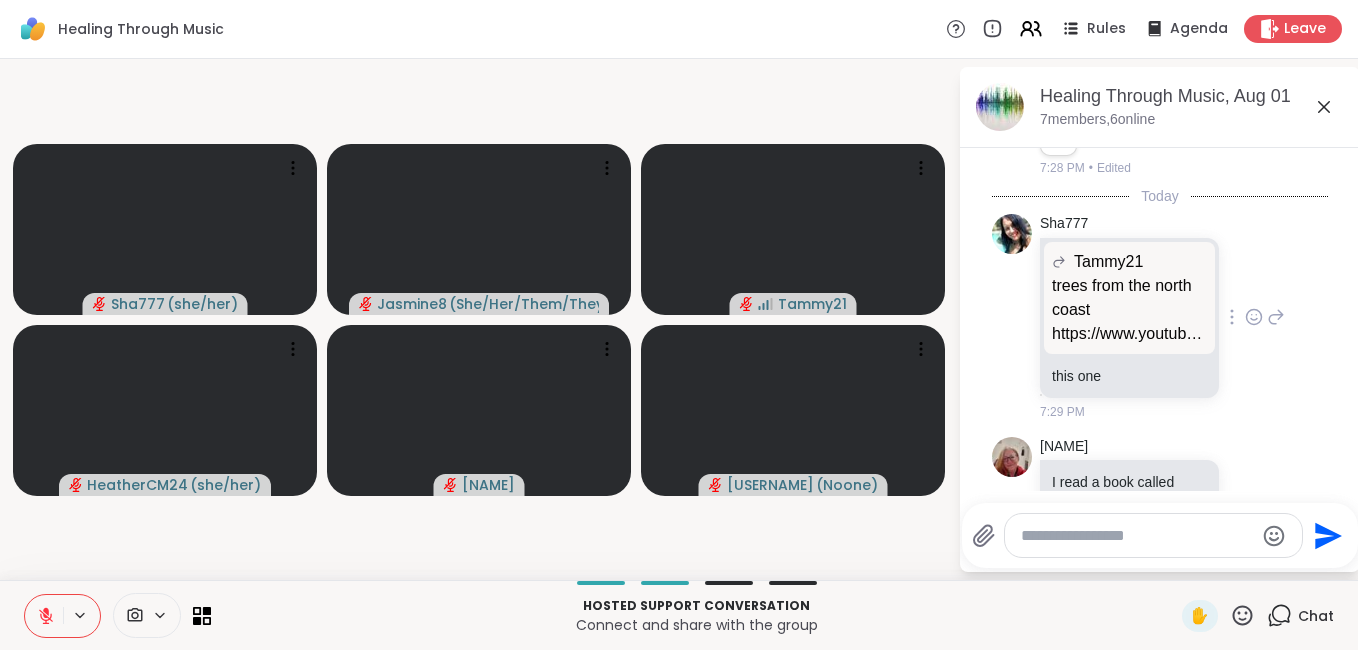 scroll, scrollTop: 6518, scrollLeft: 0, axis: vertical 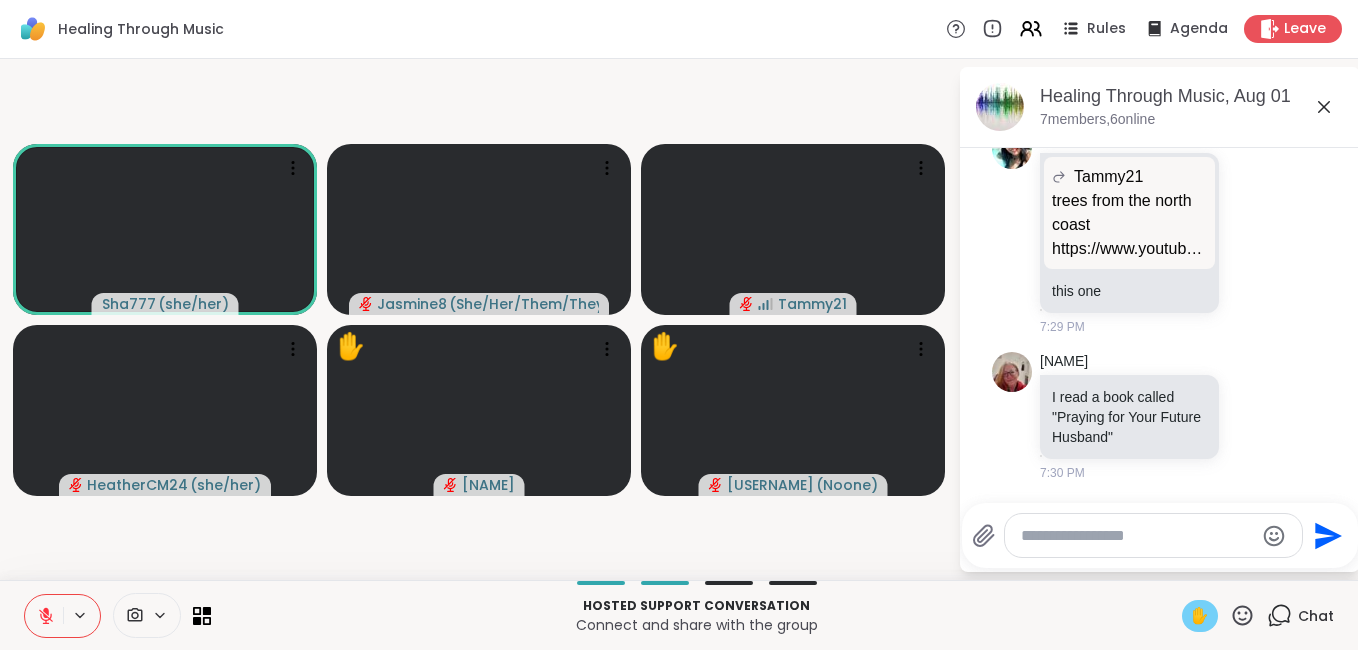 click on "✋" at bounding box center (1200, 616) 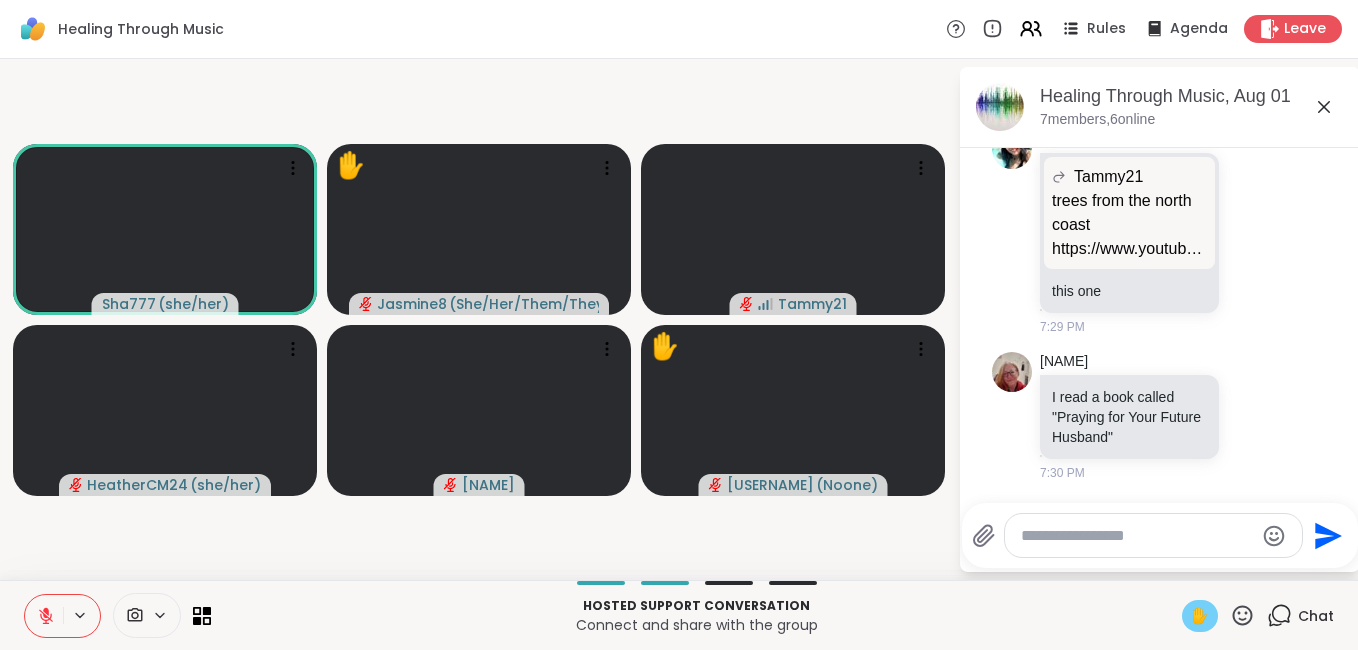 click 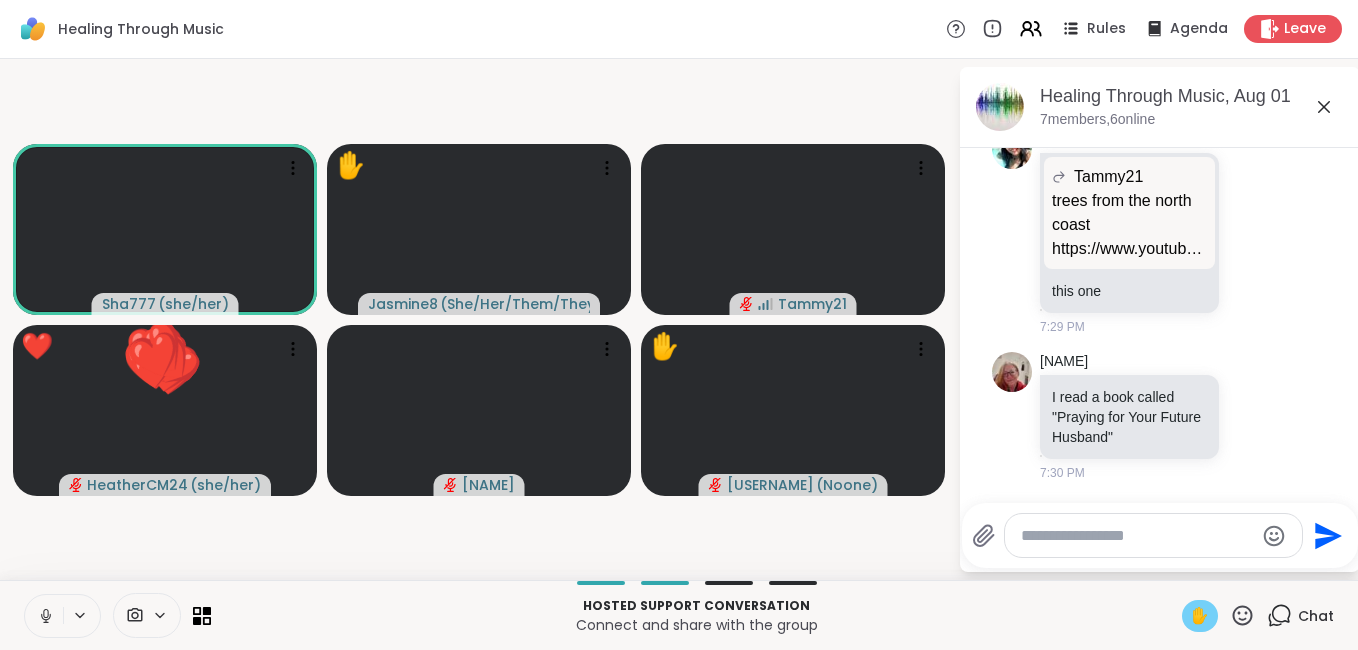 click 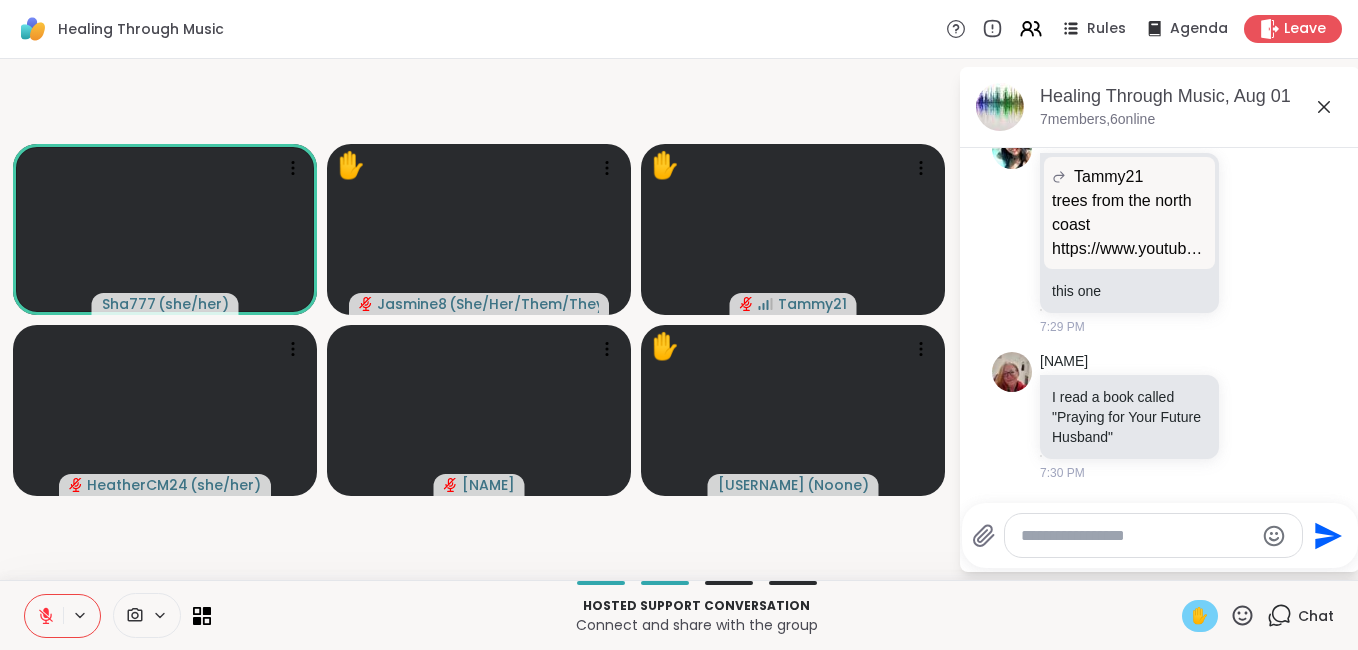 click on "✋" at bounding box center (1200, 616) 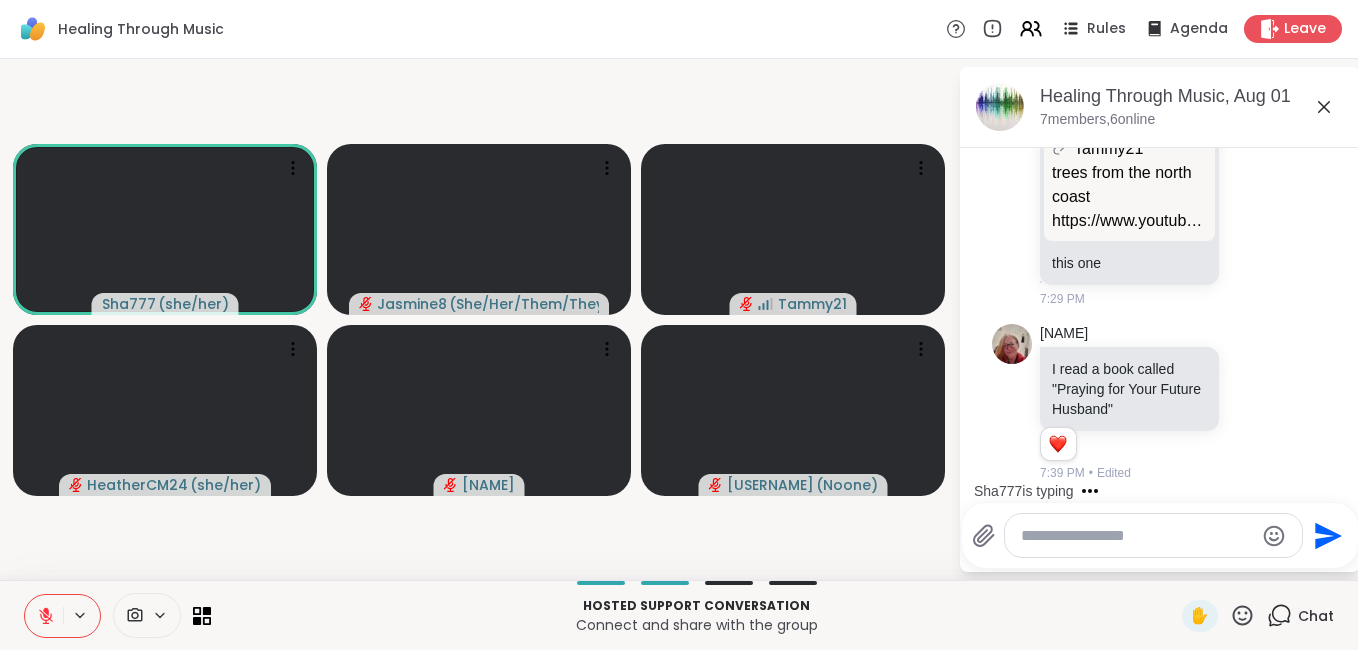 scroll, scrollTop: 6770, scrollLeft: 0, axis: vertical 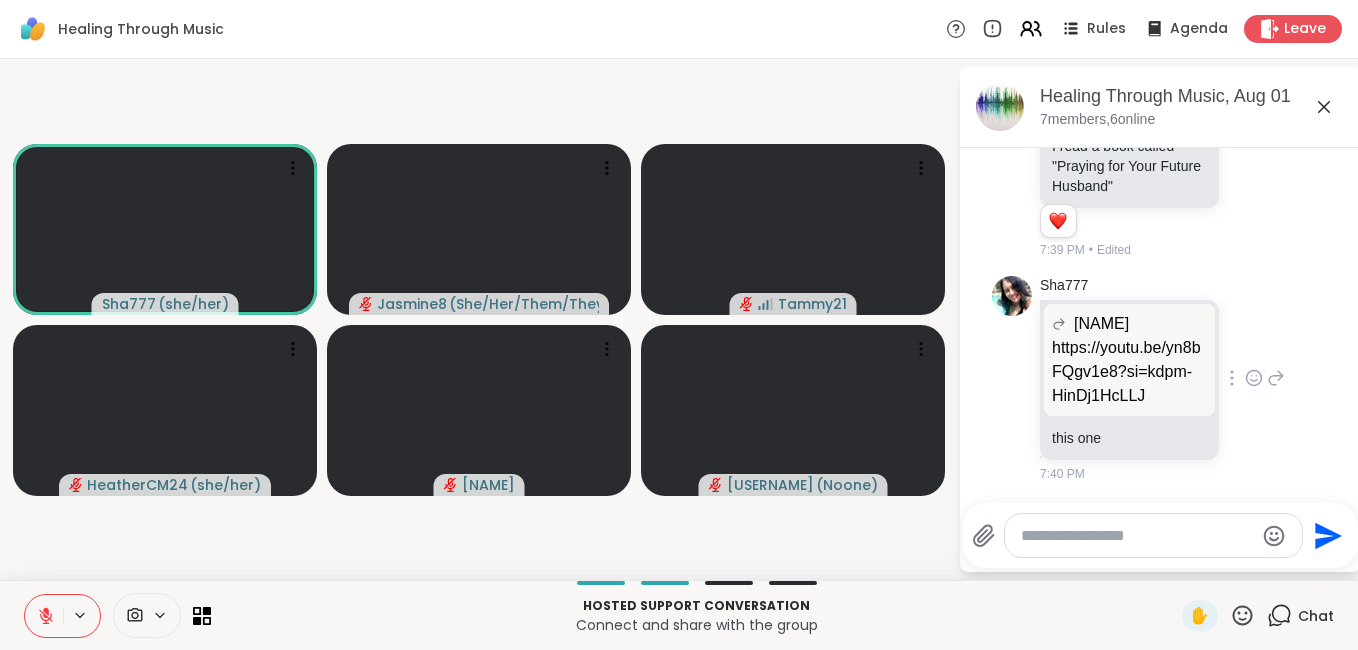 click on "https://youtu.be/yn8bFQgv1e8?si=kdpm-HinDj1HcLLJ" at bounding box center (1129, 372) 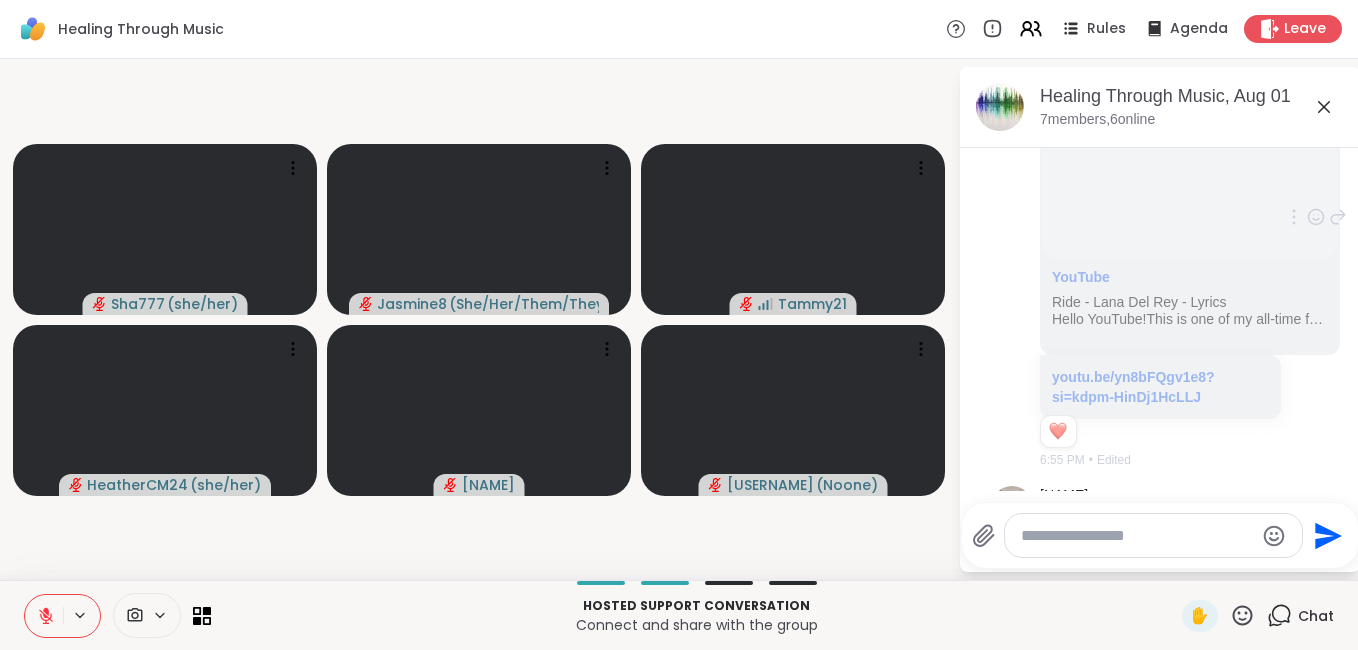 scroll, scrollTop: 2929, scrollLeft: 0, axis: vertical 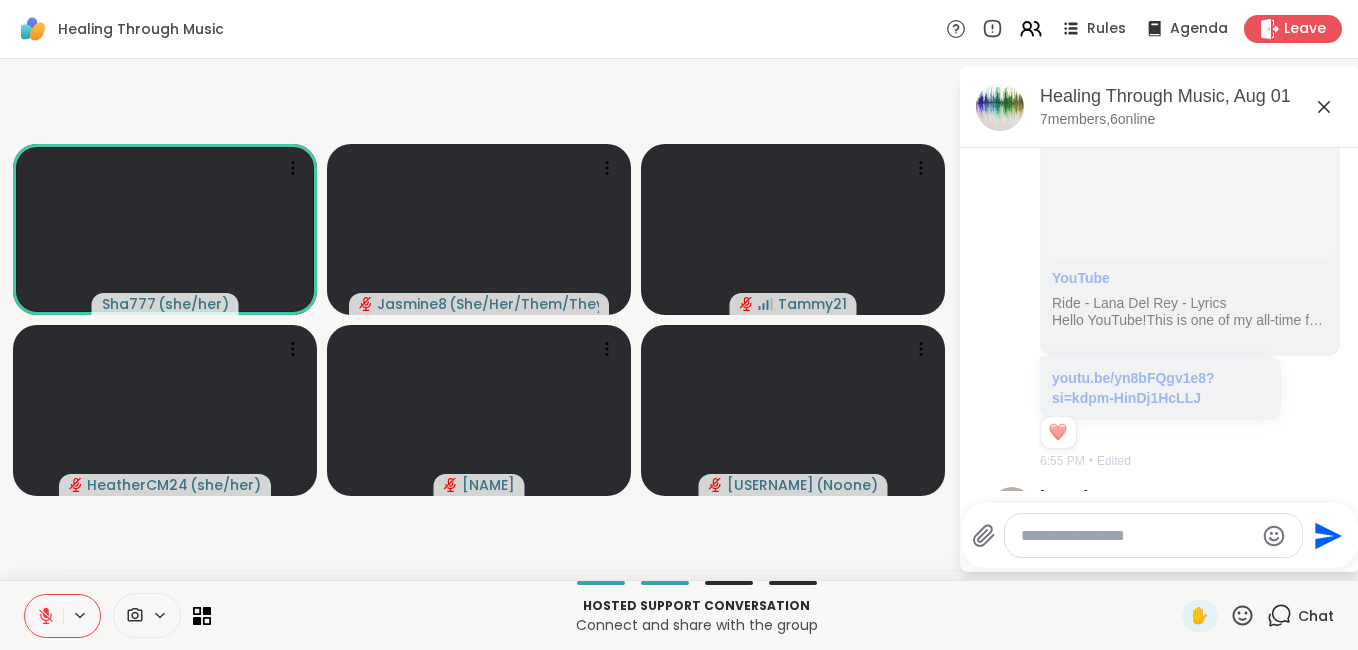 click 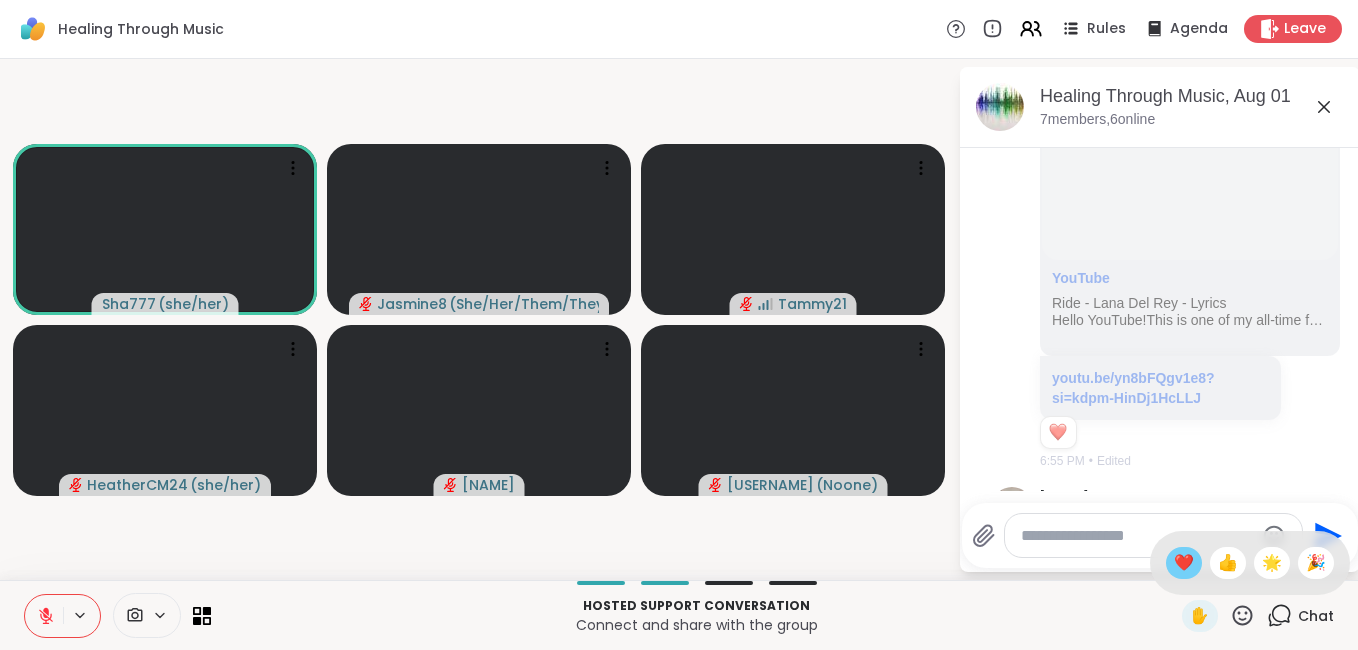click on "❤️" at bounding box center [1184, 563] 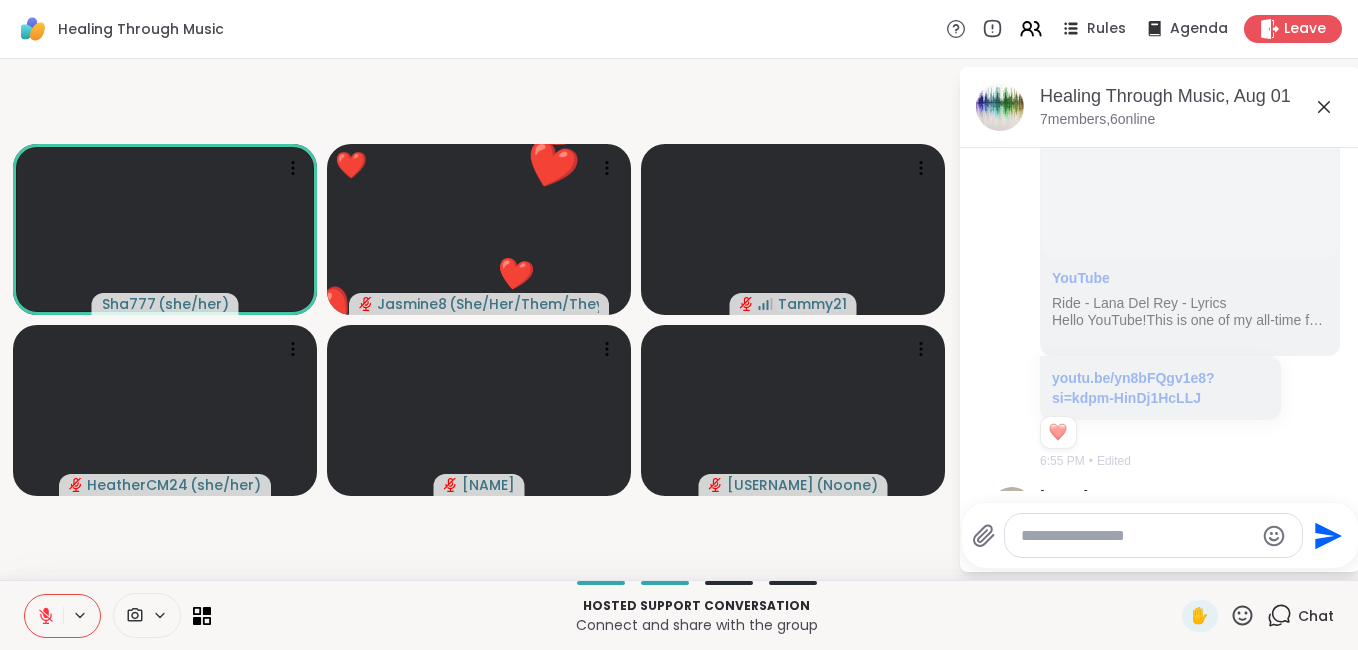 click on "Hosted support conversation Connect and share with the group" at bounding box center (696, 615) 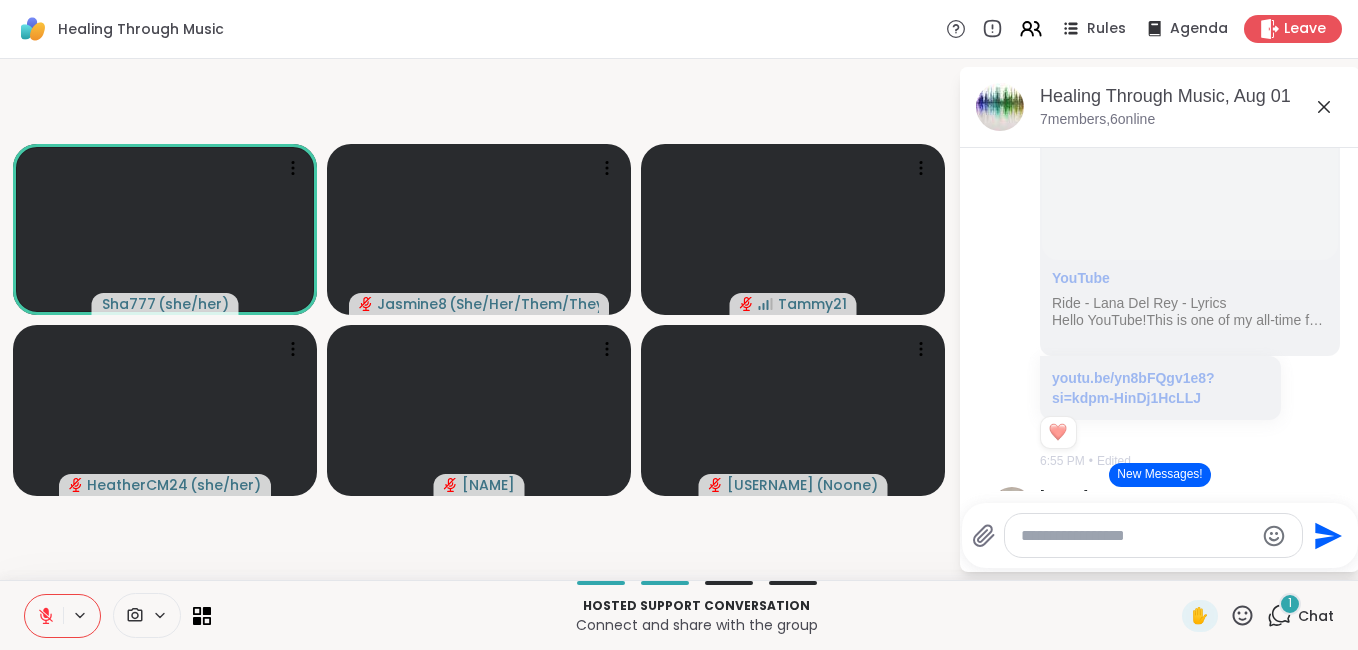 click on "New Messages!" at bounding box center (1159, 475) 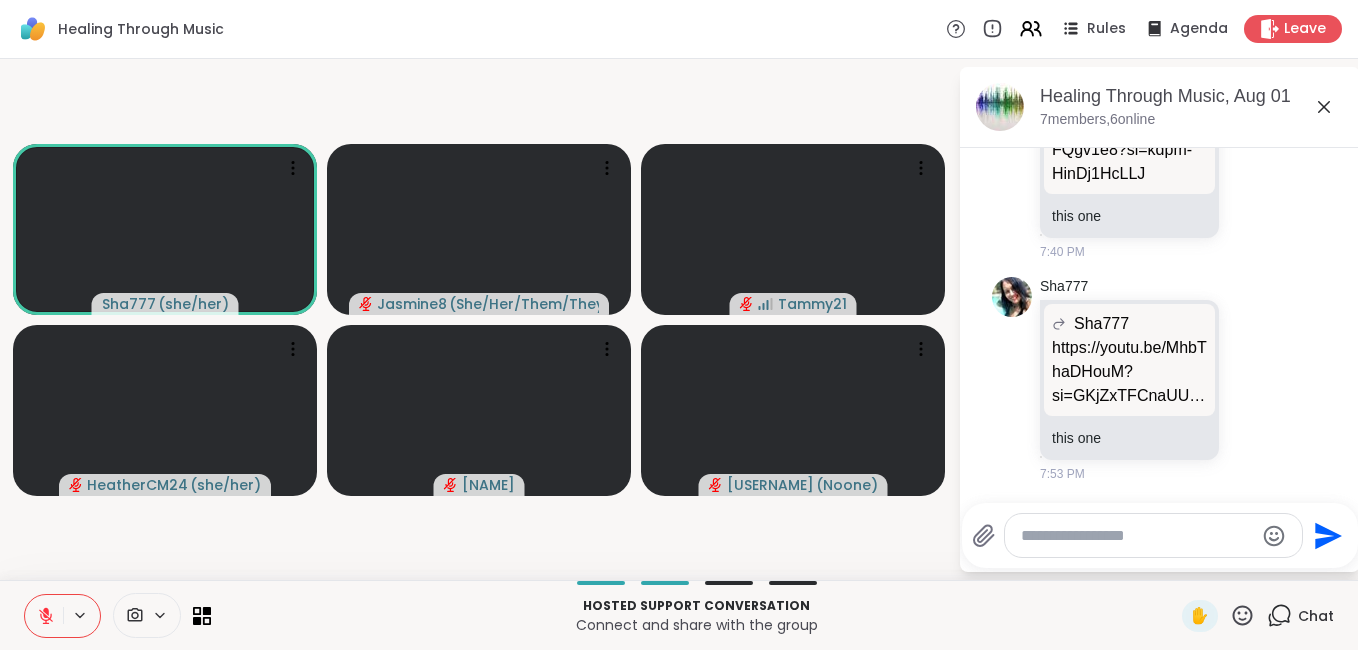 scroll, scrollTop: 6992, scrollLeft: 0, axis: vertical 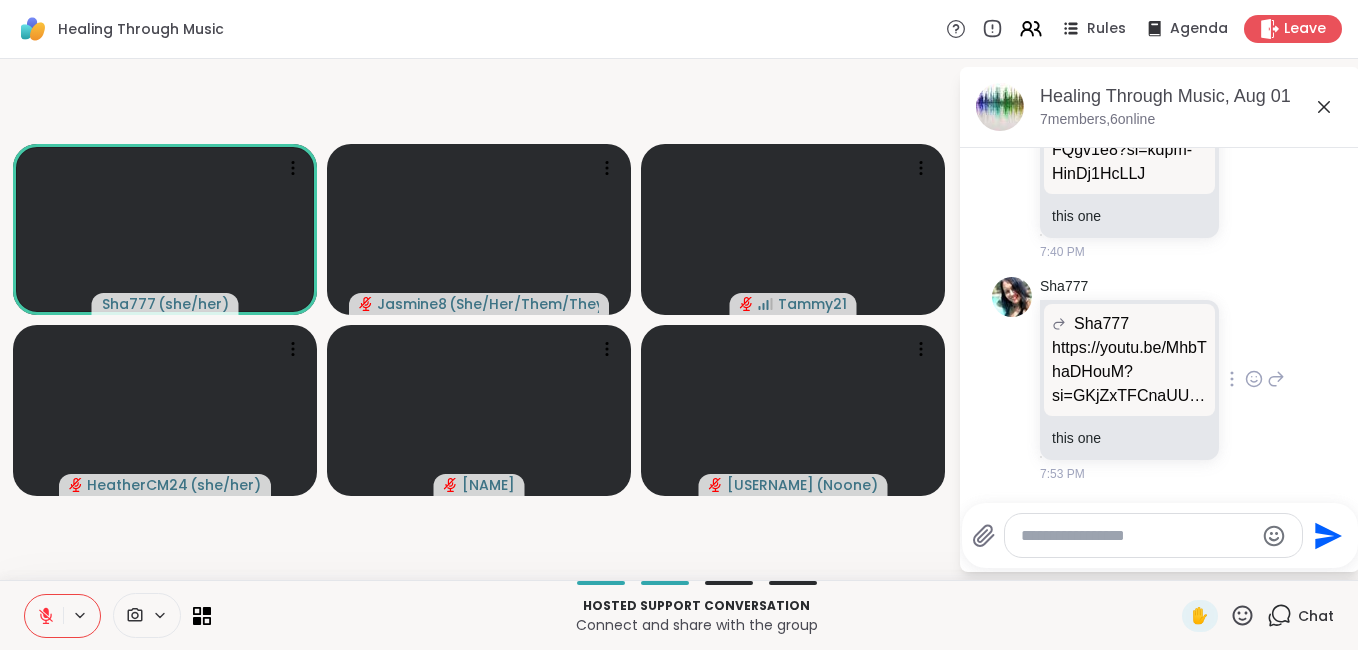 click on "https://youtu.be/MhbThaDHouM?si=GKjZxTFCnaUUiaAH" at bounding box center (1129, 372) 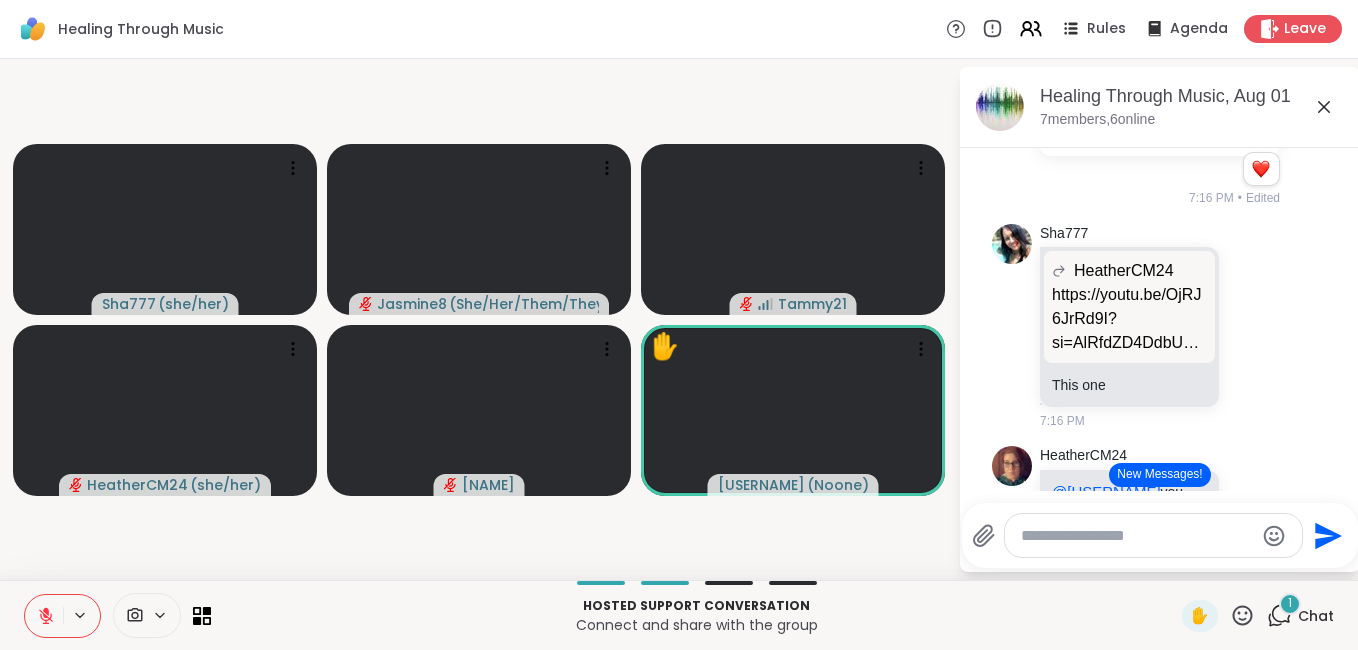 scroll, scrollTop: 5314, scrollLeft: 0, axis: vertical 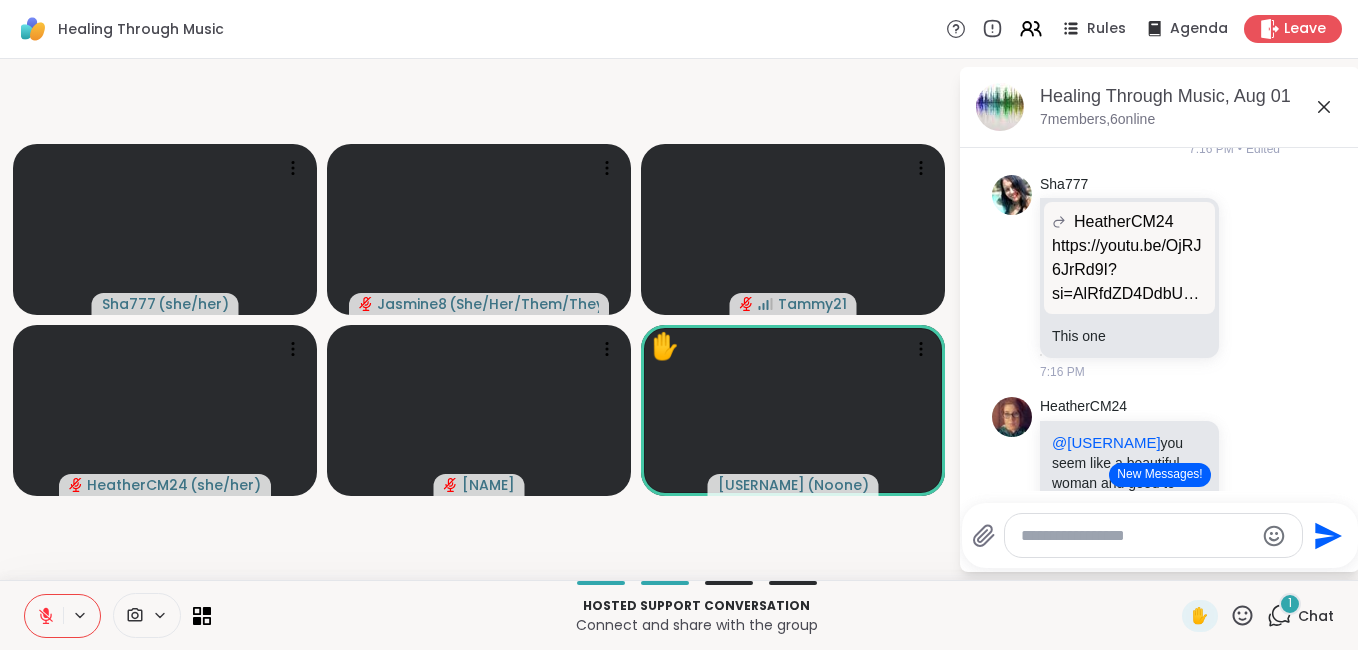 click on "New Messages!" at bounding box center (1159, 475) 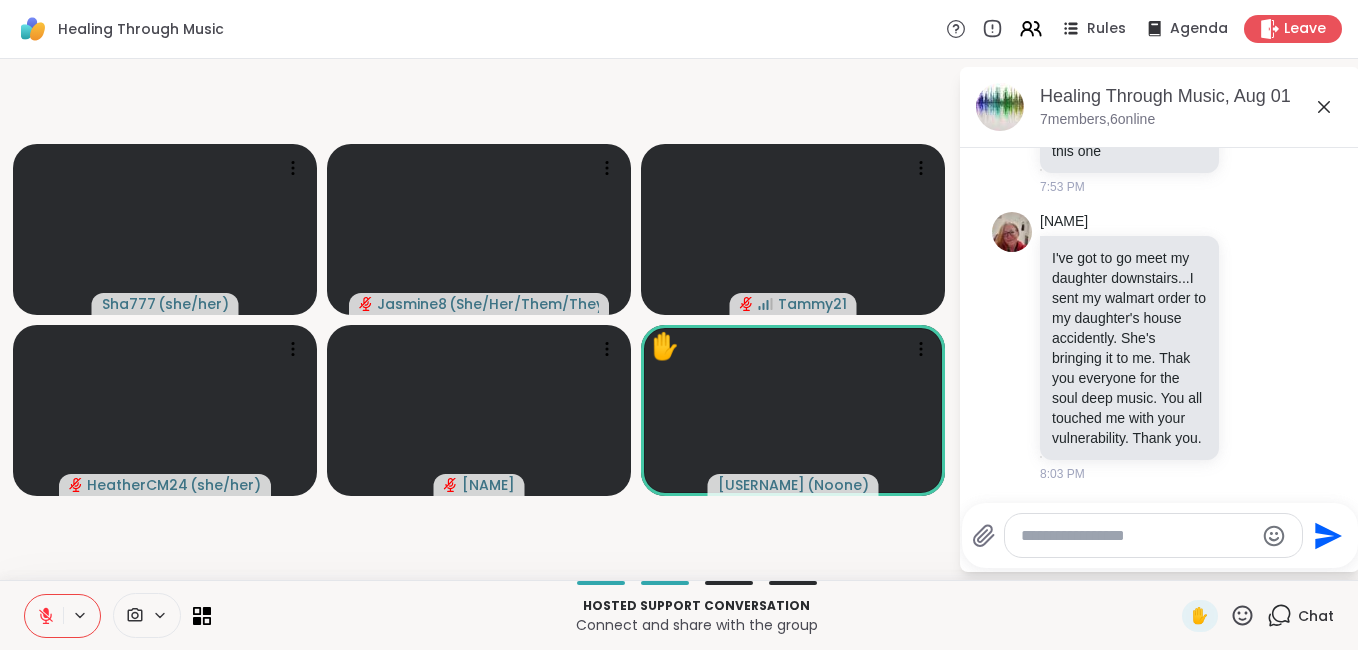 scroll, scrollTop: 7339, scrollLeft: 0, axis: vertical 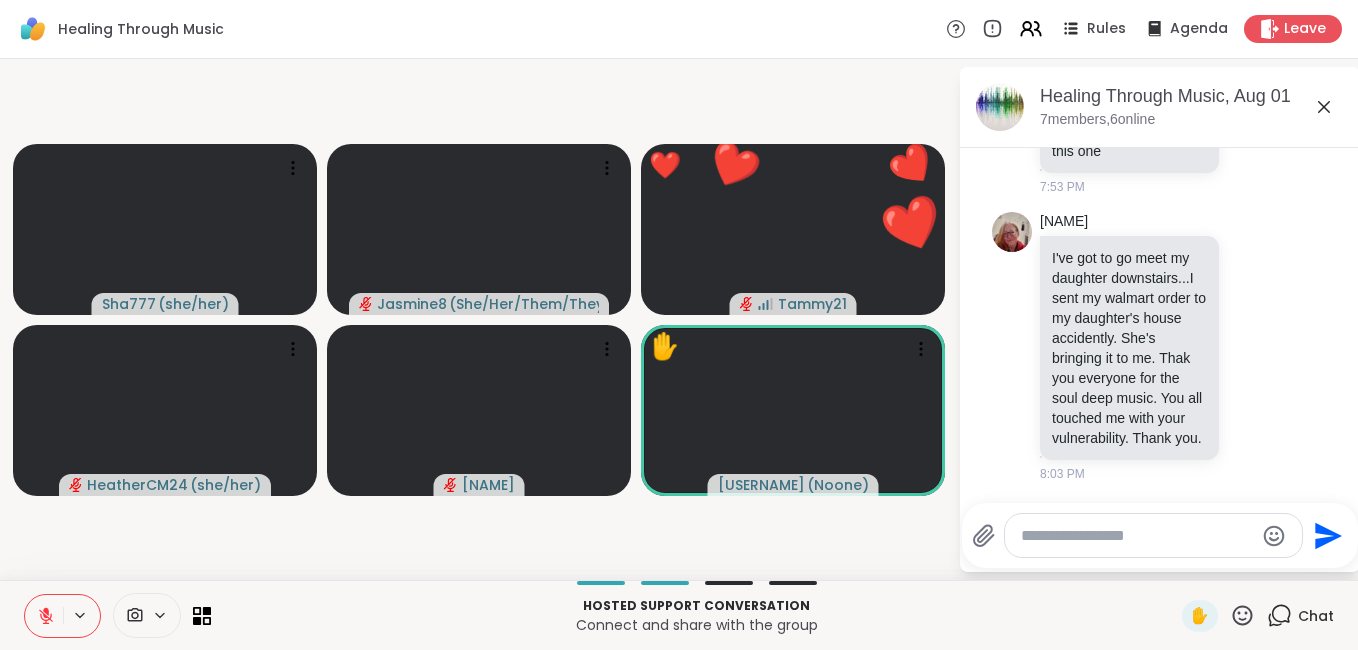 click at bounding box center [1153, 535] 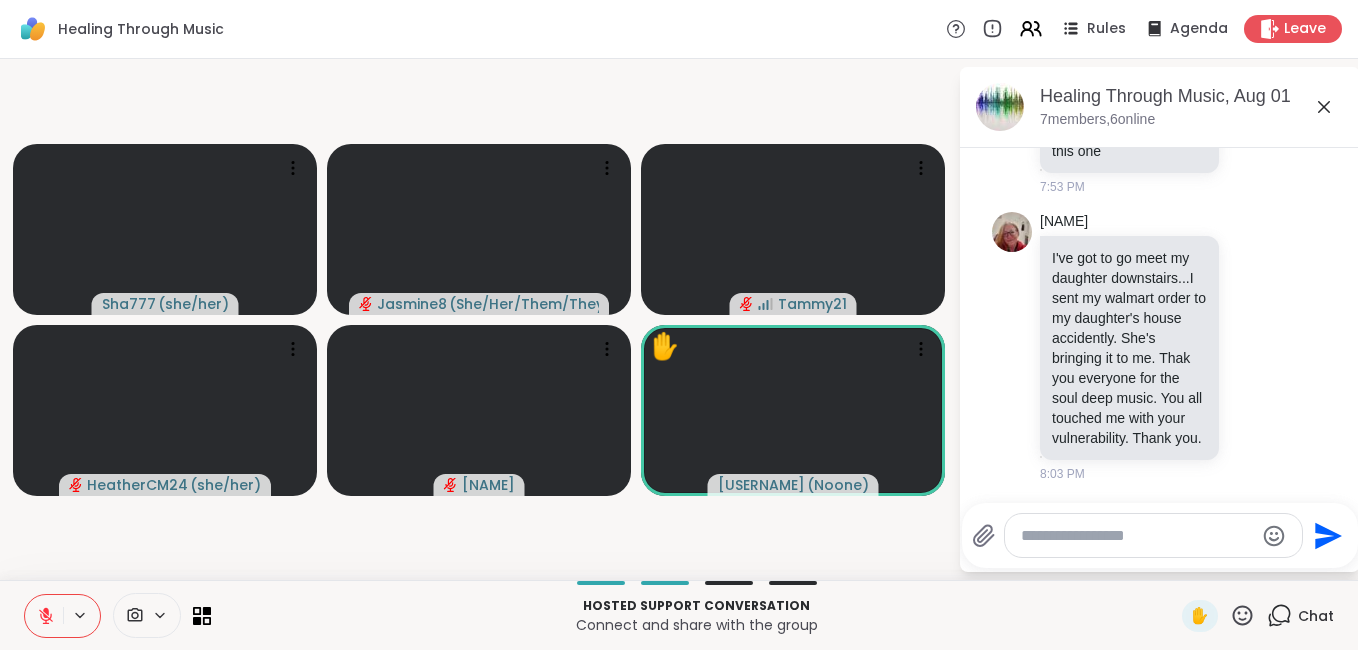 click at bounding box center (1137, 536) 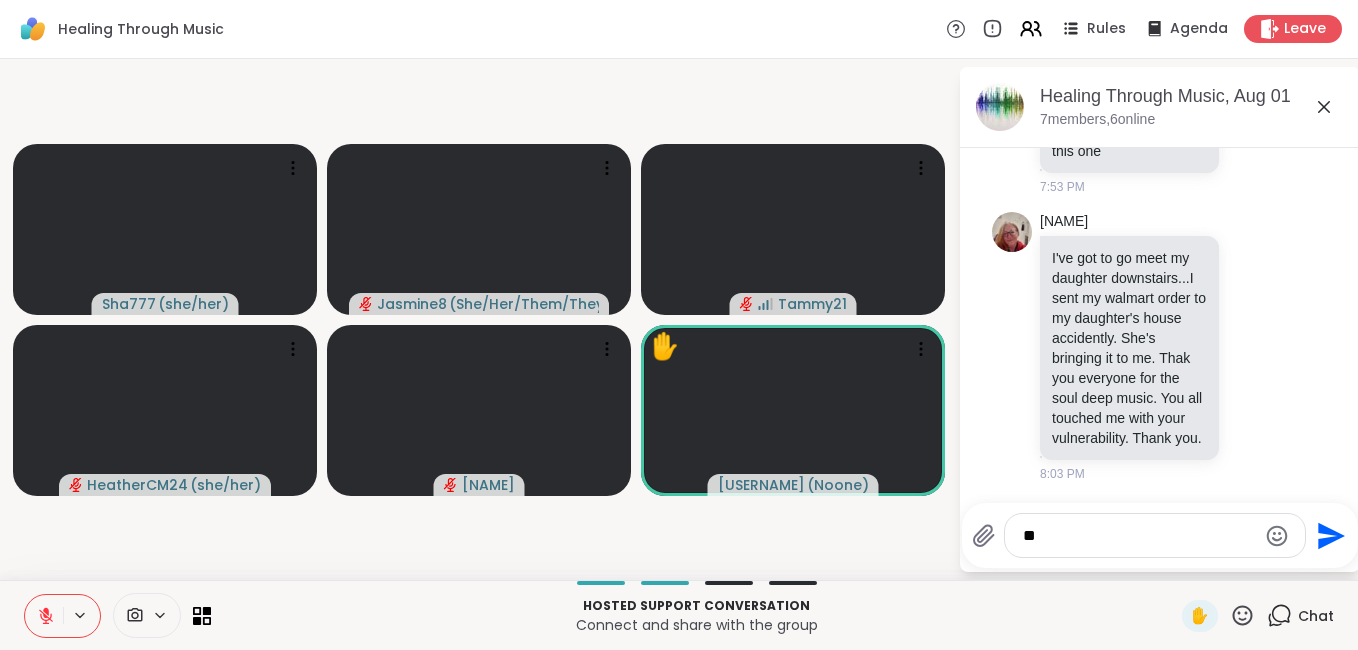 type on "*" 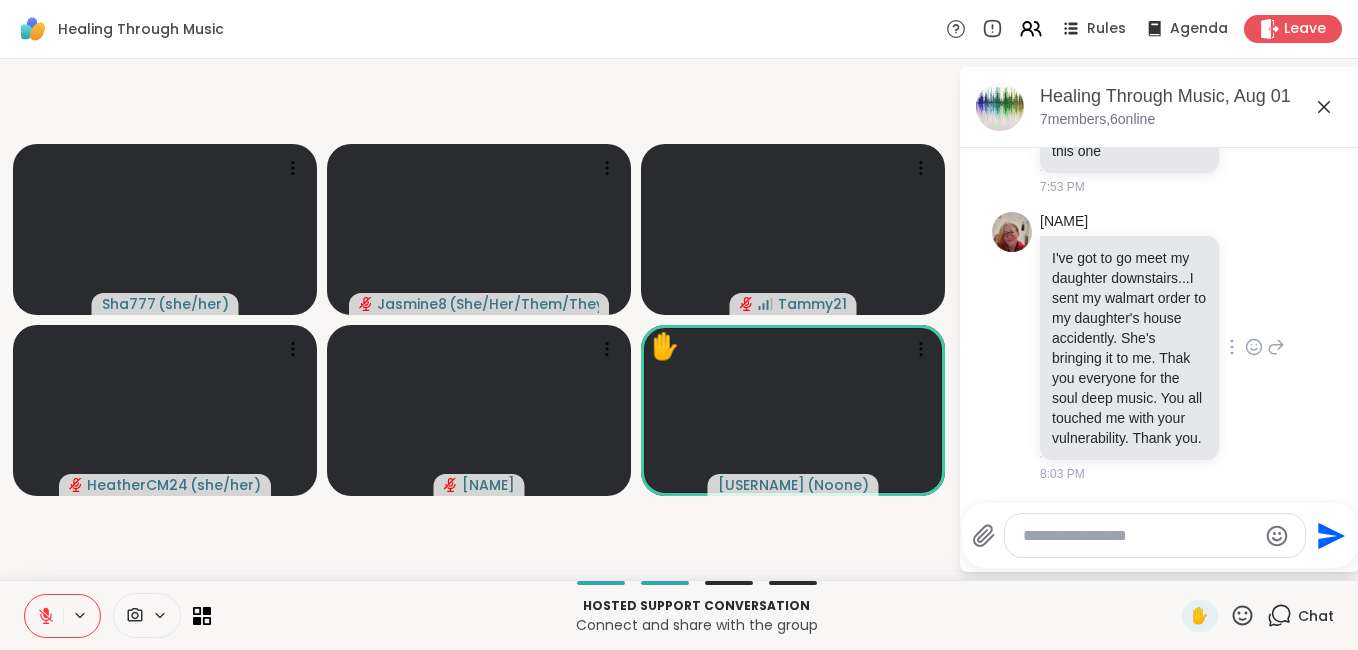 click on "I've got to go meet my daughter downstairs...I sent my walmart order to my daughter's house accidently. She's bringing it to me. Thak you everyone for the soul deep music. You all touched me with your vulnerability. Thank you." at bounding box center [1129, 348] 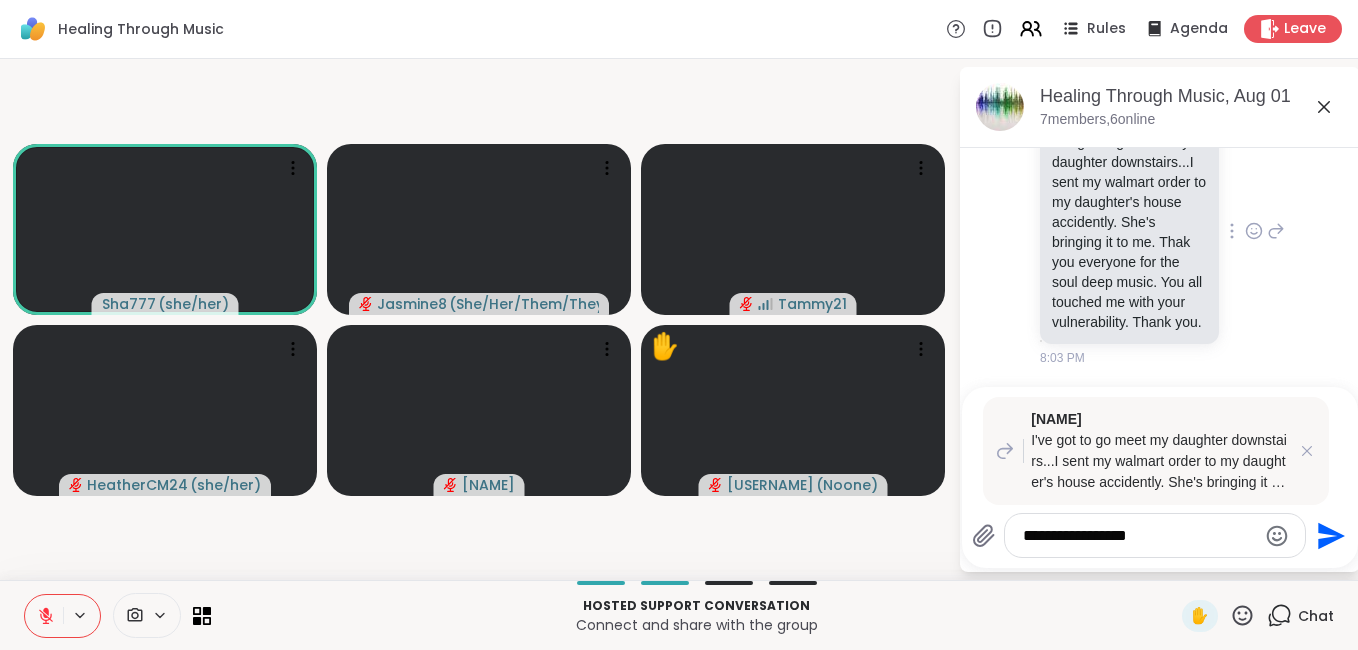 type on "**********" 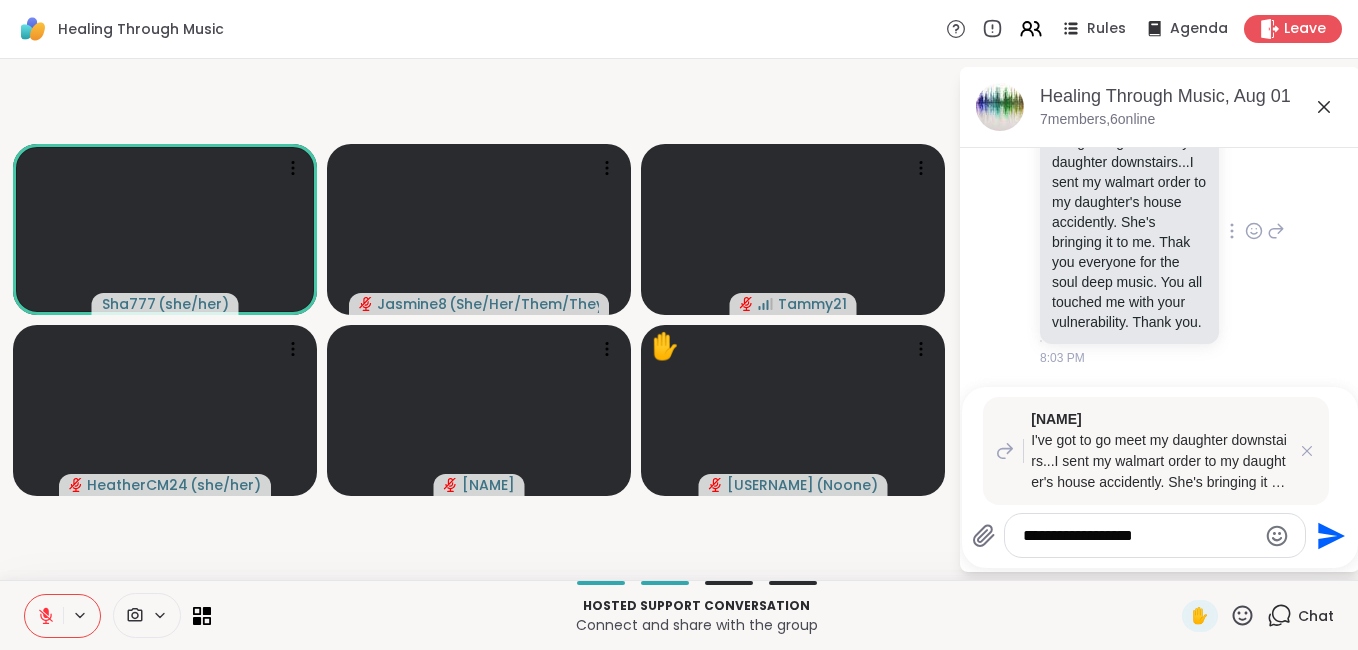 type 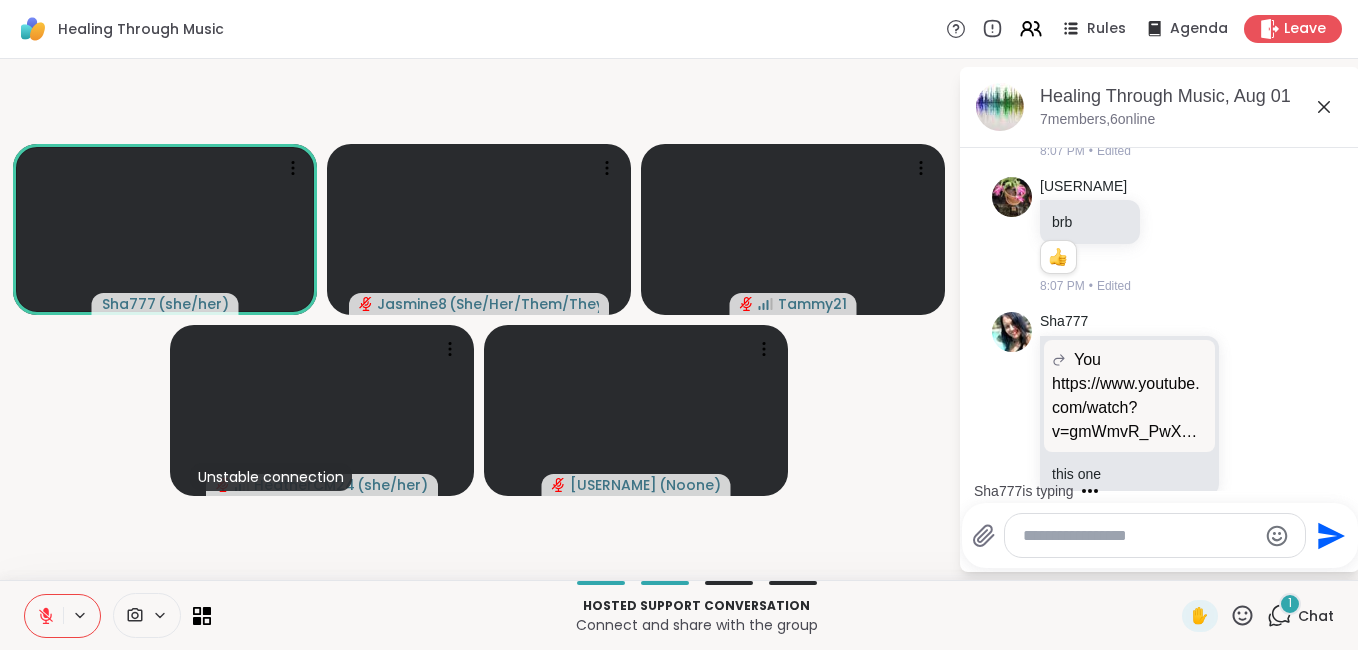 scroll, scrollTop: 8204, scrollLeft: 0, axis: vertical 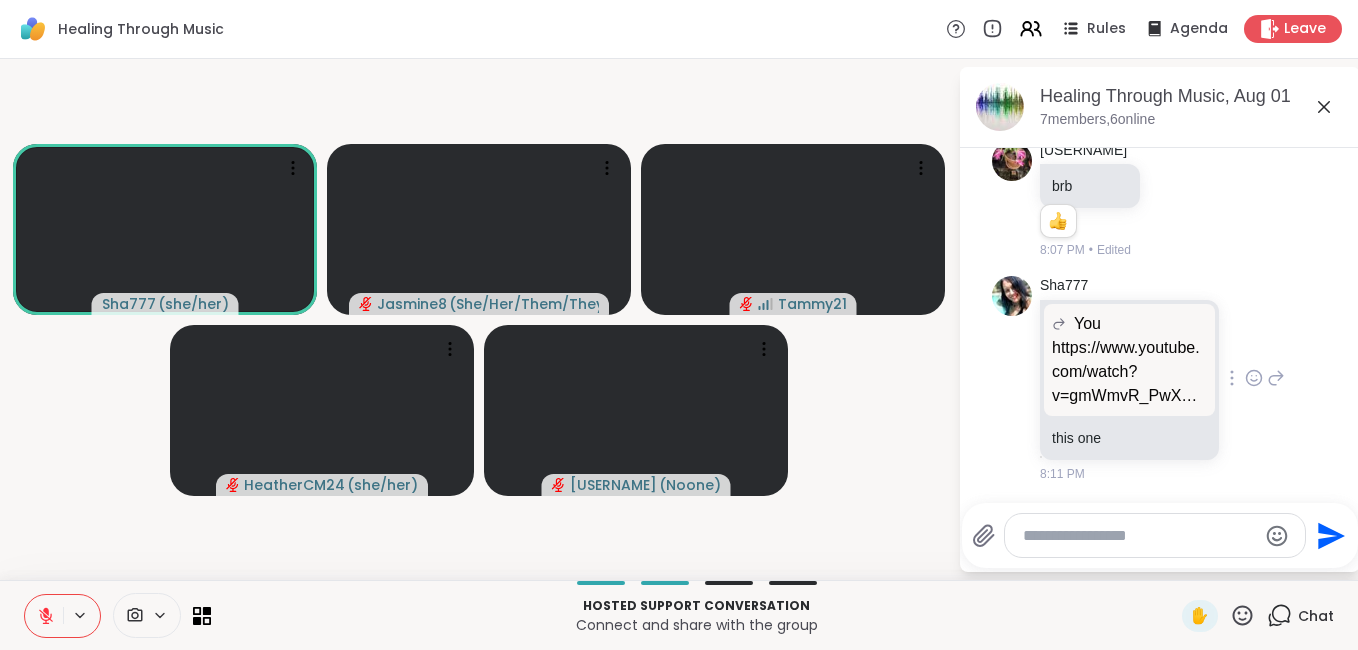 click on "https://www.youtube.com/watch?v=gmWmvR_PwXA&list=RDgmWmvR_PwXA&start_radio=1" at bounding box center [1129, 372] 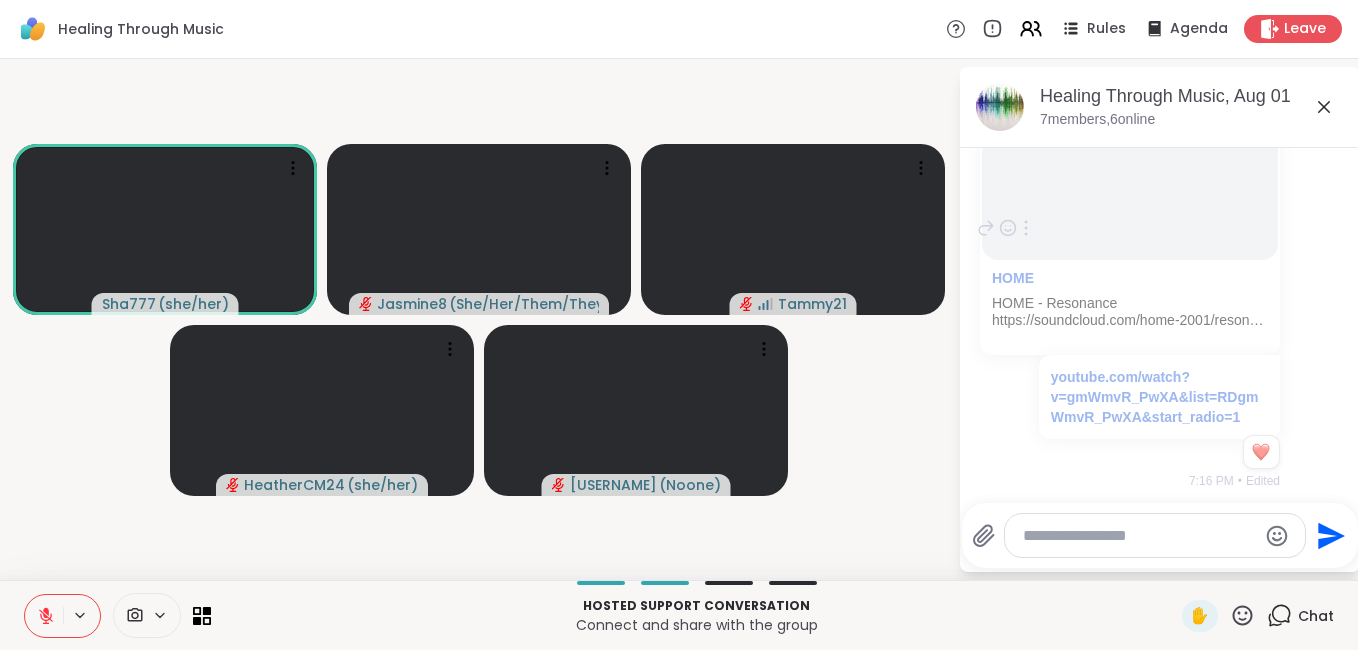 scroll, scrollTop: 4966, scrollLeft: 0, axis: vertical 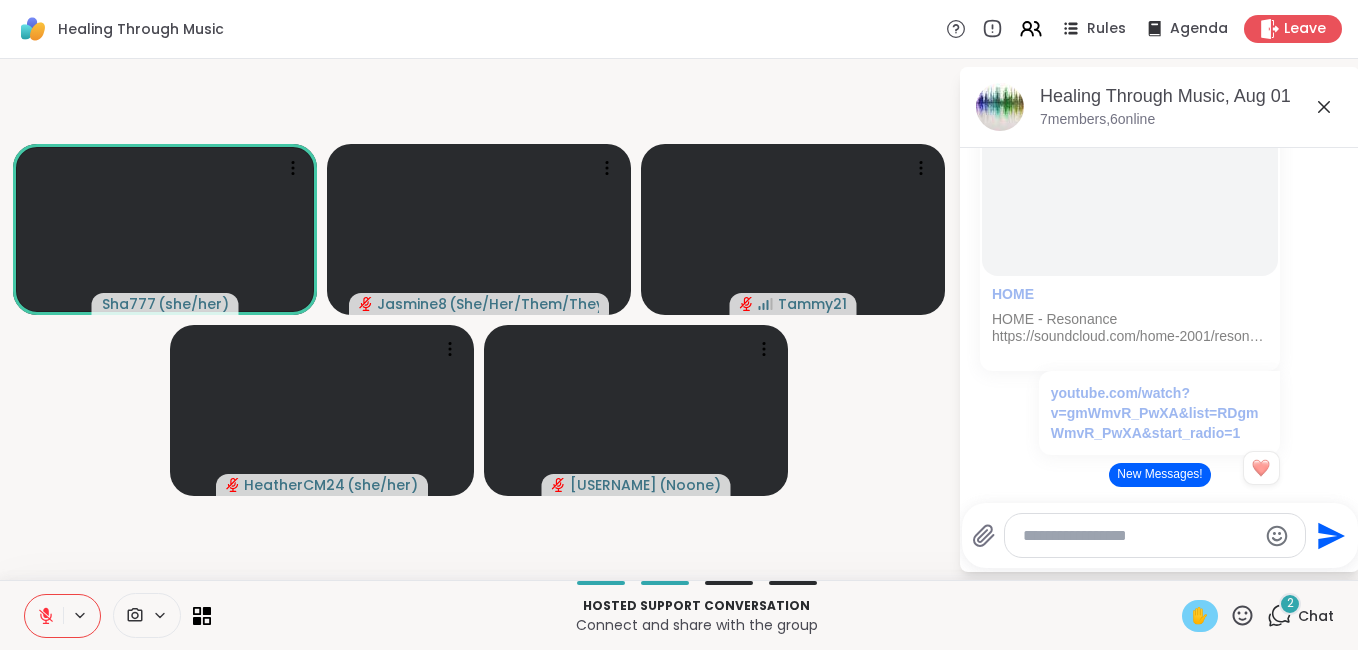 click on "✋" at bounding box center (1200, 616) 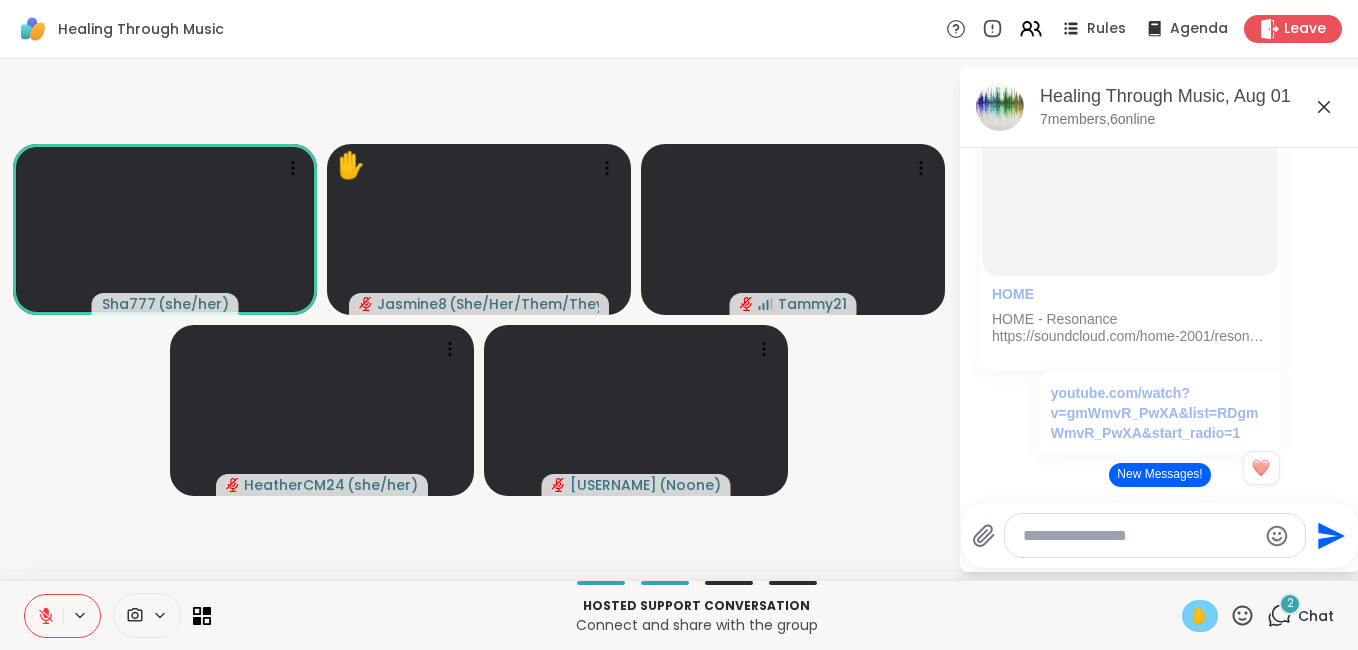 click 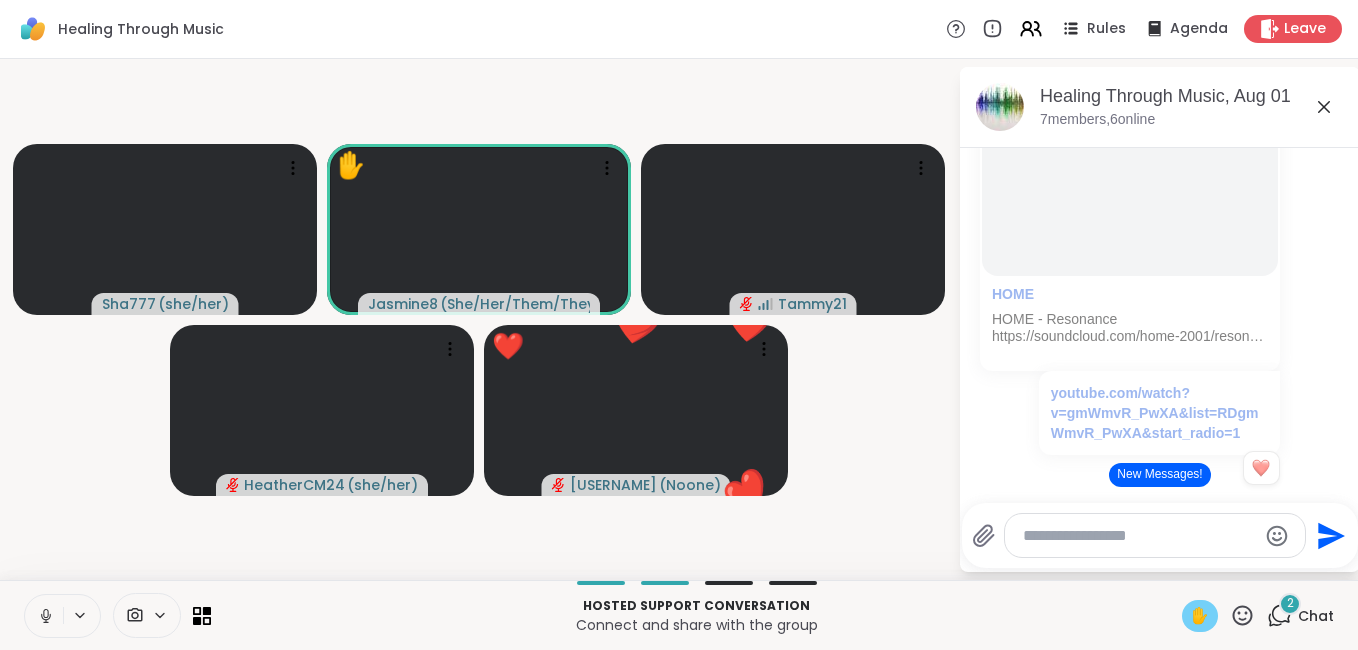 click 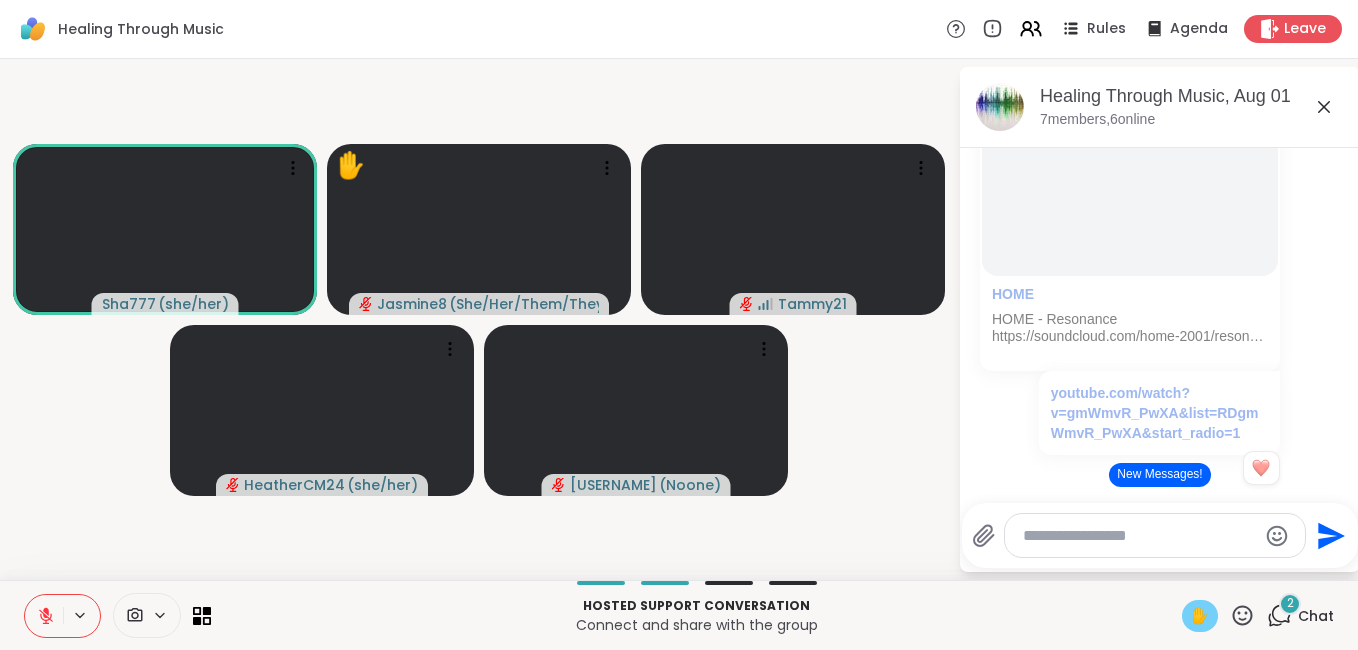 click on "✋" at bounding box center (1200, 616) 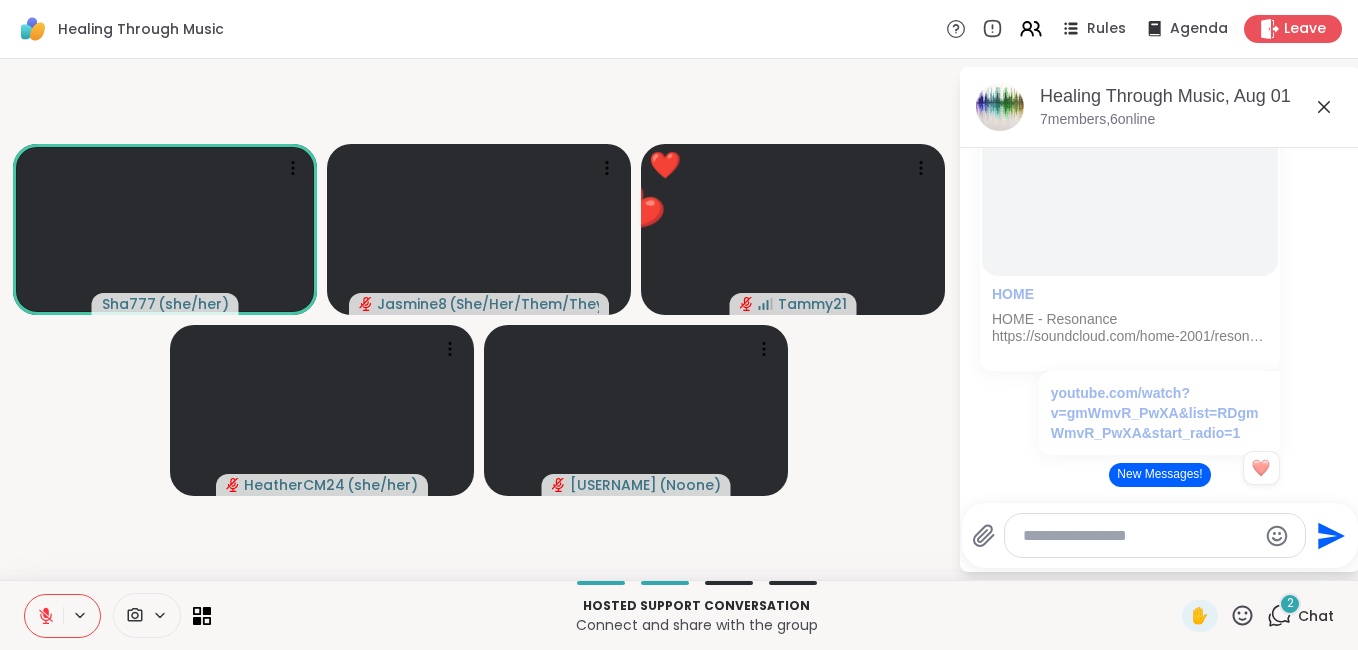 click on "New Messages!" at bounding box center (1159, 475) 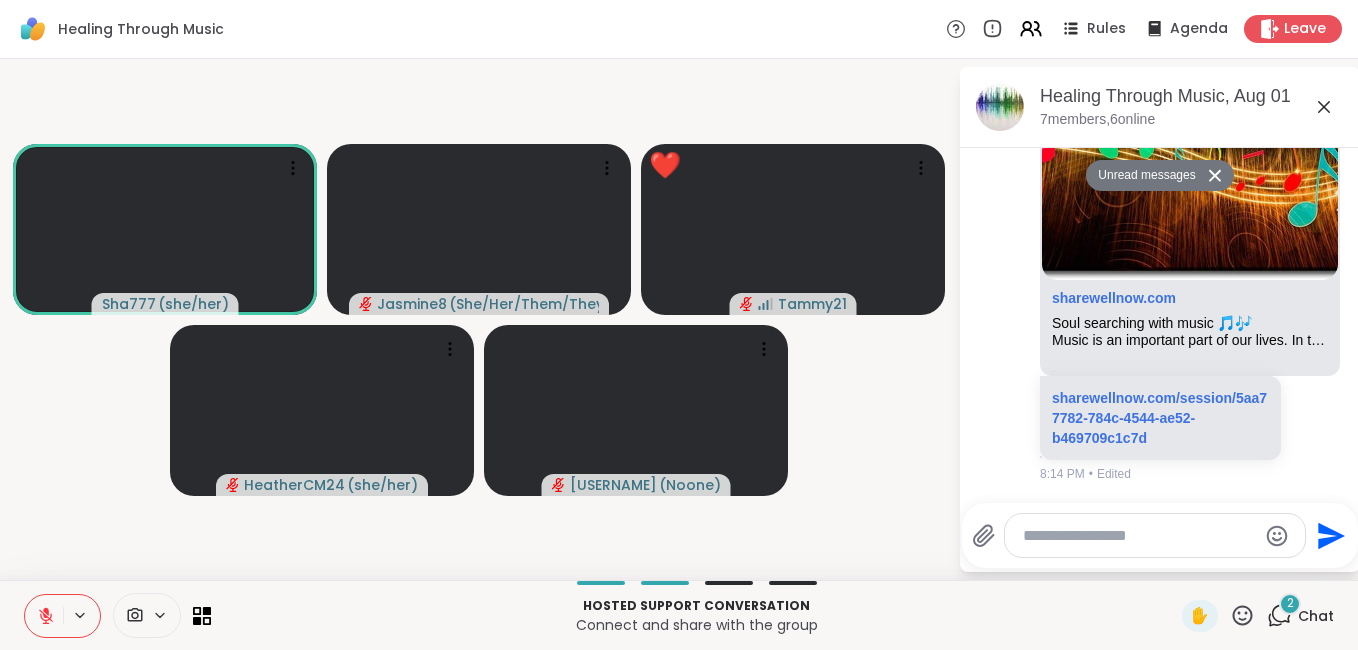 scroll, scrollTop: 9190, scrollLeft: 0, axis: vertical 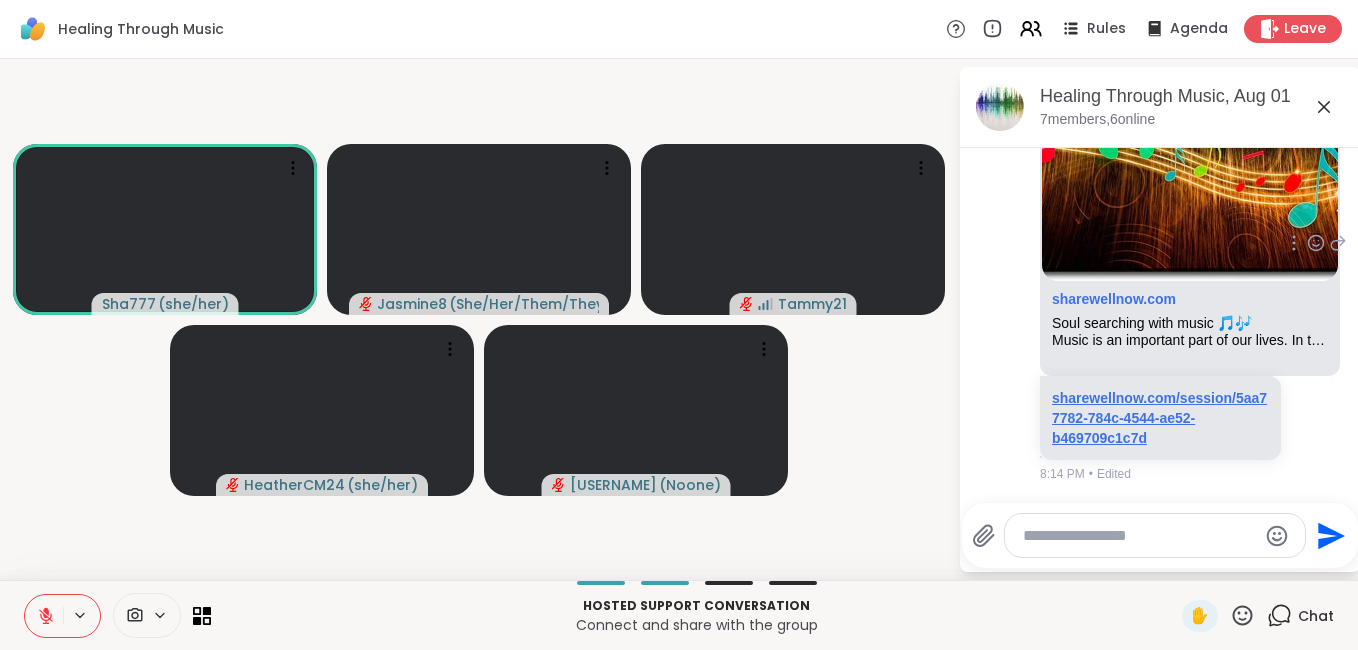 click on "sharewellnow.com/session/5aa77782-784c-4544-ae52-b469709c1c7d" at bounding box center (1159, 418) 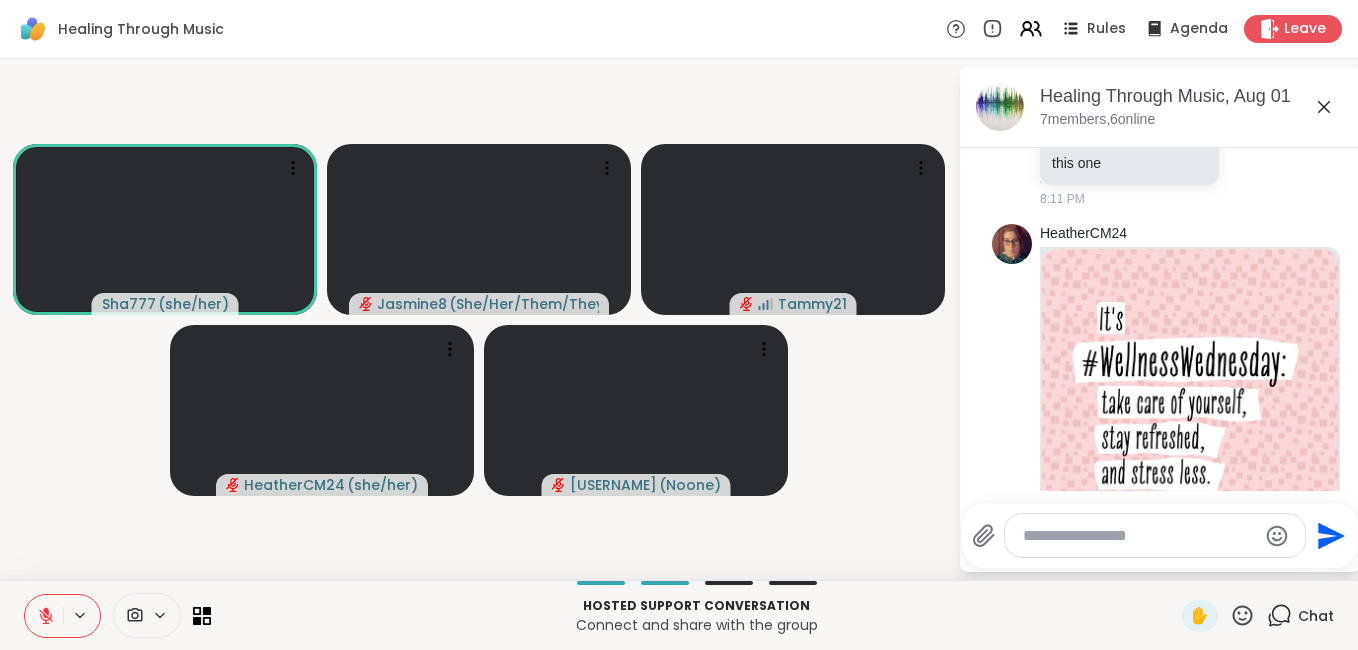 scroll, scrollTop: 8237, scrollLeft: 0, axis: vertical 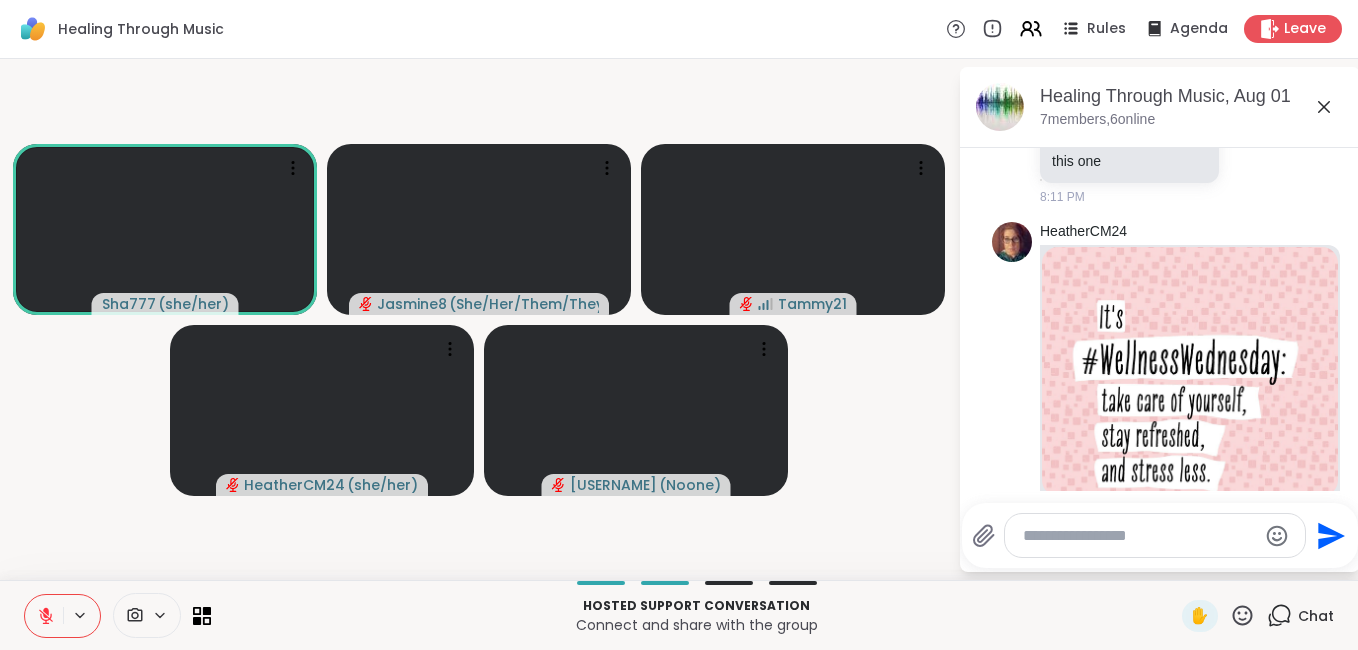 click on "https://www.youtube.com/watch?v=gmWmvR_PwXA&list=RDgmWmvR_PwXA&start_radio=1" at bounding box center (1129, 95) 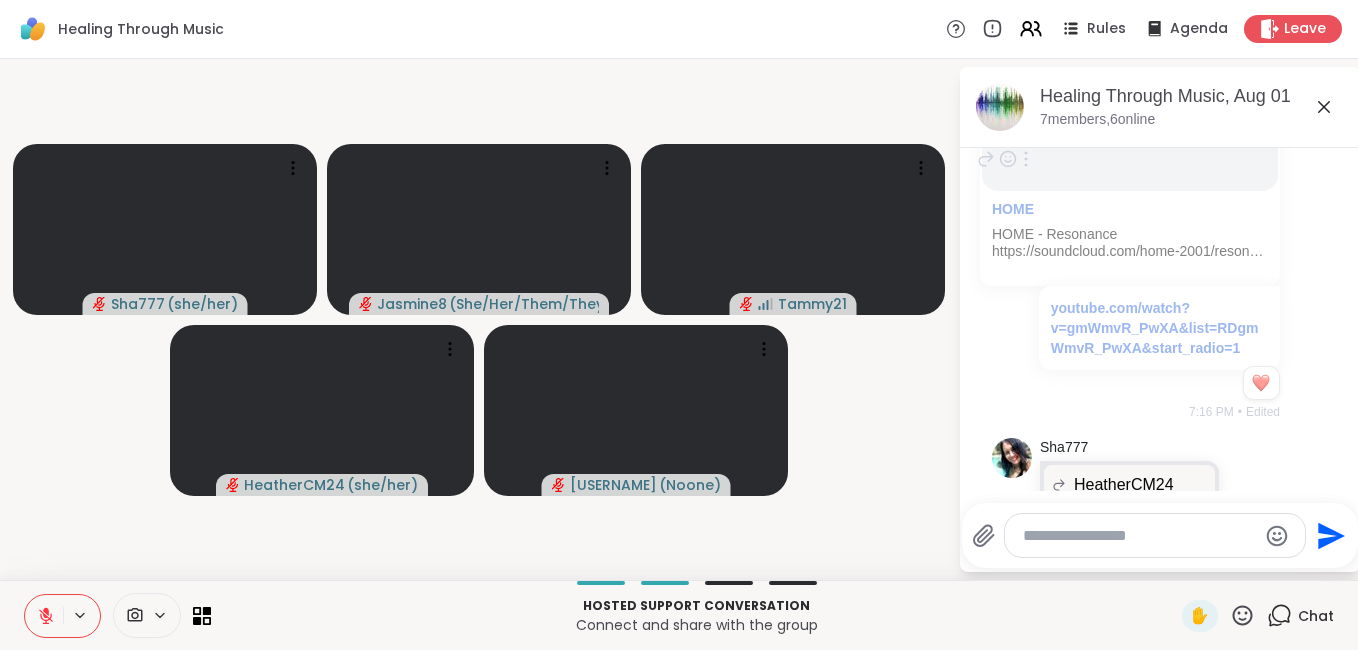 scroll, scrollTop: 5297, scrollLeft: 0, axis: vertical 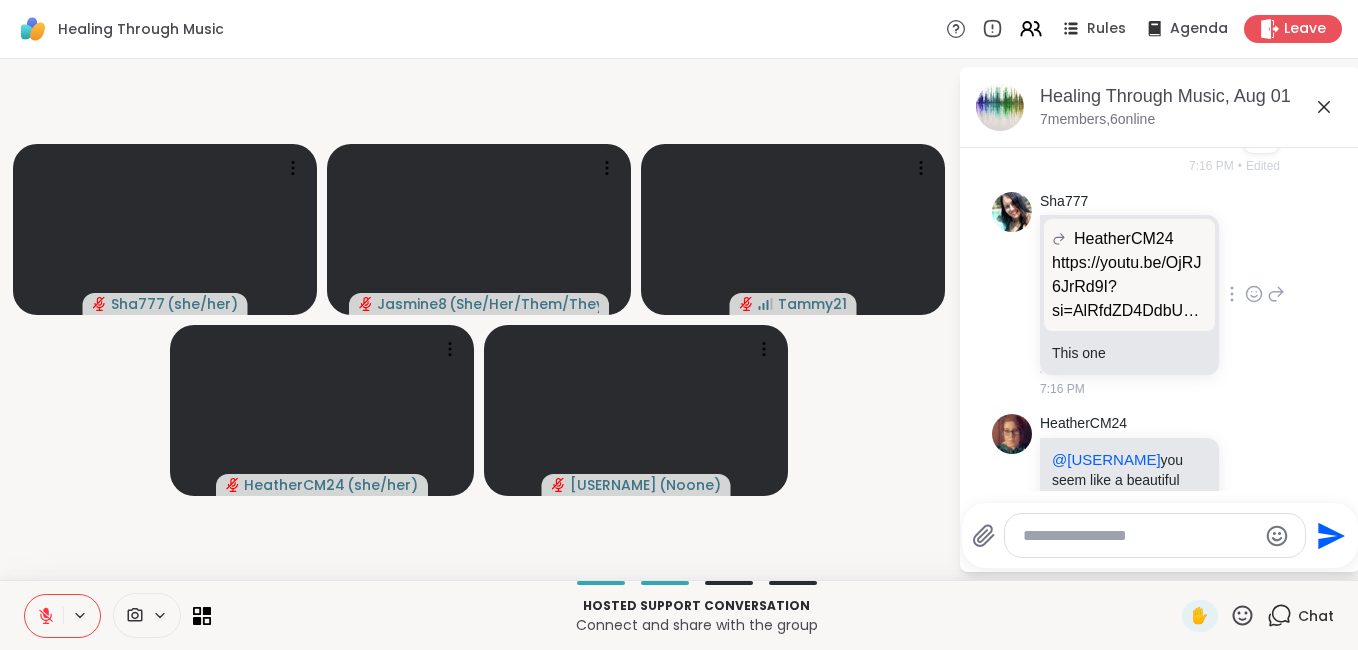 click on "https://youtu.be/OjRJ6JrRd9I?si=AlRfdZD4DdbUVCHX" at bounding box center (1129, 287) 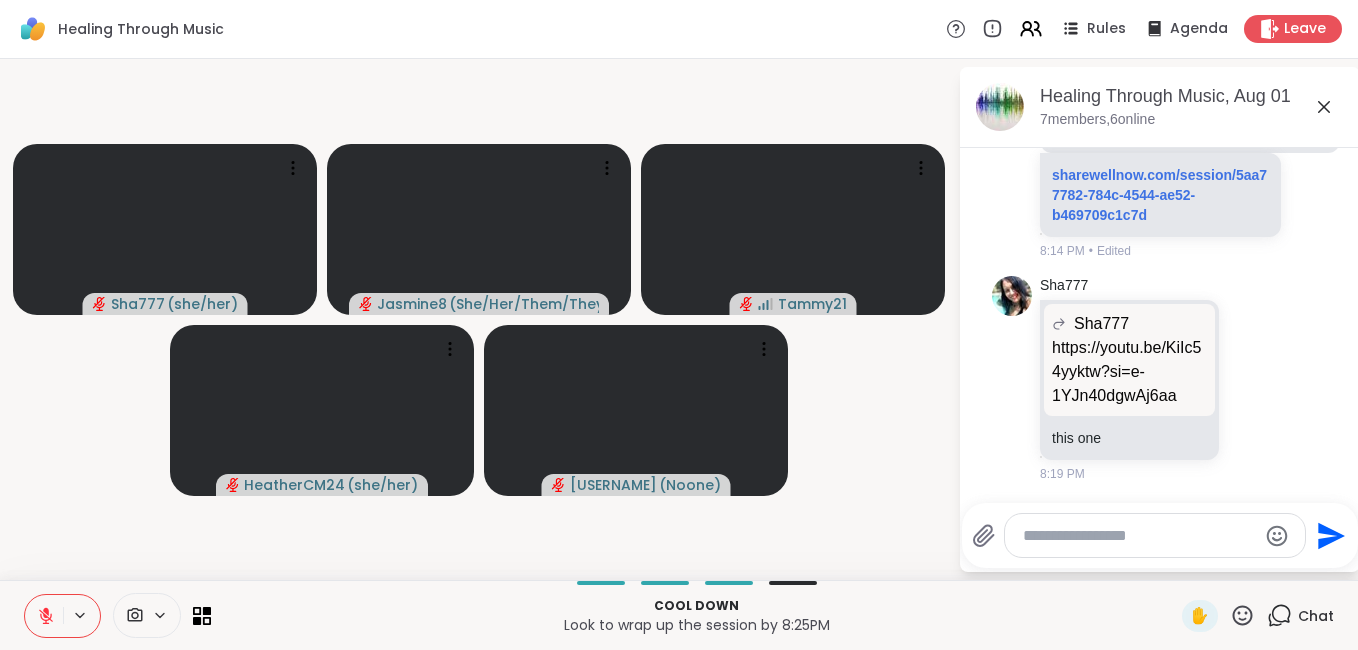 scroll, scrollTop: 9413, scrollLeft: 0, axis: vertical 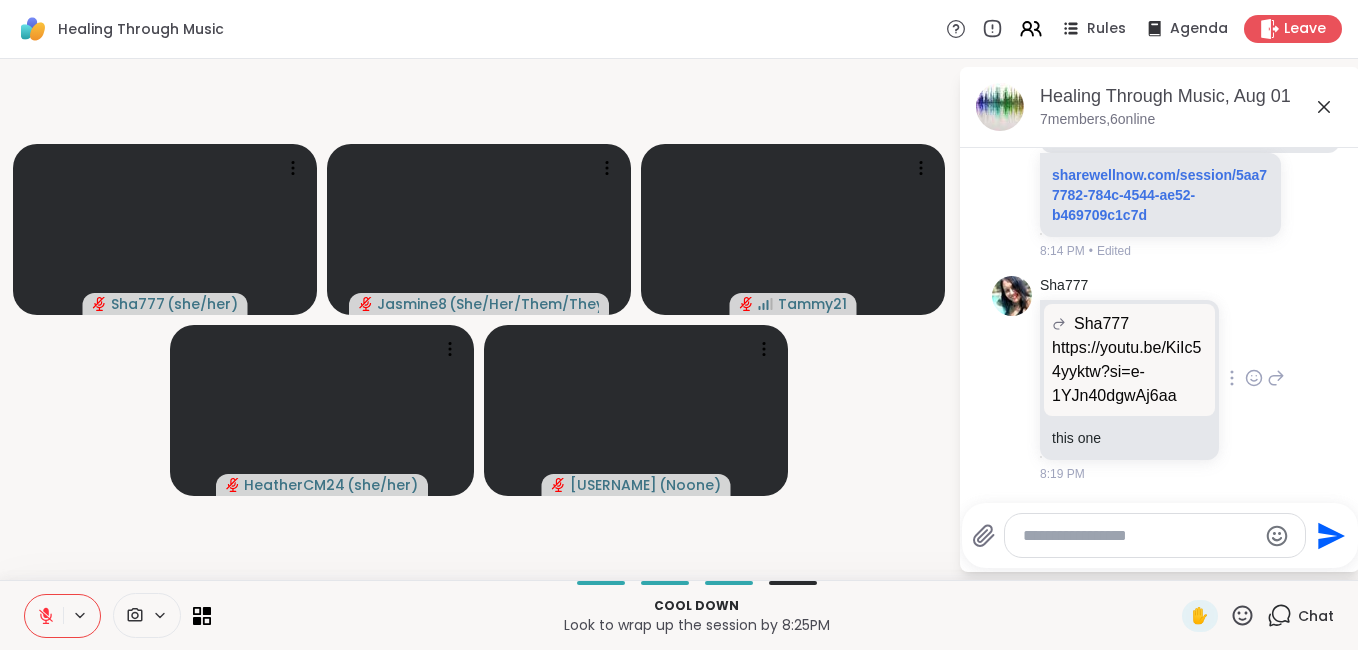 click on "https://youtu.be/KiIc54yyktw?si=e-1YJn40dgwAj6aa" at bounding box center [1129, 372] 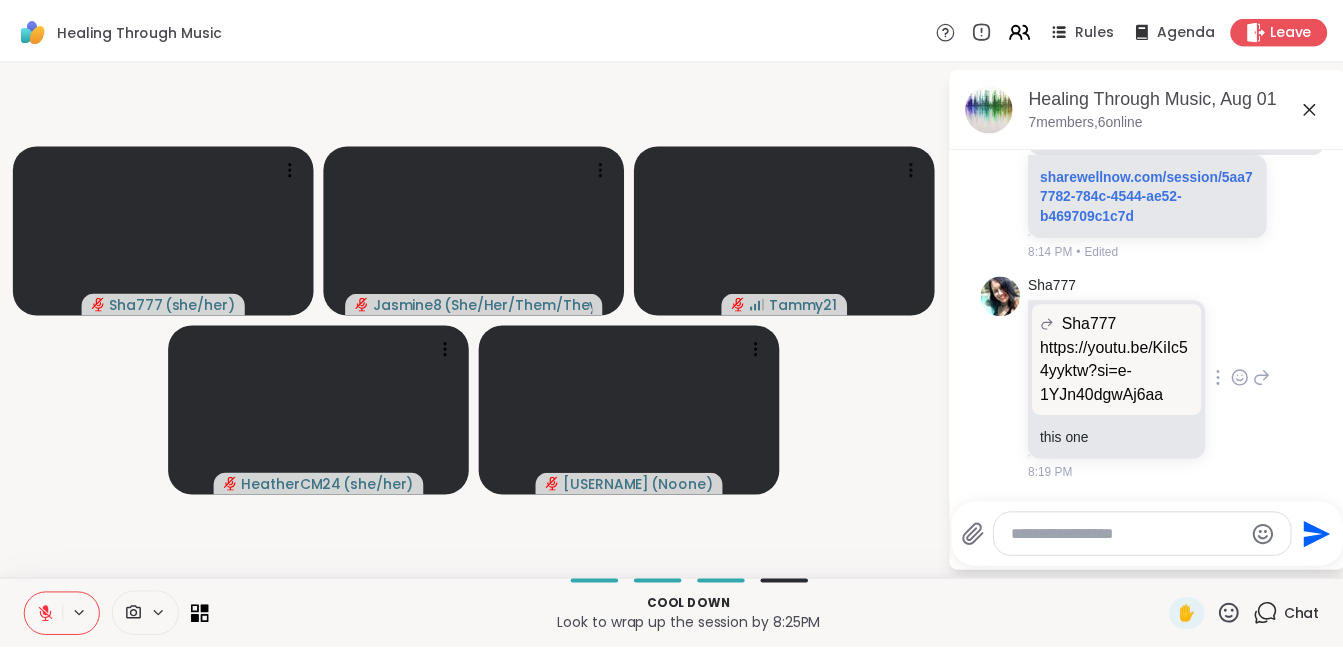 scroll, scrollTop: 1439, scrollLeft: 0, axis: vertical 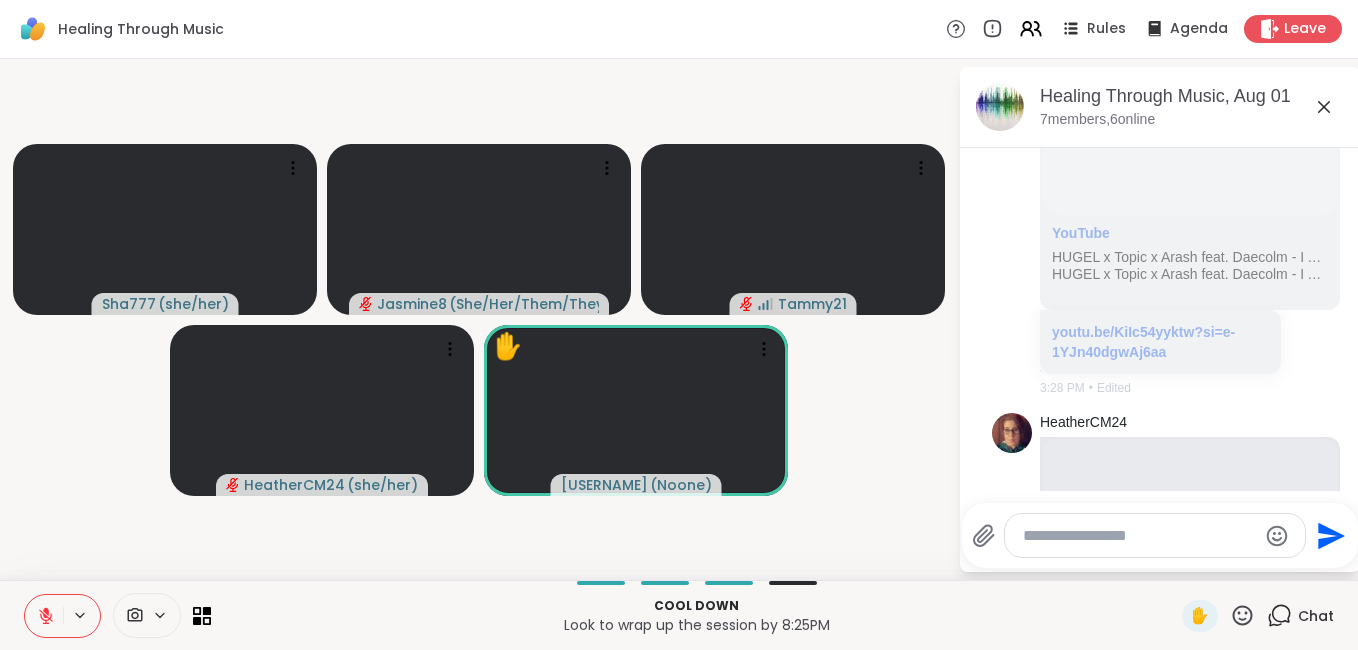 click 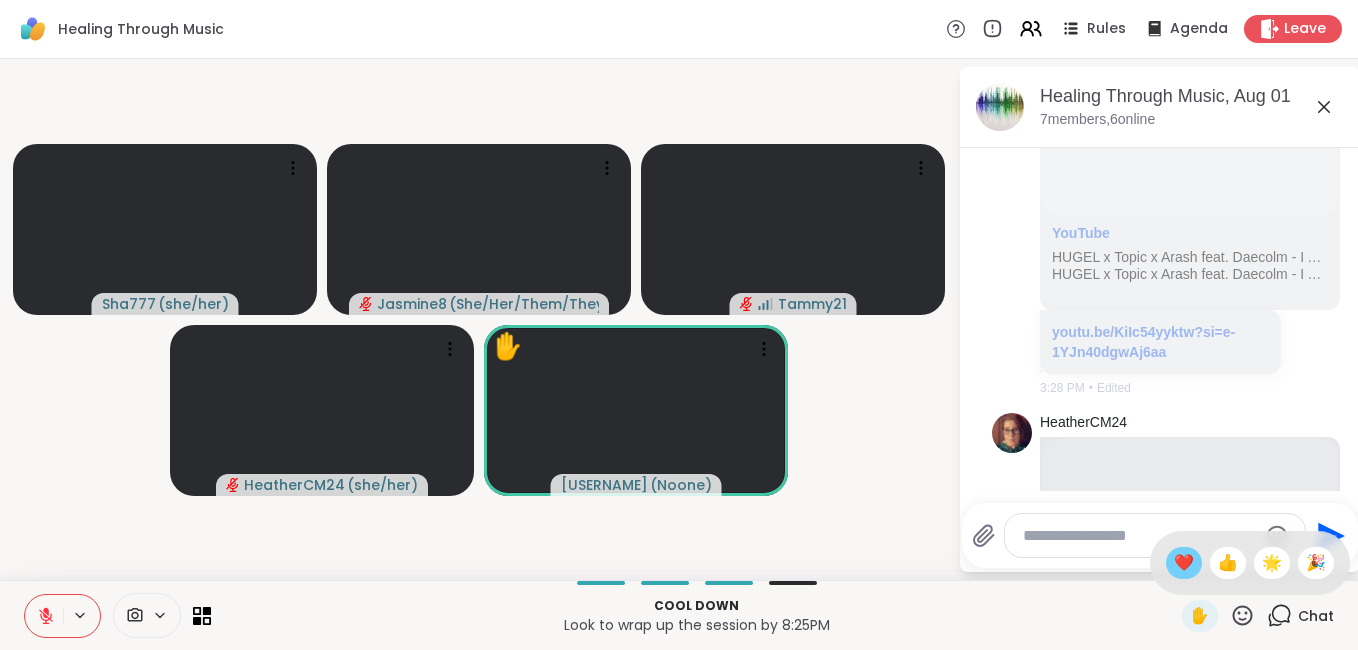 click on "❤️" at bounding box center (1184, 563) 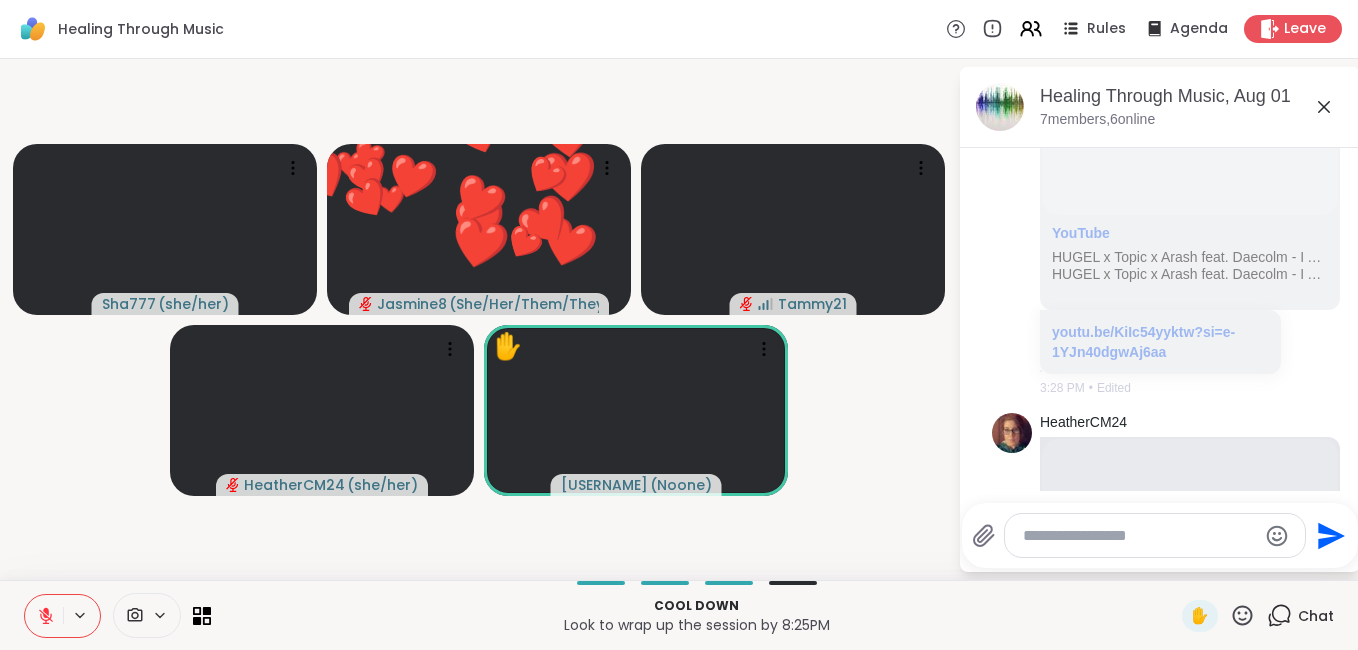 click on "Cool down" at bounding box center [696, 606] 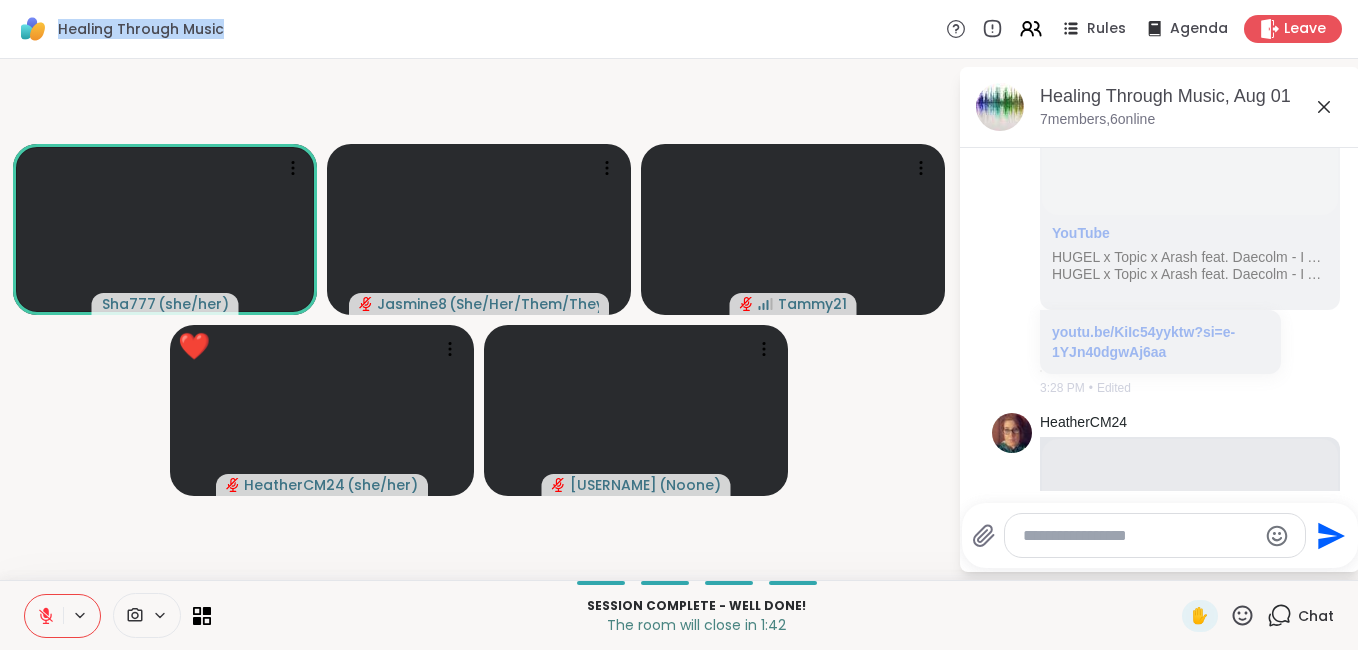 drag, startPoint x: 246, startPoint y: 29, endPoint x: 56, endPoint y: 16, distance: 190.44421 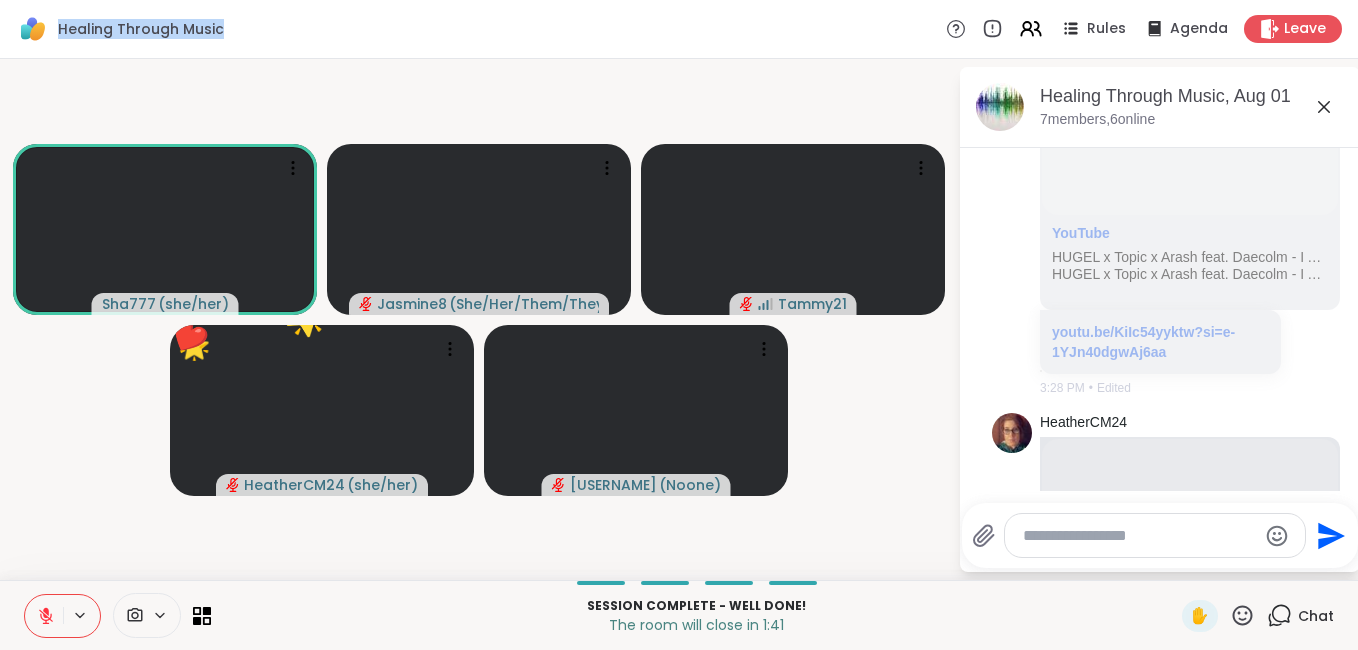 drag, startPoint x: 56, startPoint y: 16, endPoint x: 289, endPoint y: 27, distance: 233.2595 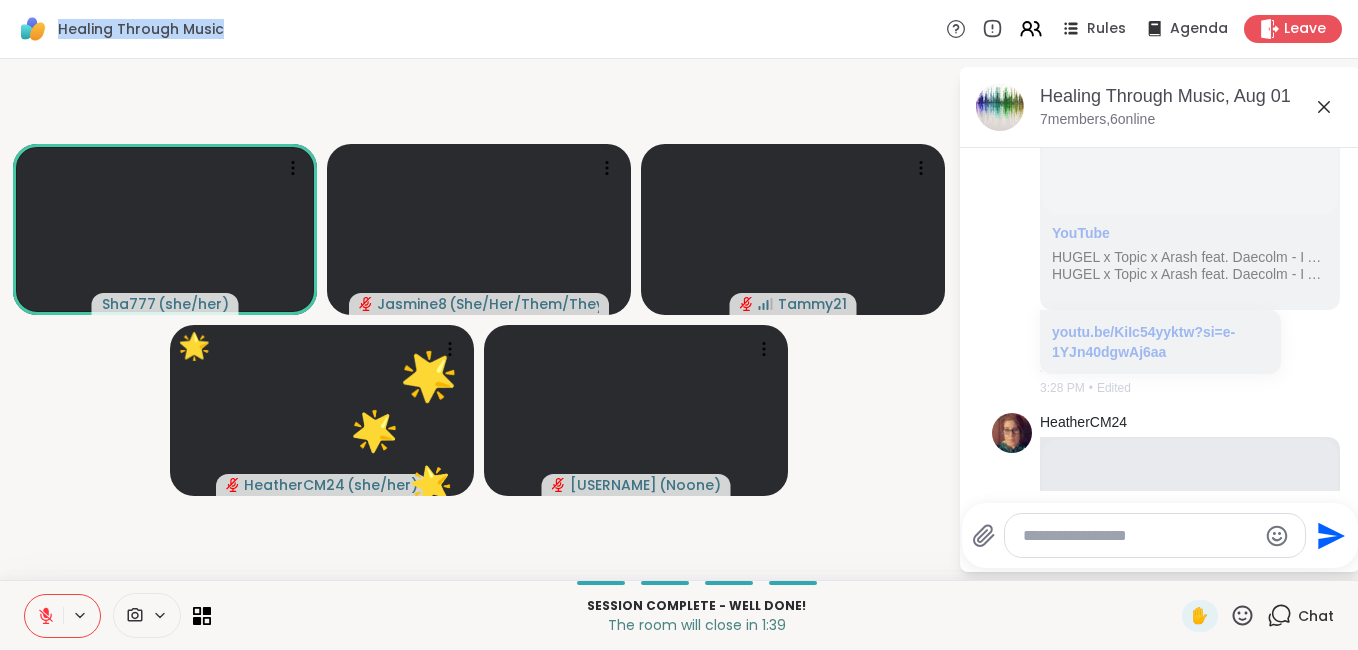 drag, startPoint x: 247, startPoint y: 27, endPoint x: 62, endPoint y: 28, distance: 185.0027 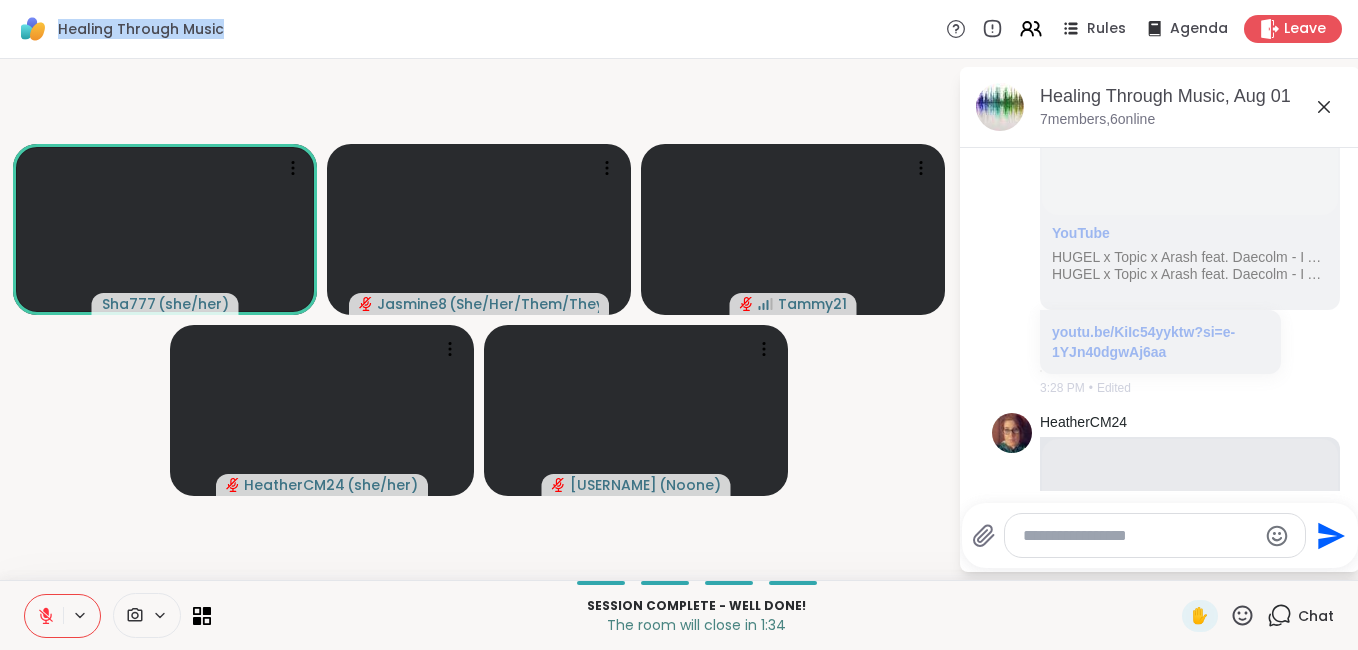drag, startPoint x: 62, startPoint y: 28, endPoint x: 424, endPoint y: 51, distance: 362.72992 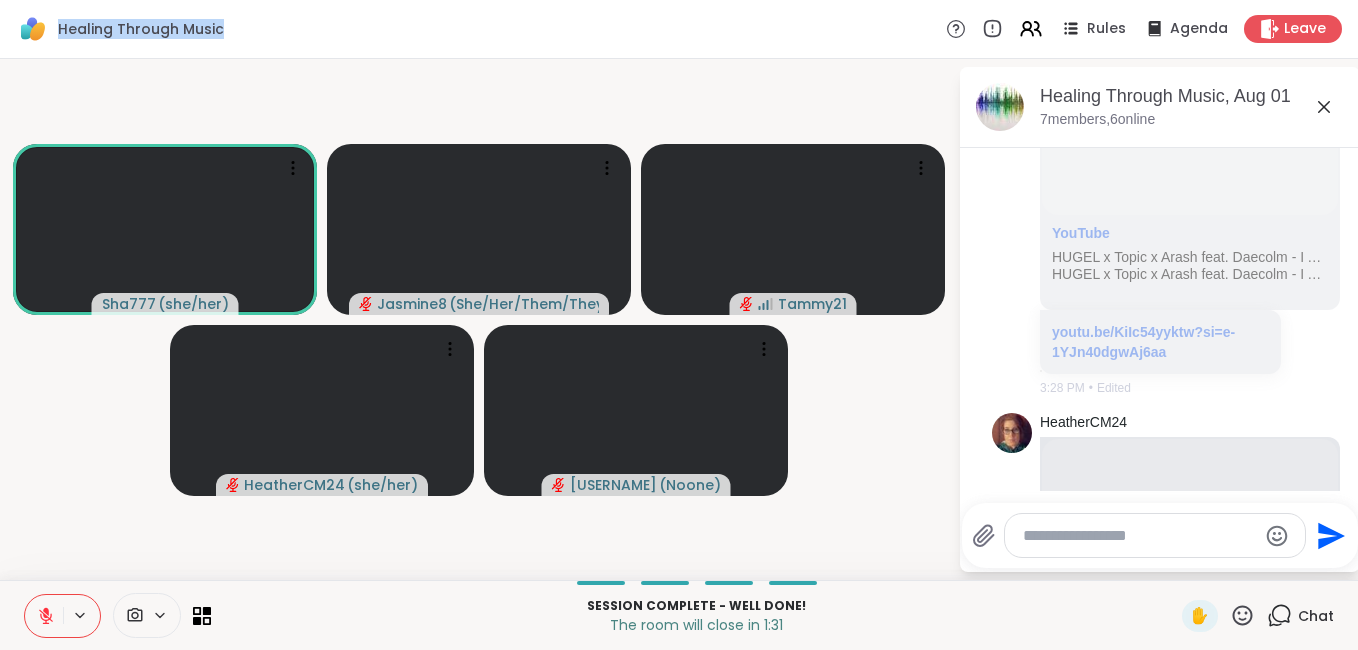 drag, startPoint x: 258, startPoint y: 39, endPoint x: 58, endPoint y: 25, distance: 200.4894 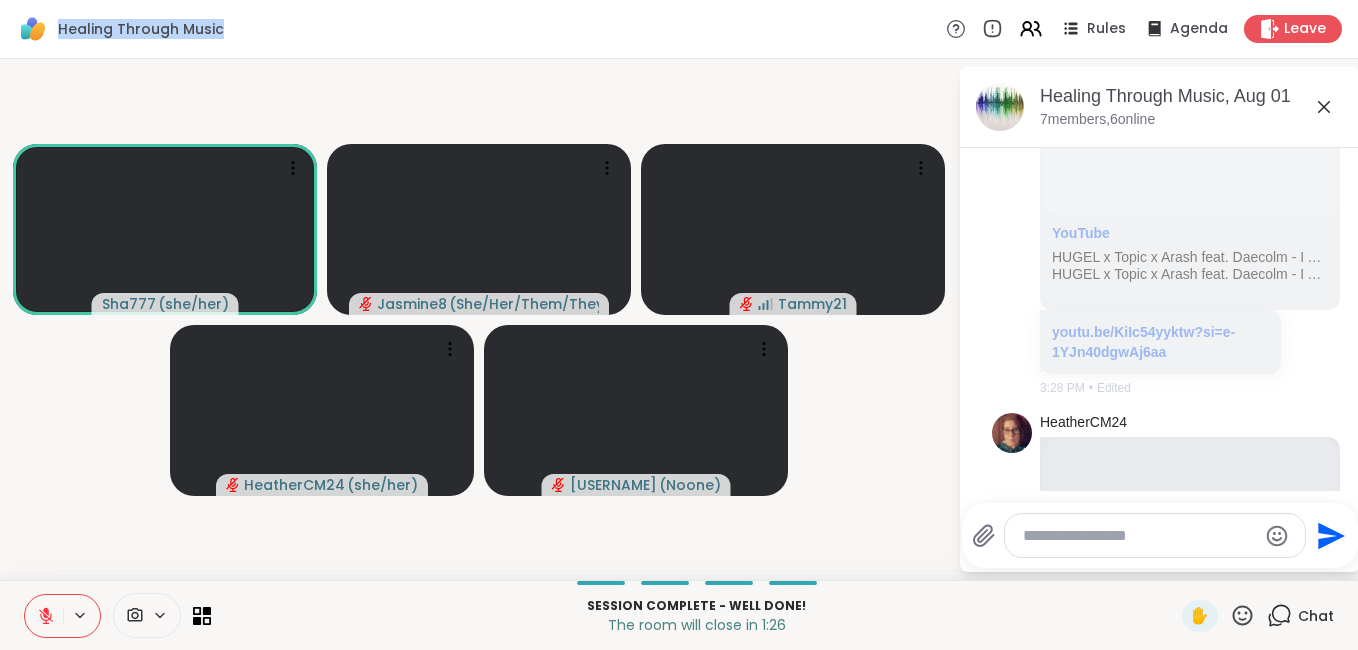 copy on "Healing Through Music" 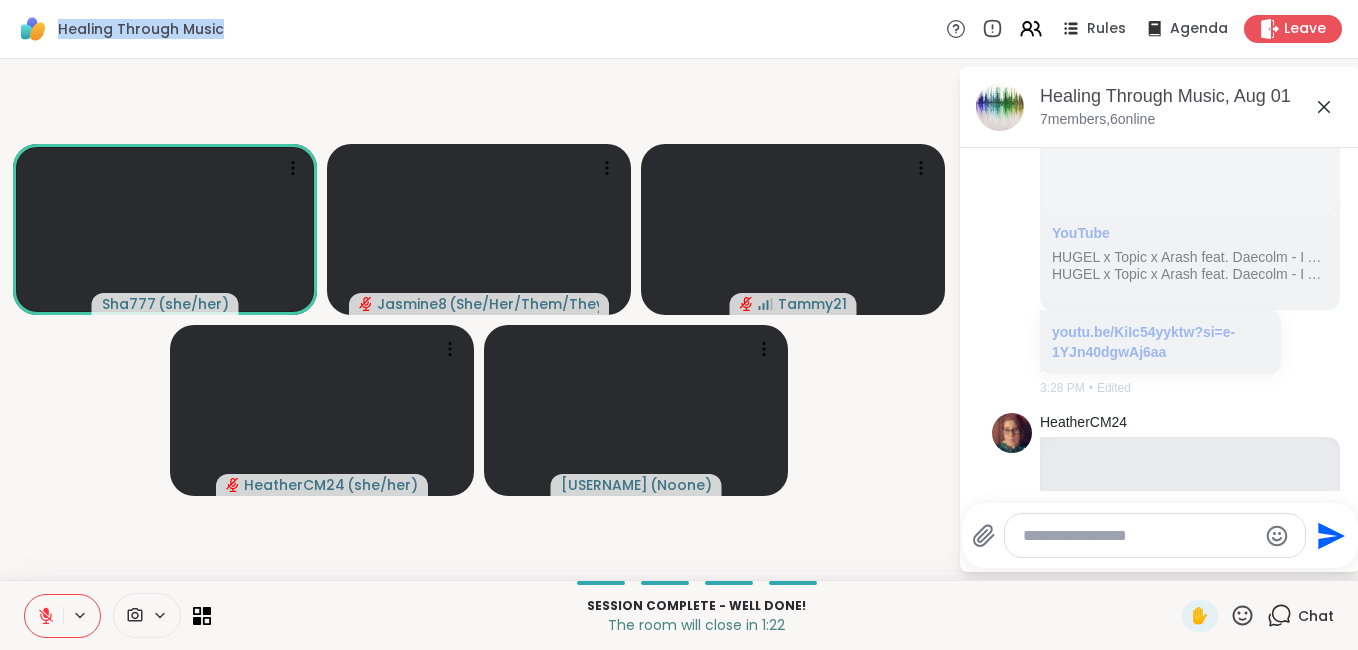 click 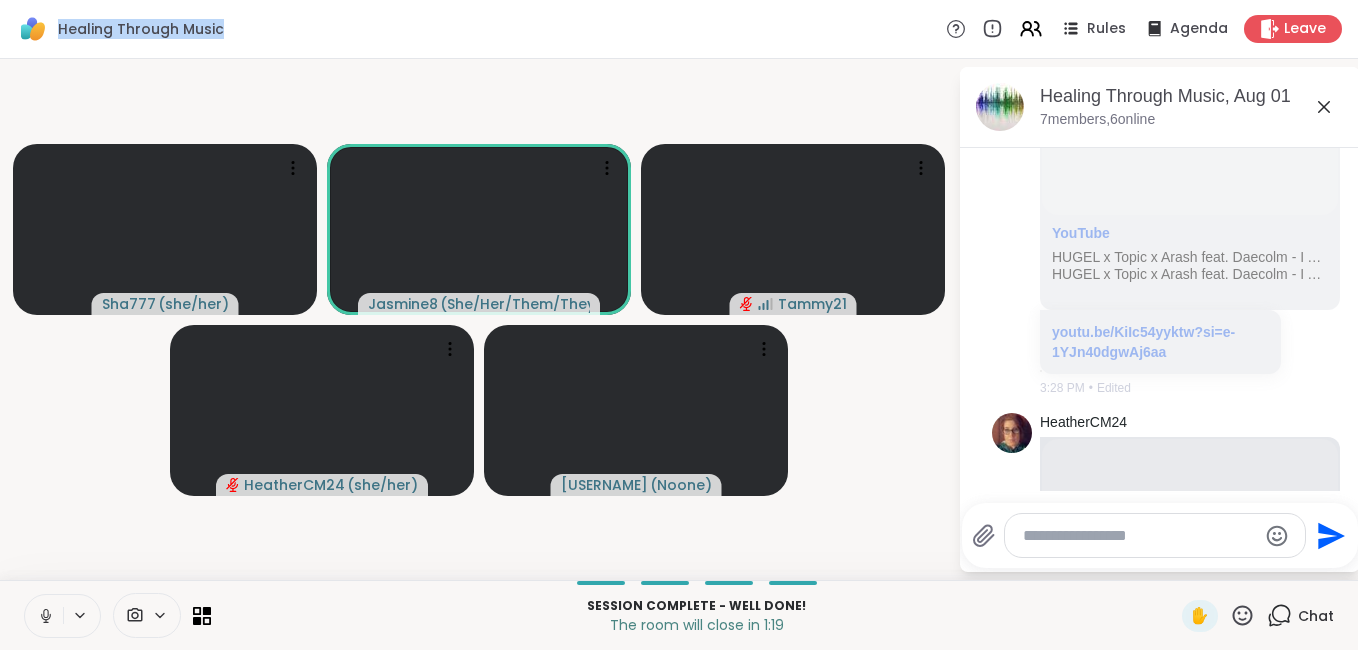 click 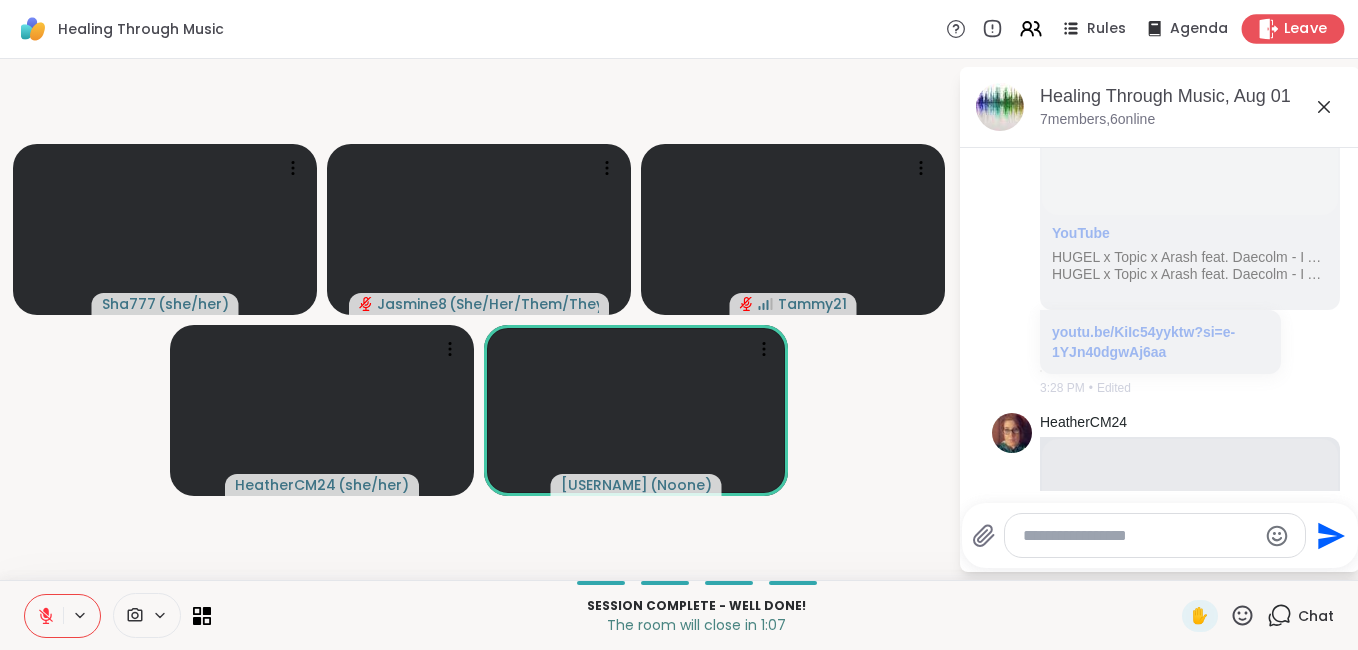 click on "Leave" at bounding box center [1306, 29] 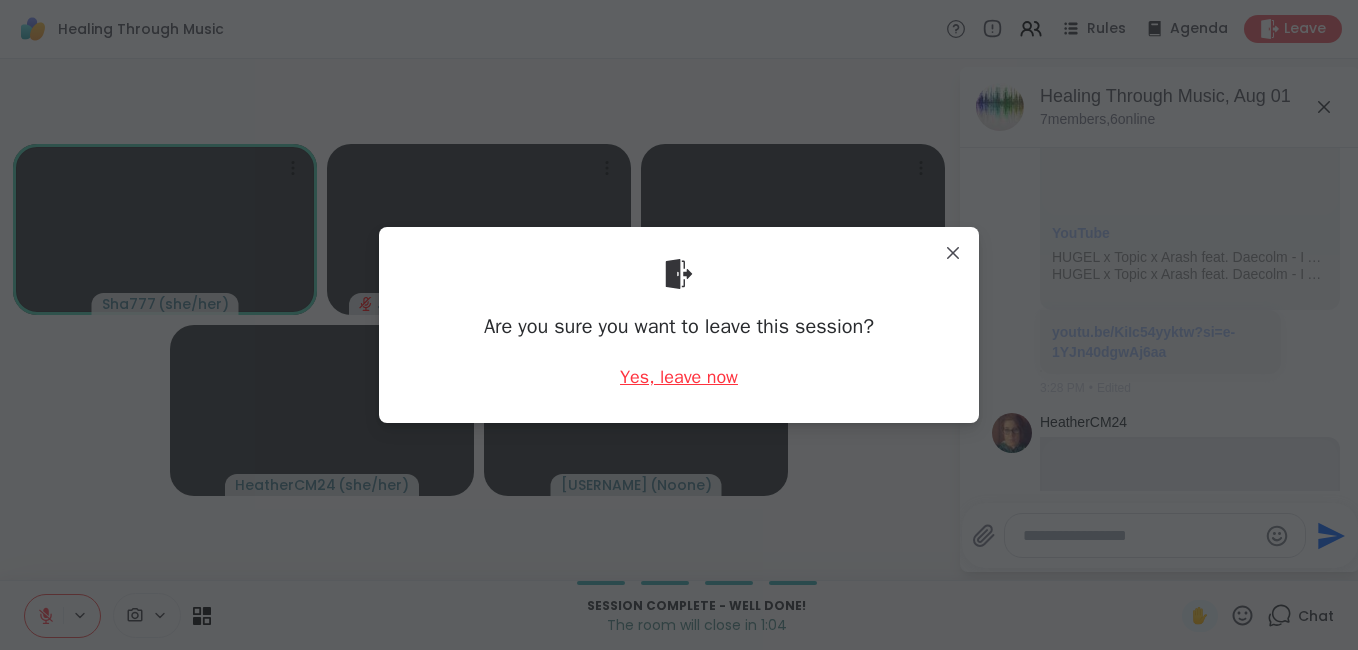 click on "Yes, leave now" at bounding box center (679, 377) 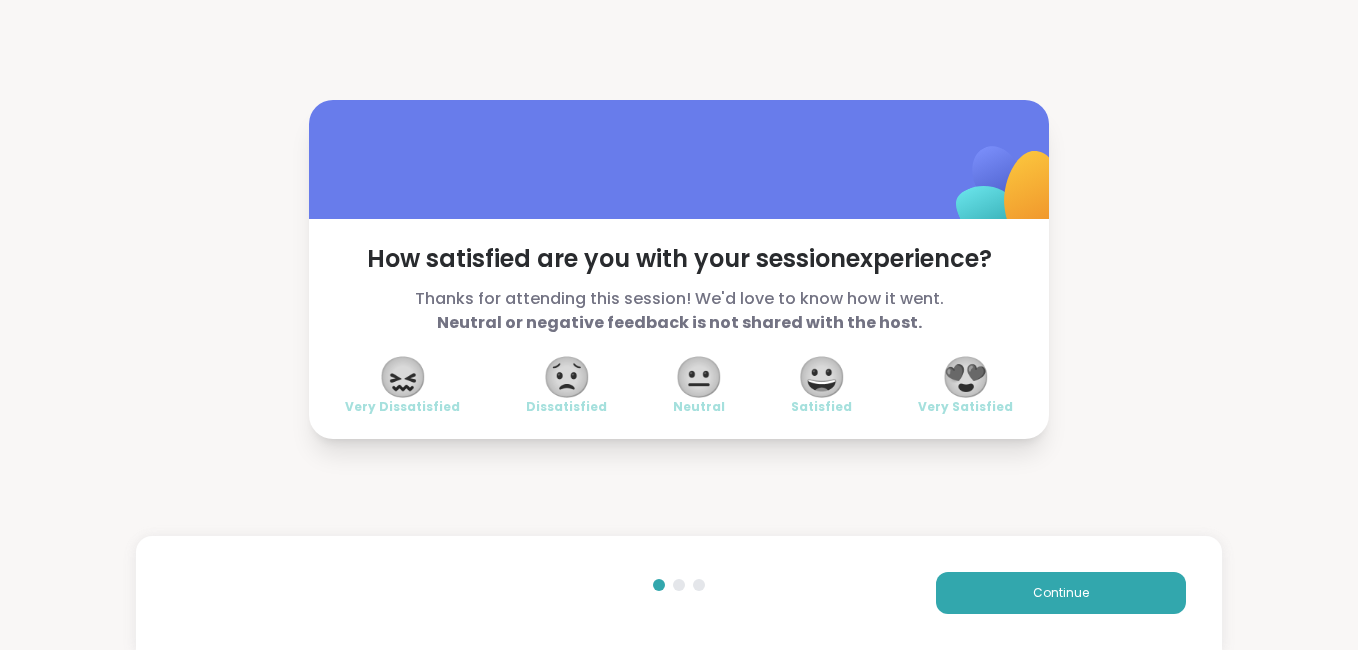 click on "😍" at bounding box center [966, 377] 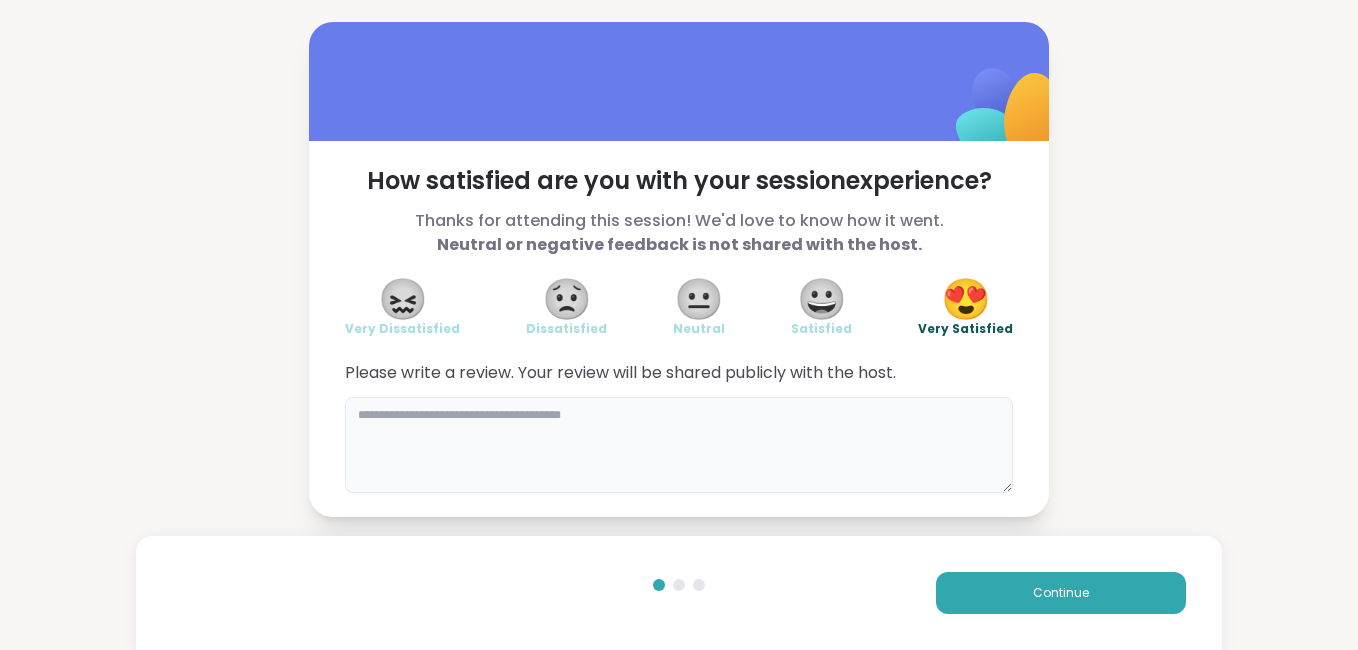 click at bounding box center (679, 445) 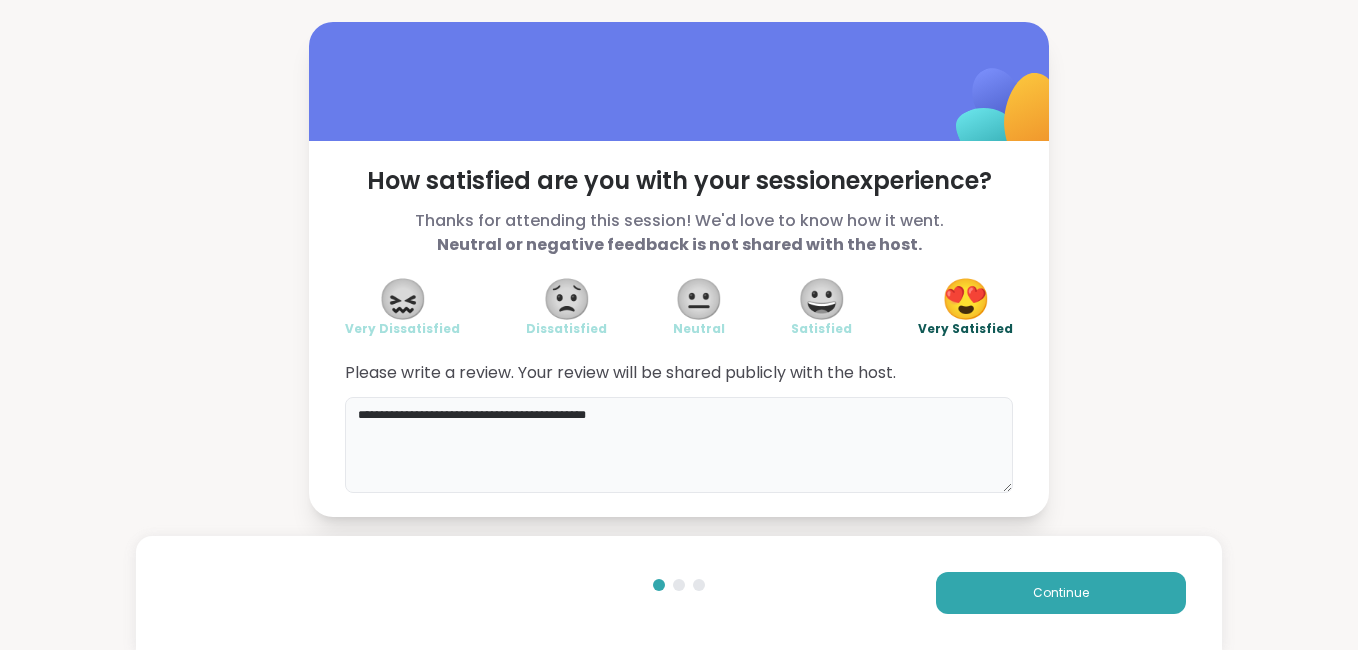 click on "**********" at bounding box center (679, 445) 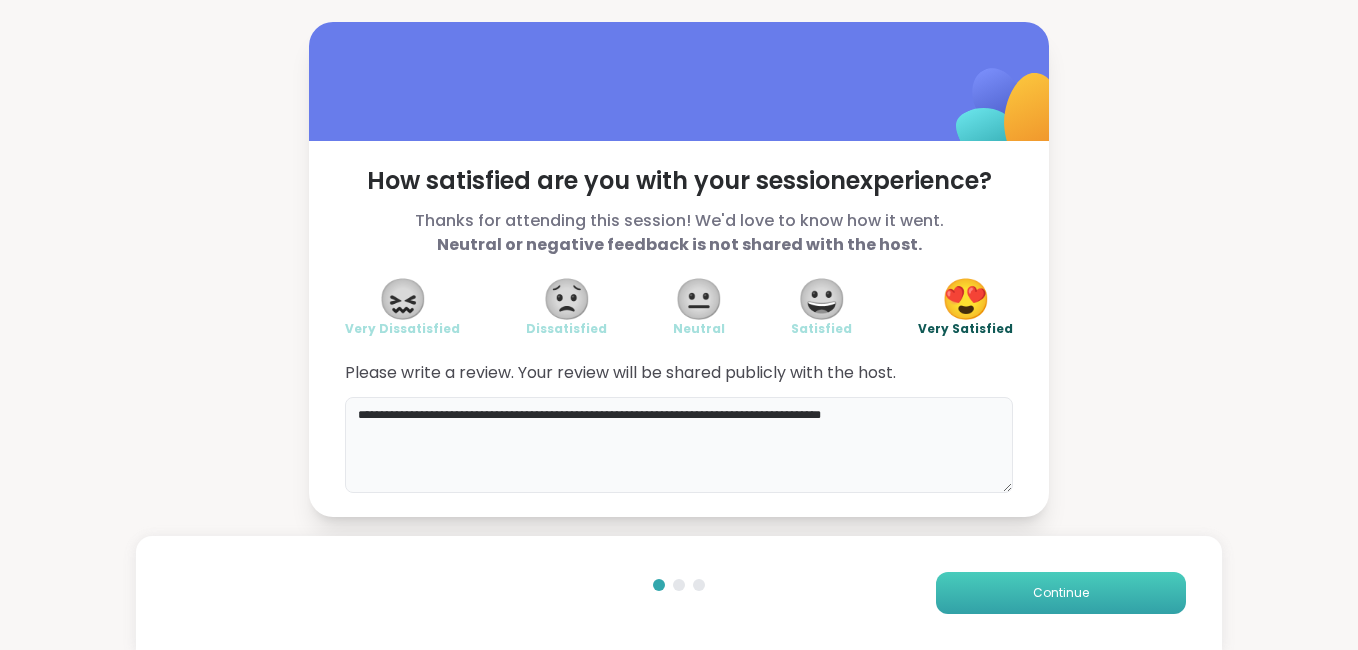 type on "**********" 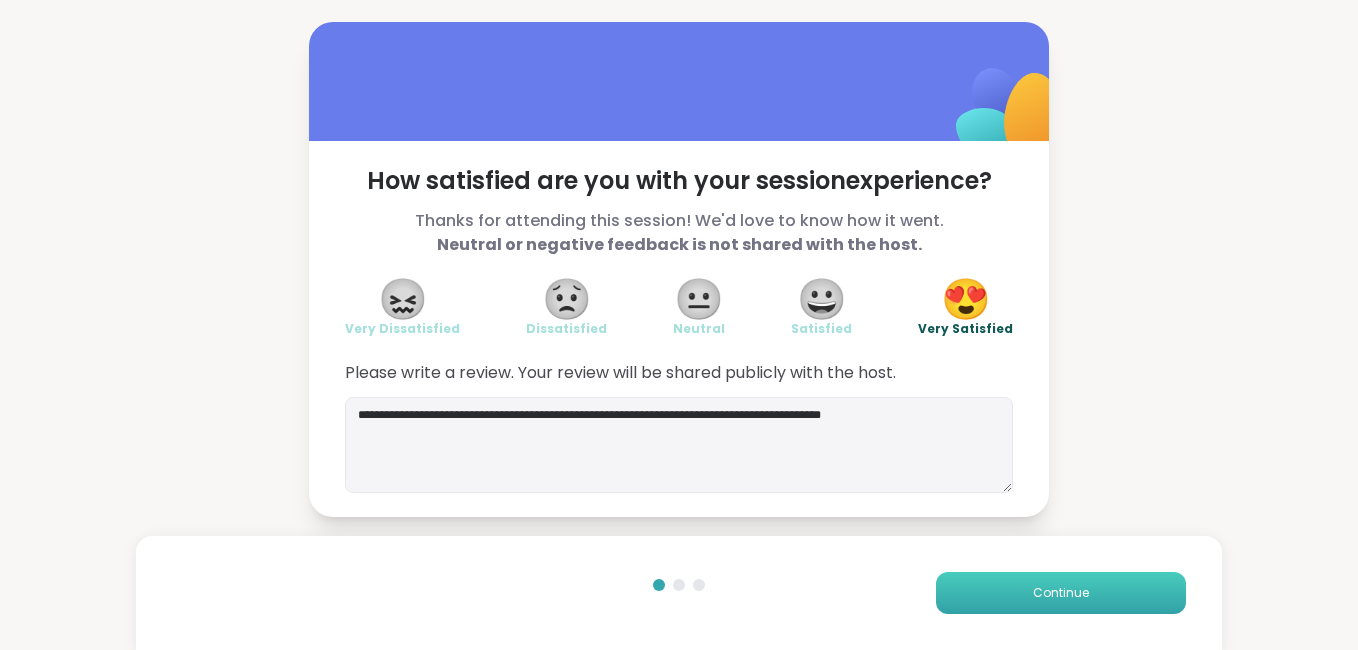 click on "Continue" at bounding box center (1061, 593) 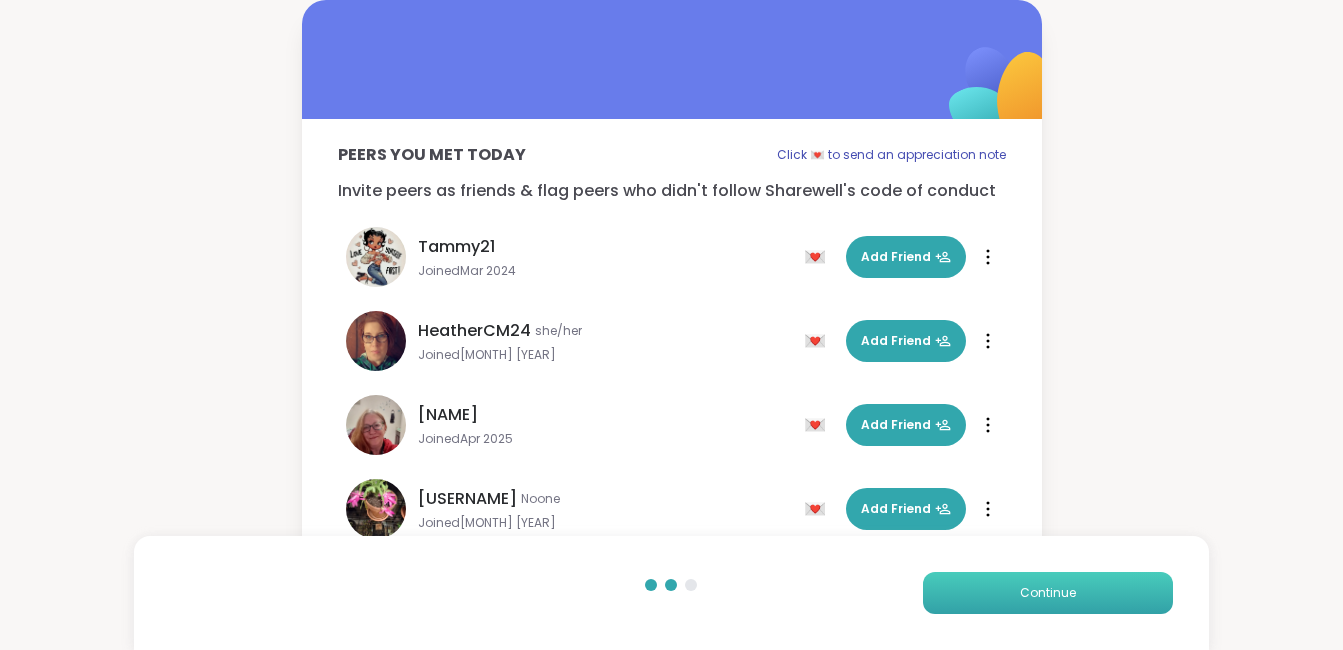 click on "Continue" at bounding box center (1048, 593) 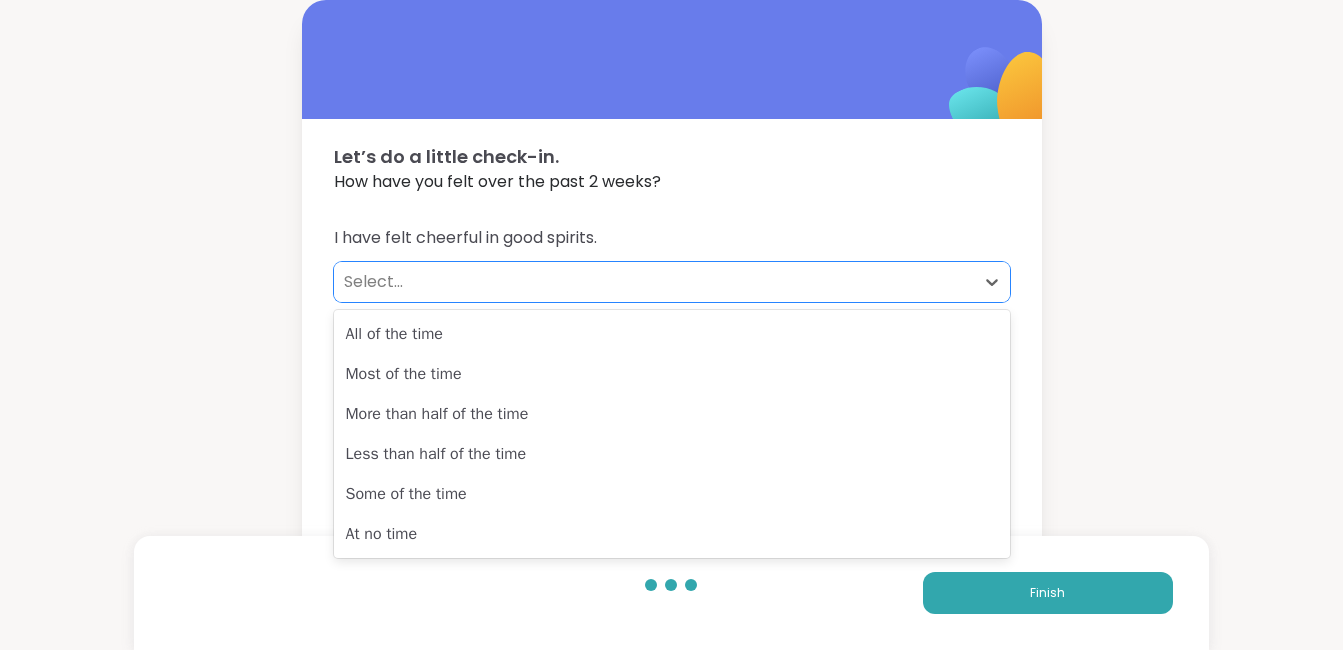 click on "Select..." at bounding box center (654, 282) 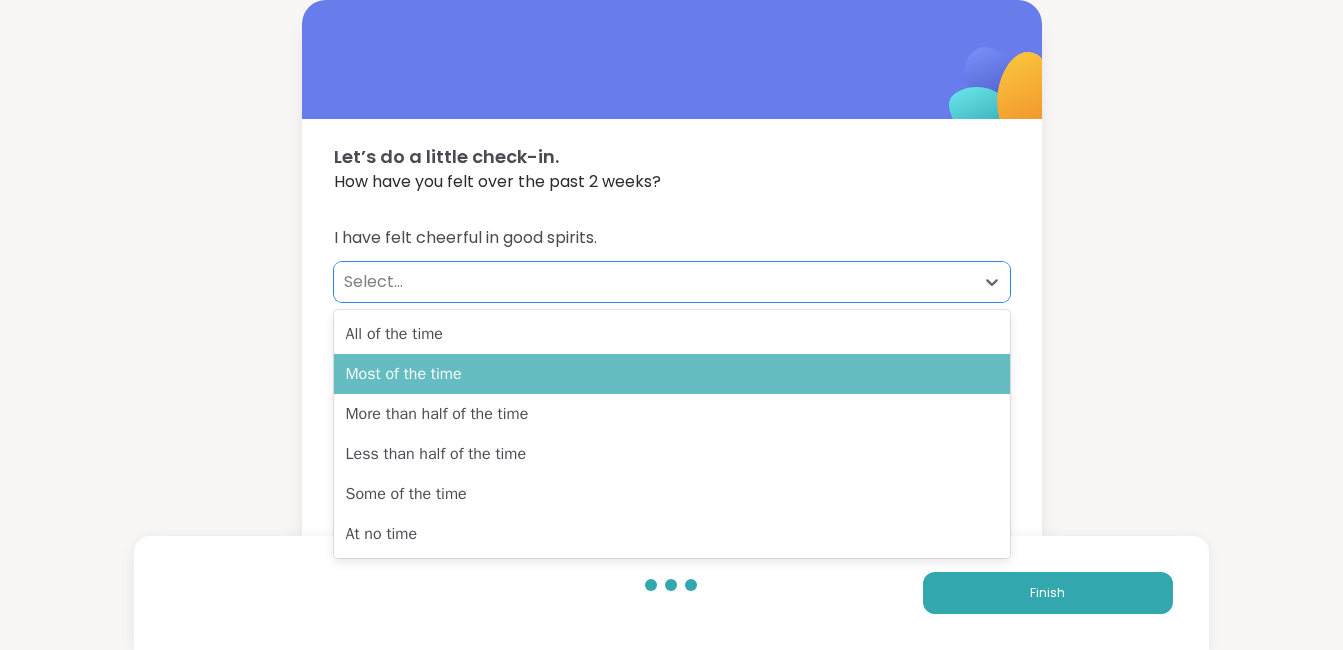 click on "Most of the time" at bounding box center (672, 374) 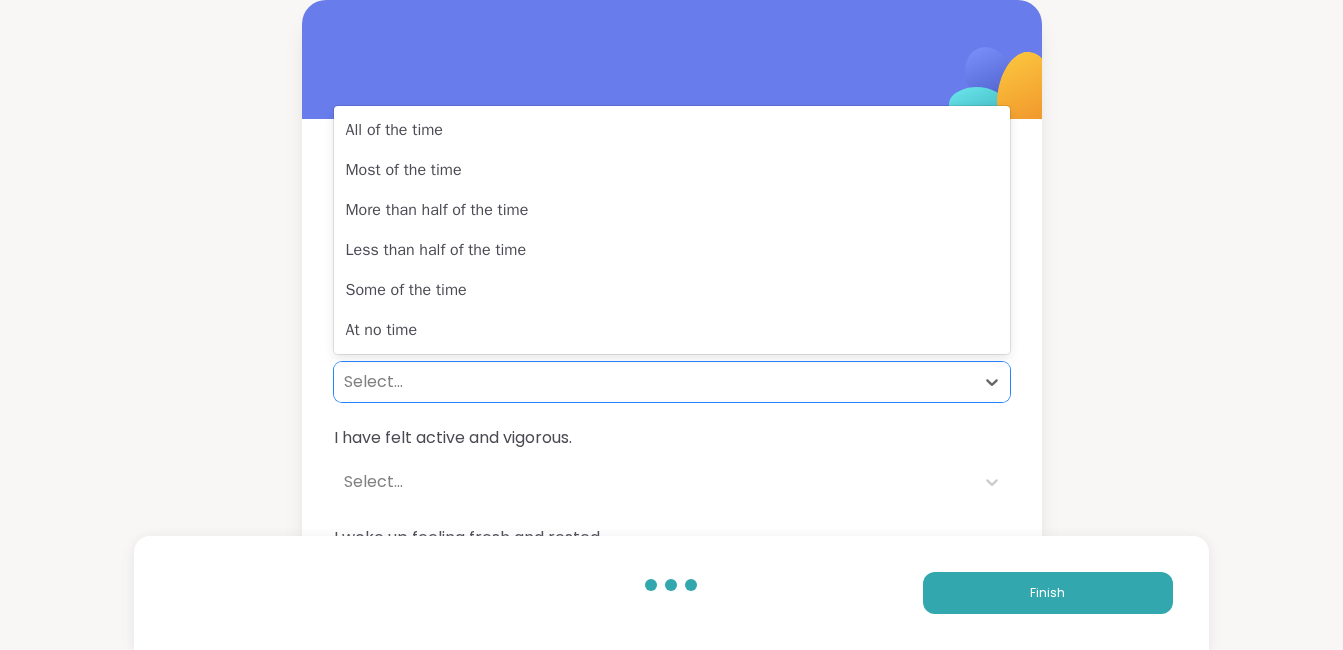 click on "Select..." at bounding box center (654, 382) 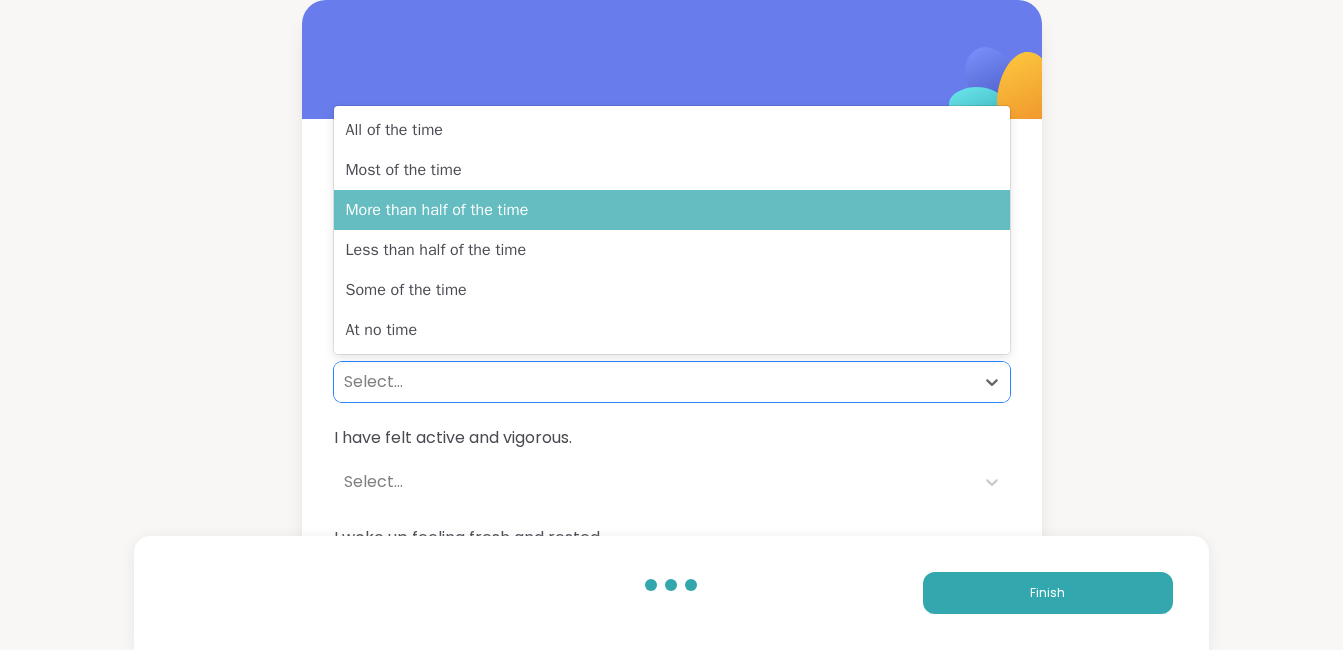 click on "More than half of the time" at bounding box center (672, 210) 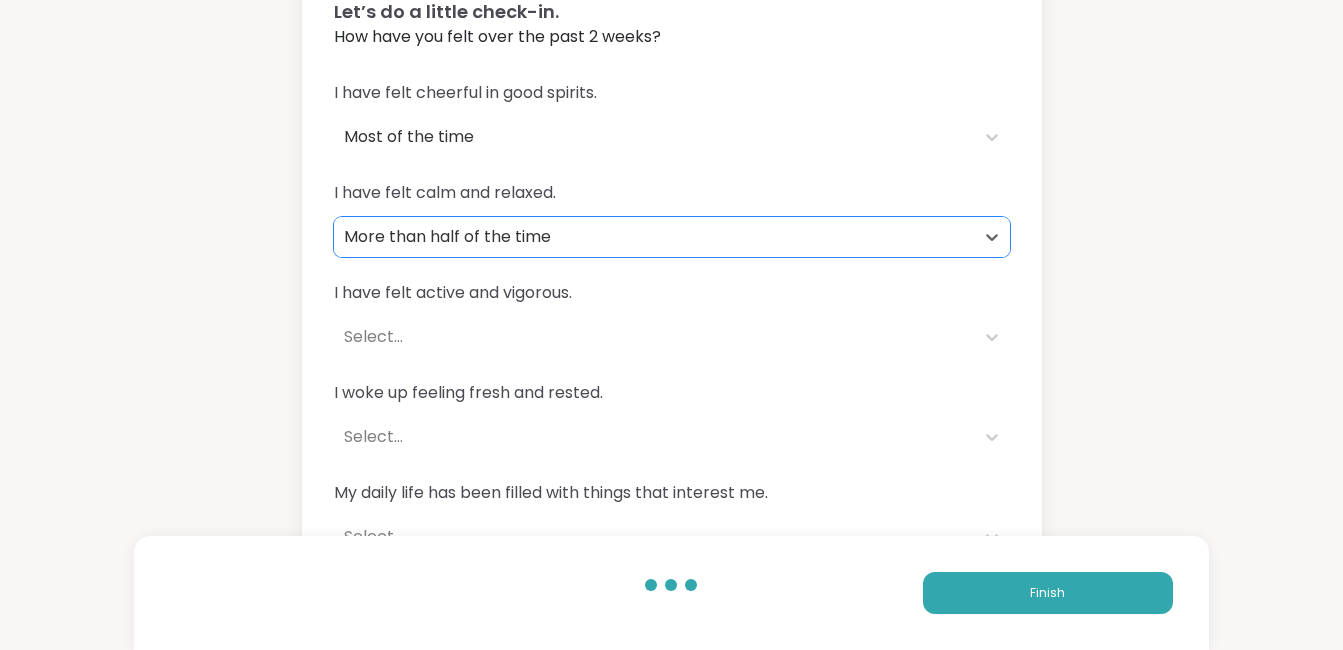 scroll, scrollTop: 148, scrollLeft: 0, axis: vertical 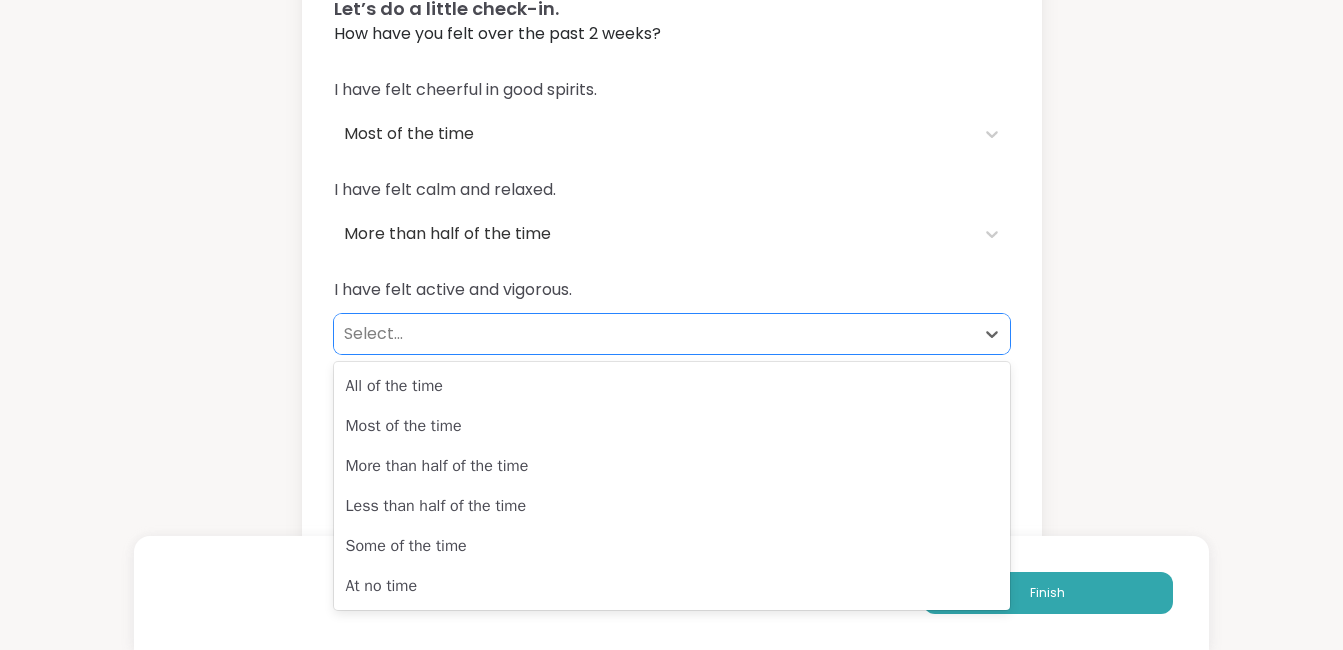 click on "Select..." at bounding box center [654, 334] 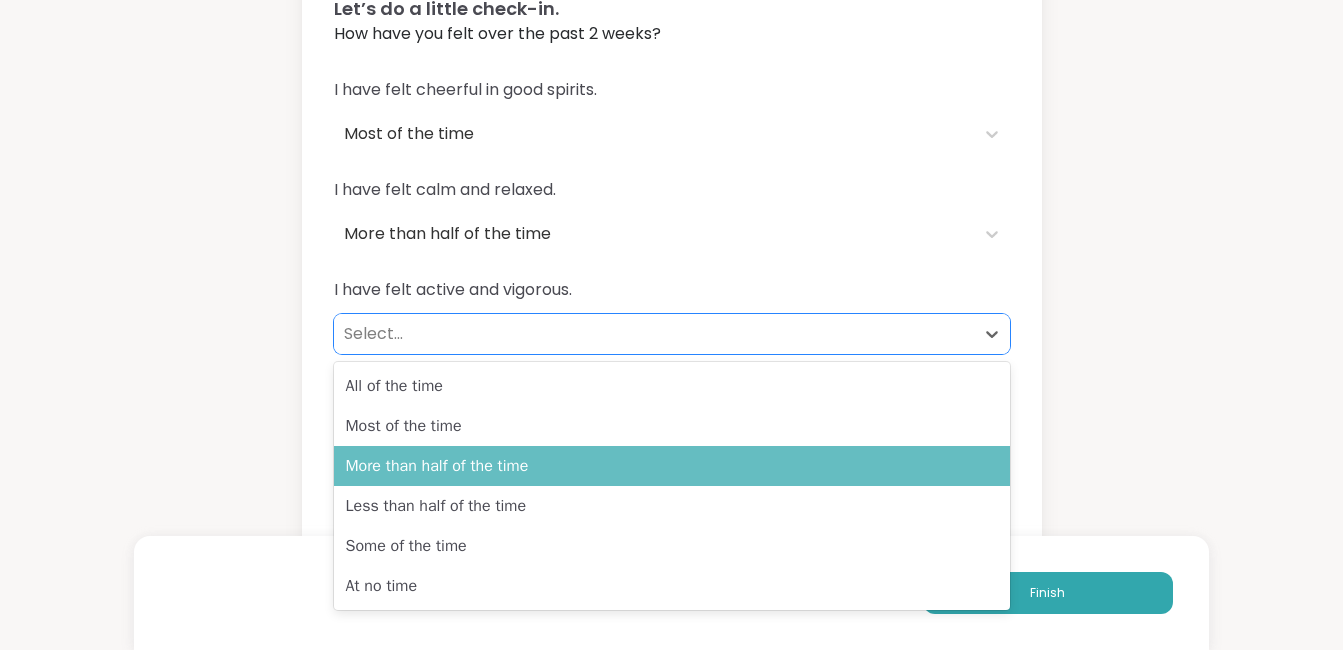 click on "More than half of the time" at bounding box center (672, 466) 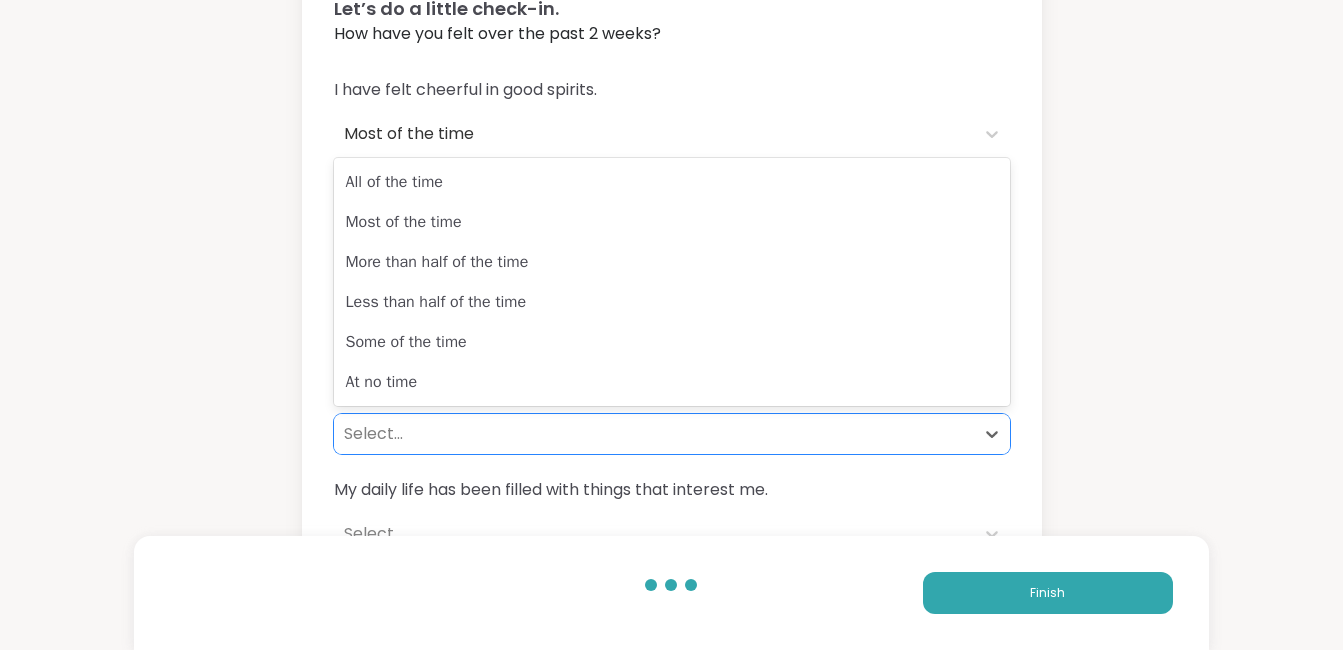 click on "Select..." at bounding box center (654, 434) 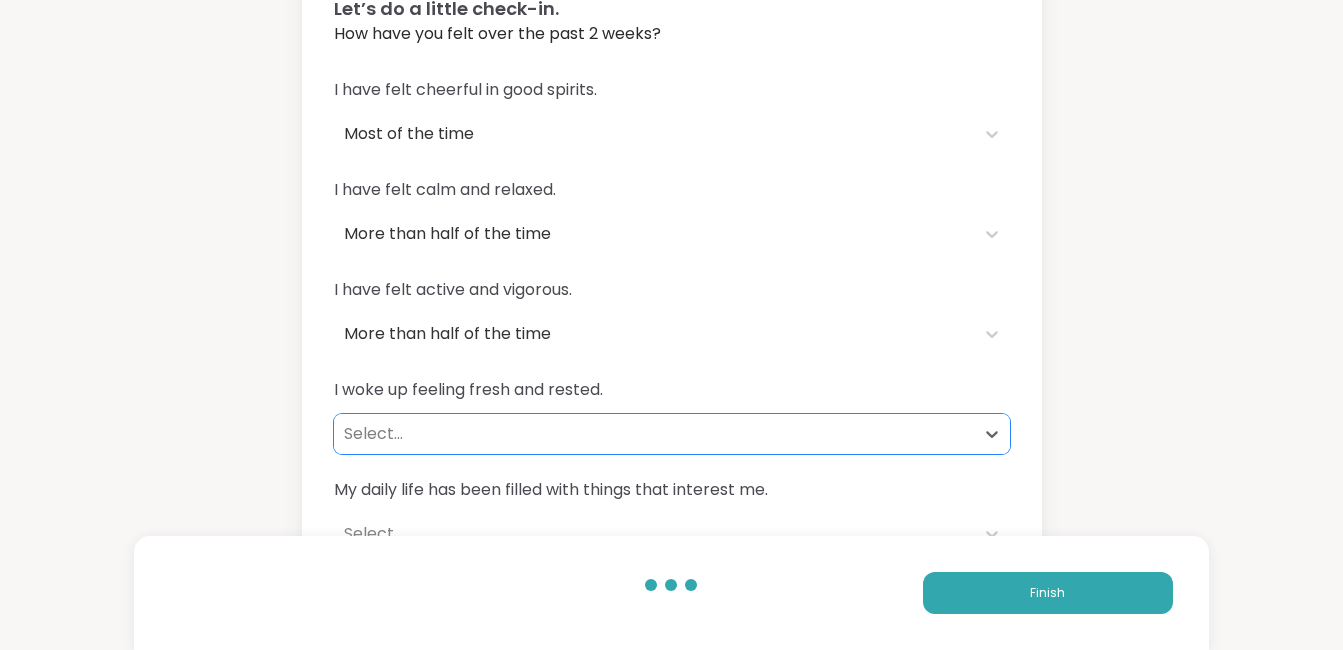 click on "Select..." at bounding box center [654, 434] 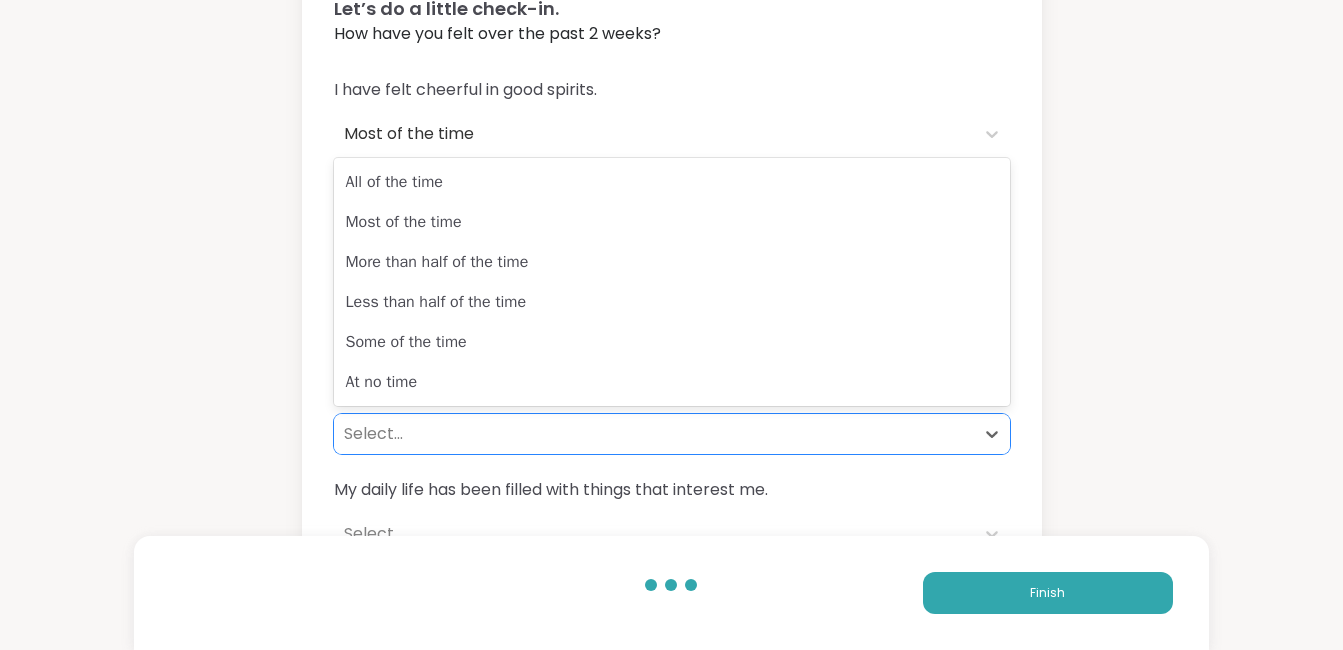 click on "Select..." at bounding box center (654, 434) 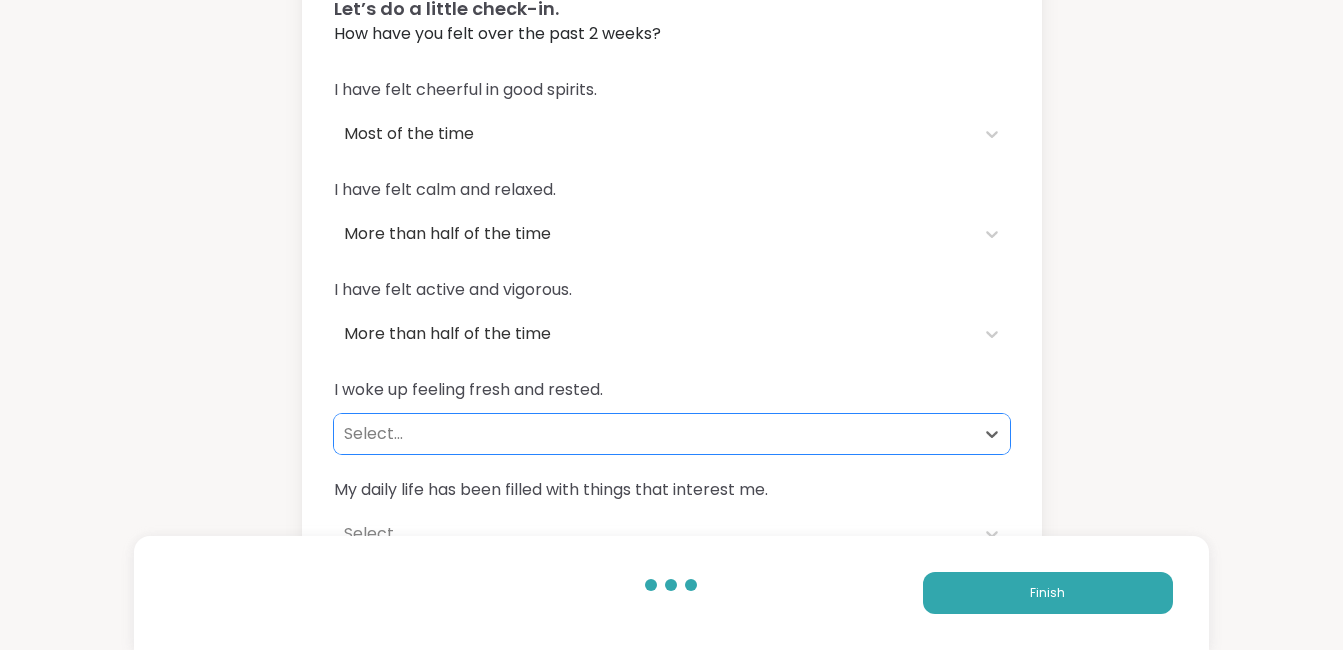 click on "Select..." at bounding box center [654, 434] 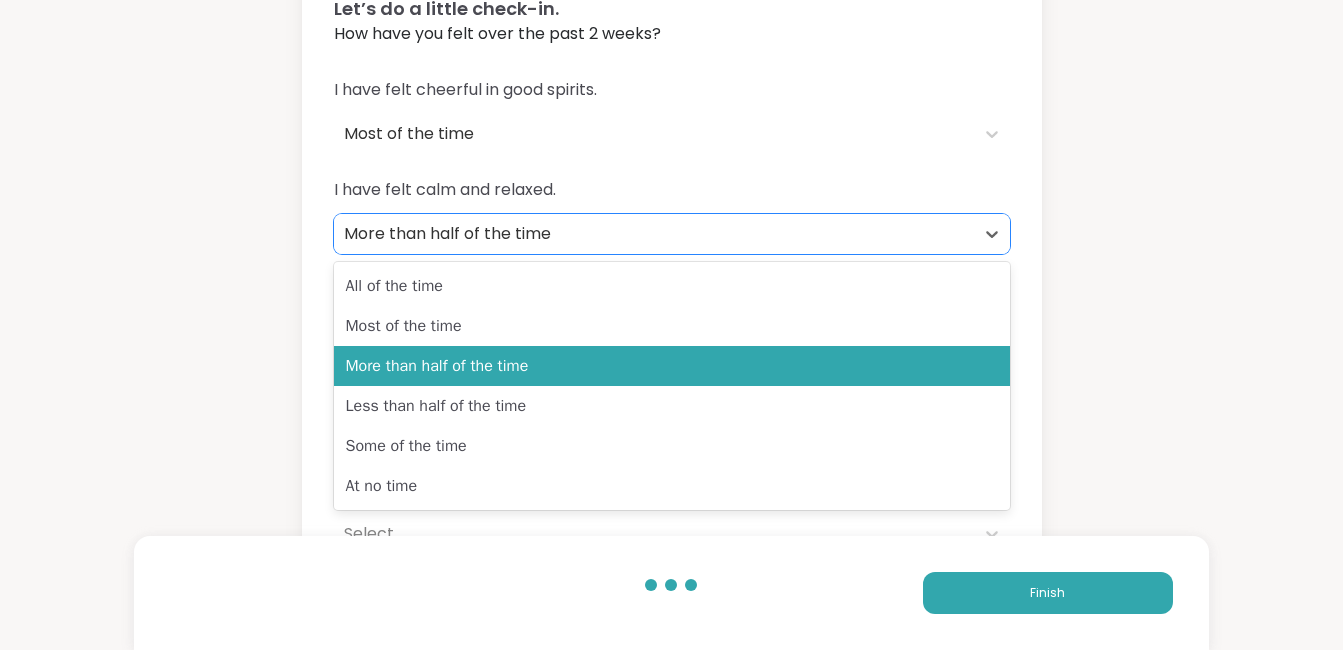 click on "More than half of the time" at bounding box center (654, 234) 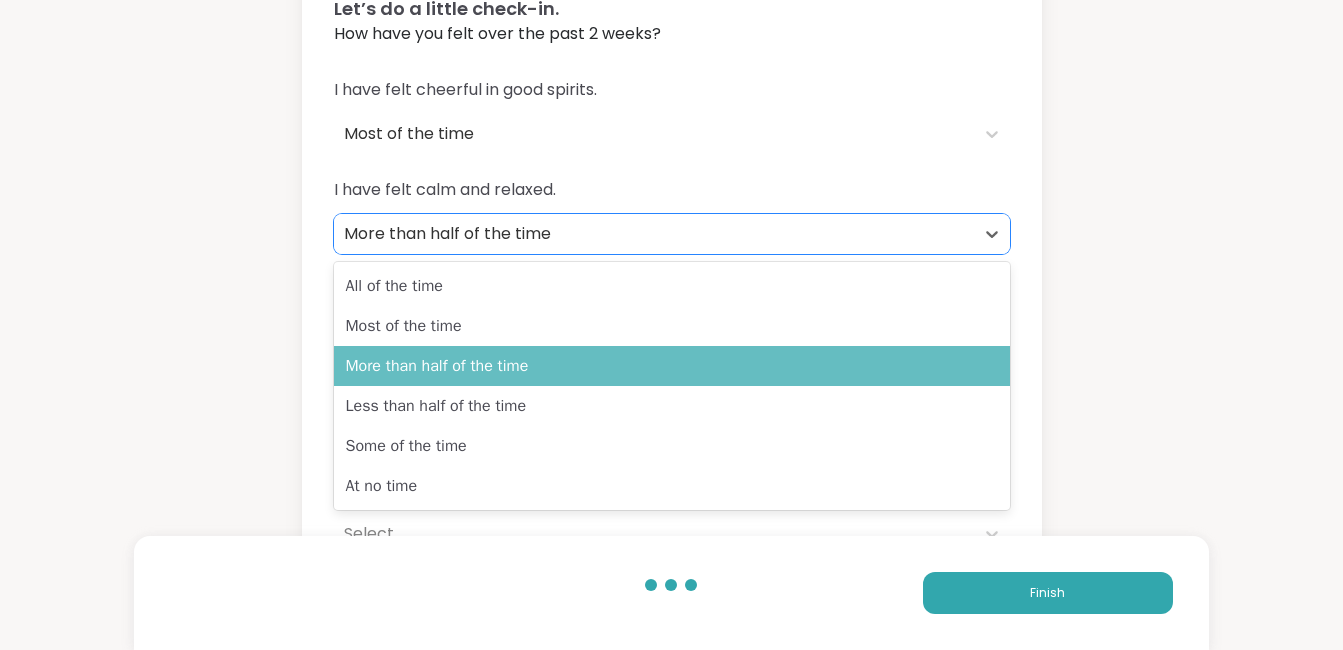 click on "More than half of the time" at bounding box center (672, 366) 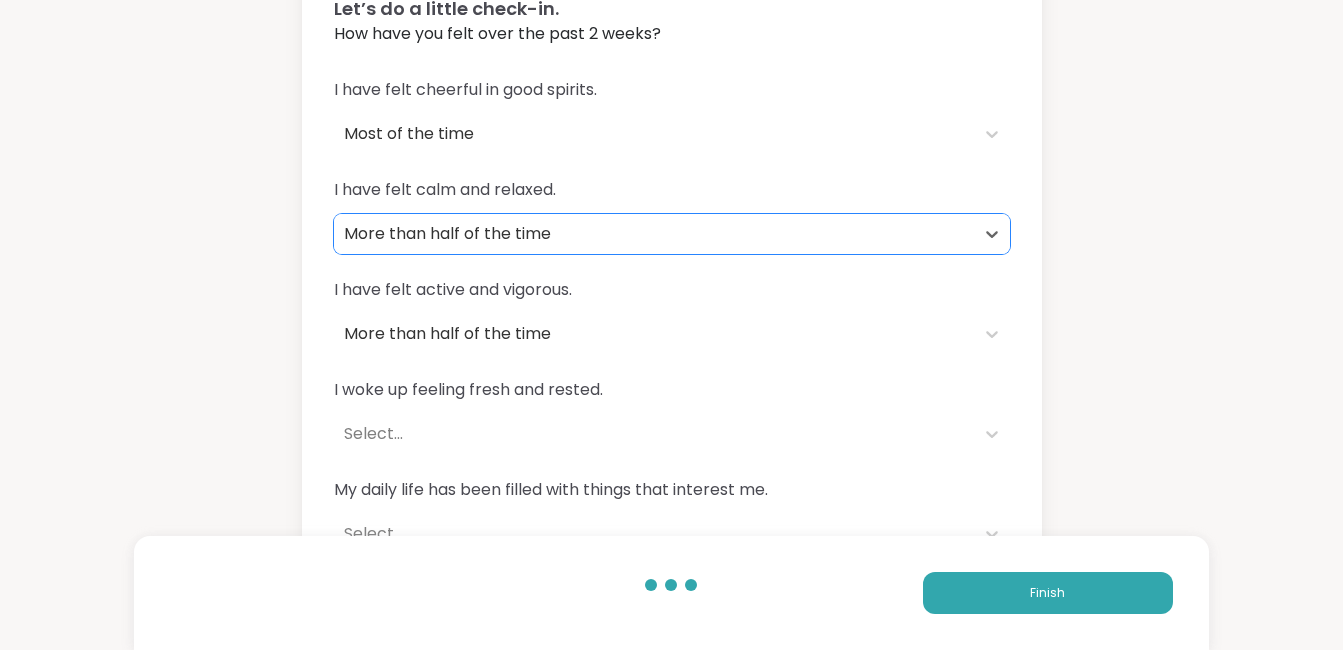 scroll, scrollTop: 188, scrollLeft: 0, axis: vertical 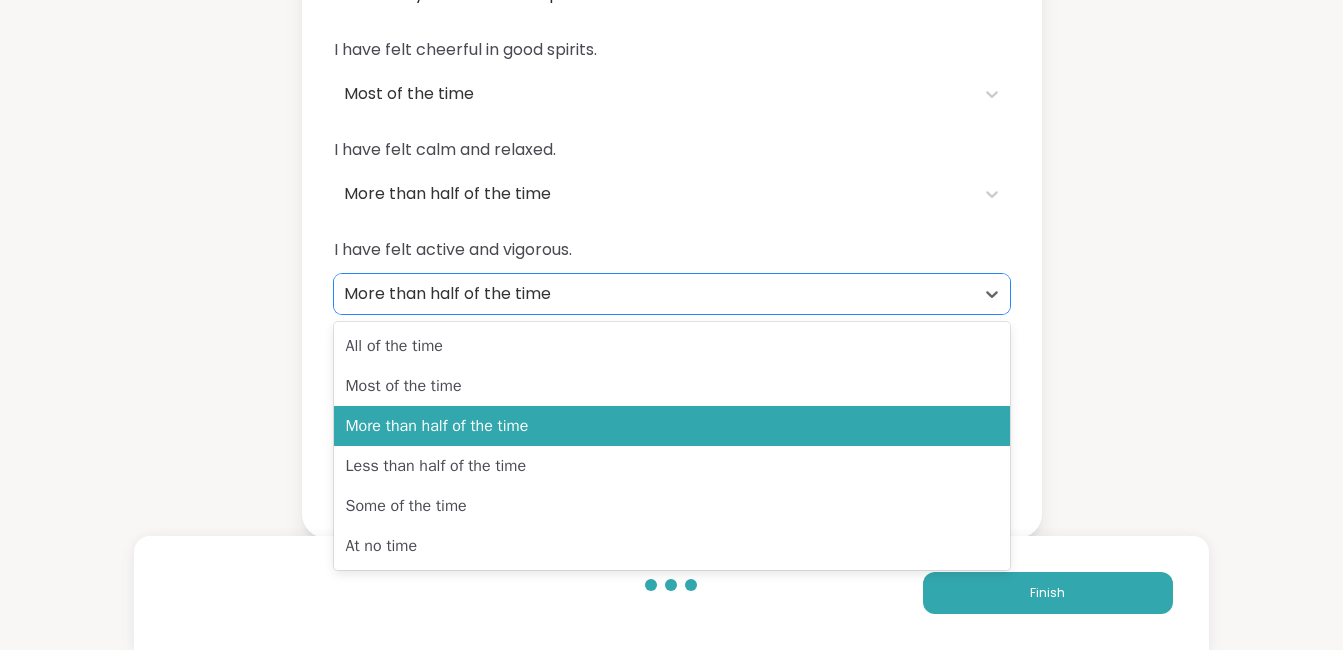 click on "More than half of the time" at bounding box center (654, 294) 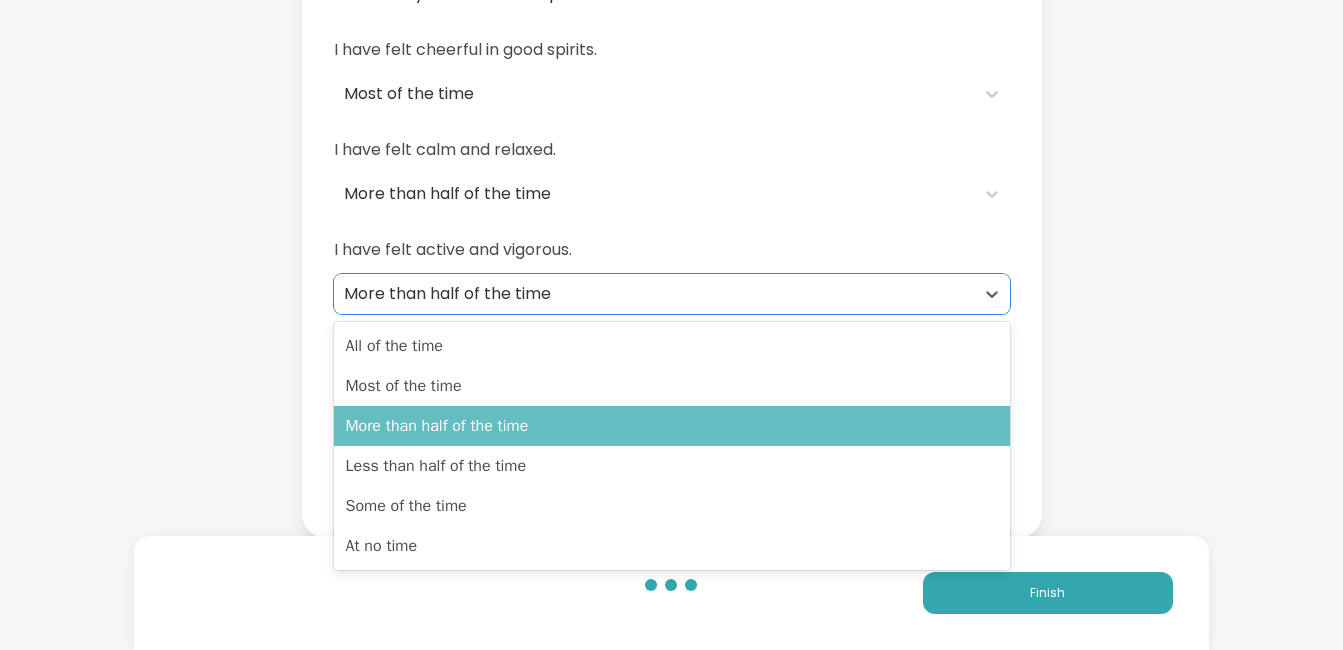 click on "More than half of the time" at bounding box center [672, 426] 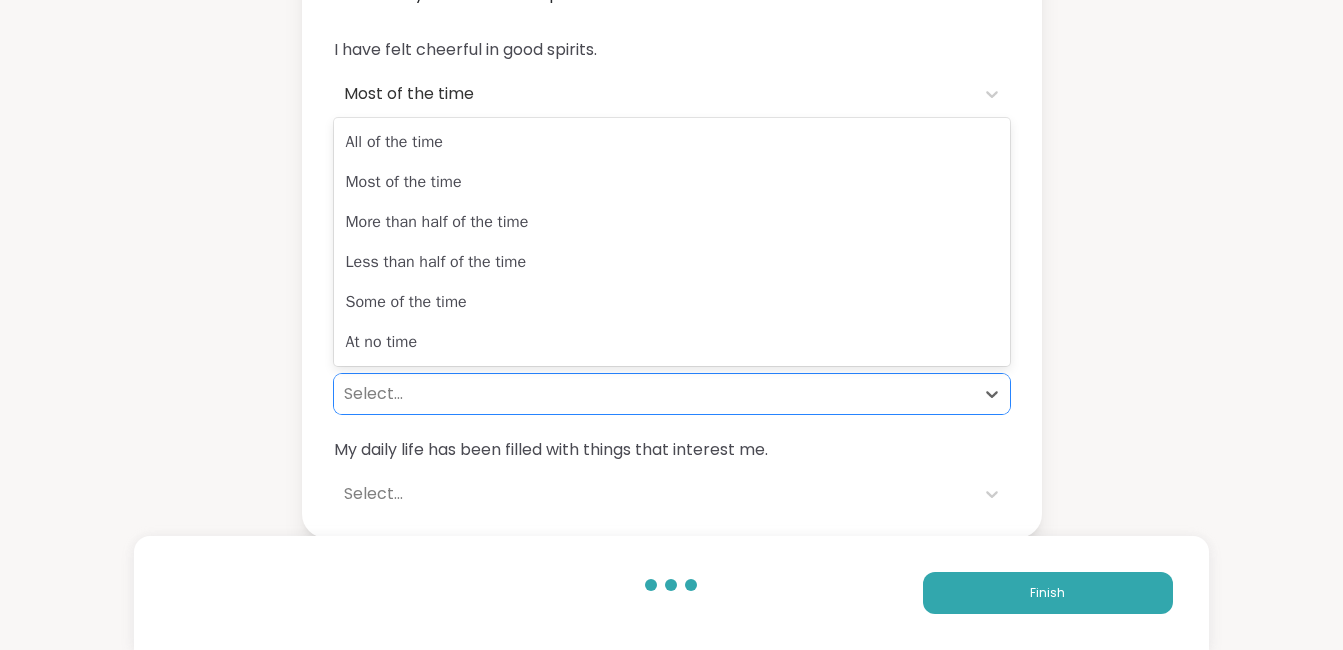click on "Select..." at bounding box center (654, 394) 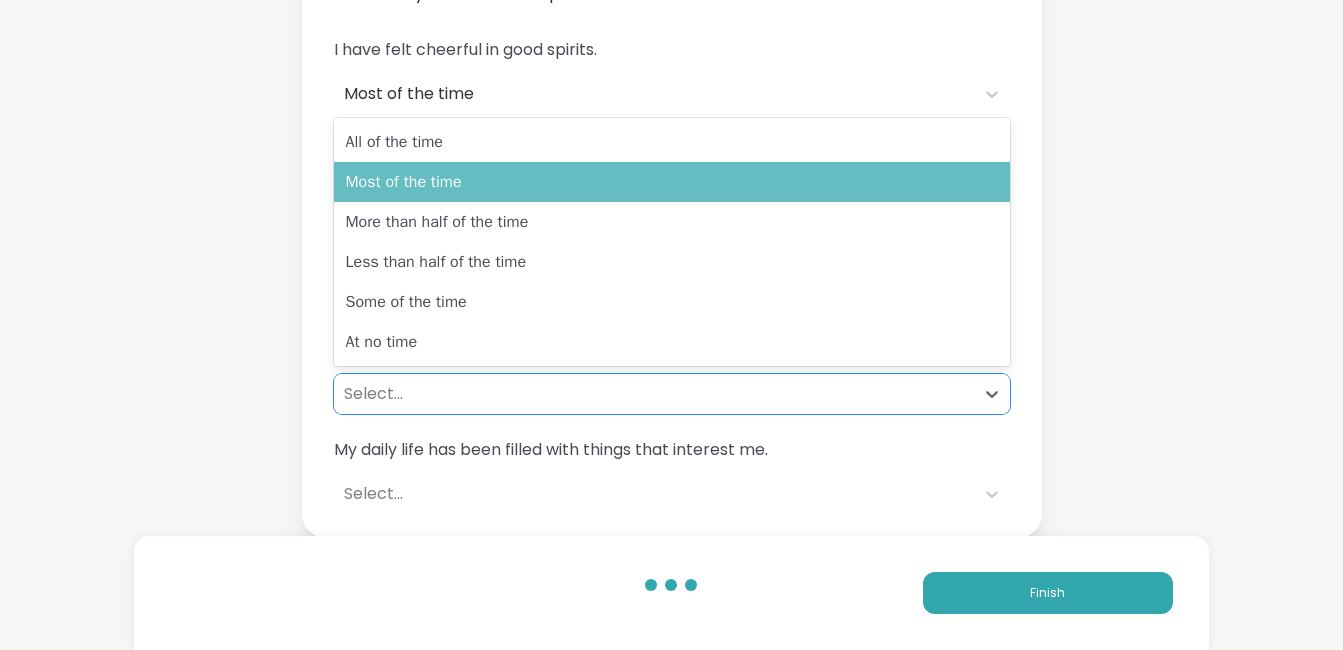 click on "Most of the time" at bounding box center [672, 182] 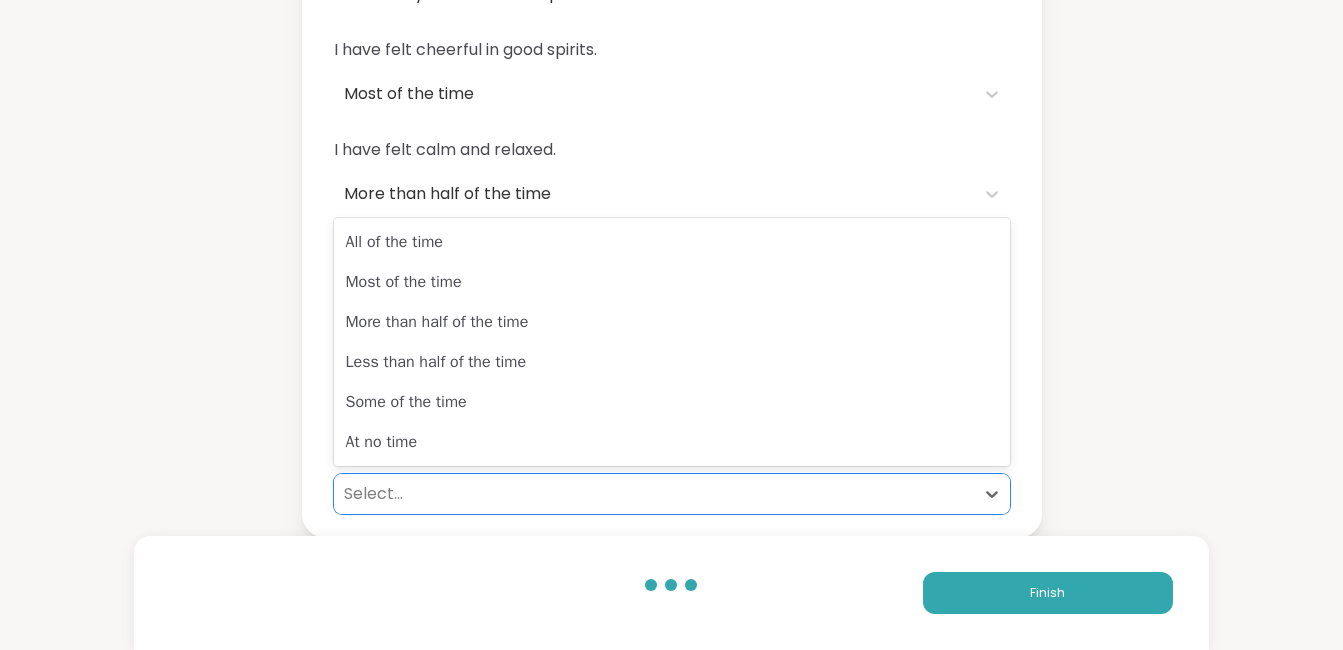 click on "Select..." at bounding box center (654, 494) 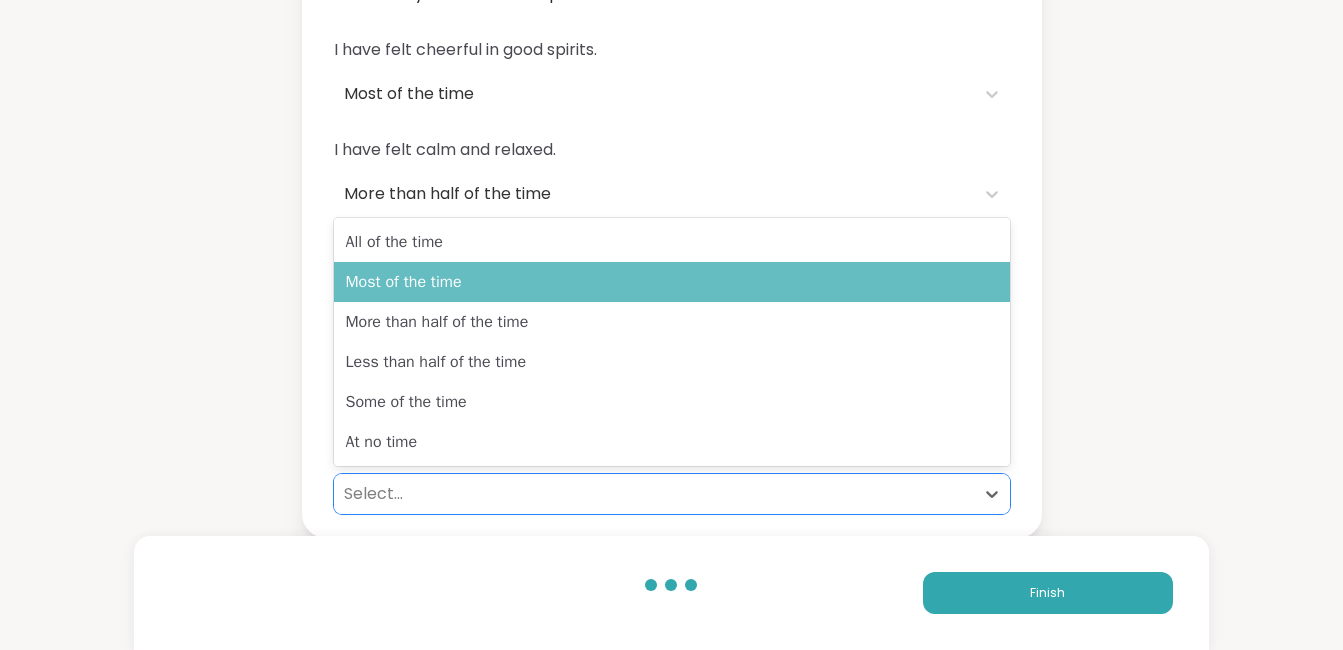 click on "Most of the time" at bounding box center (672, 282) 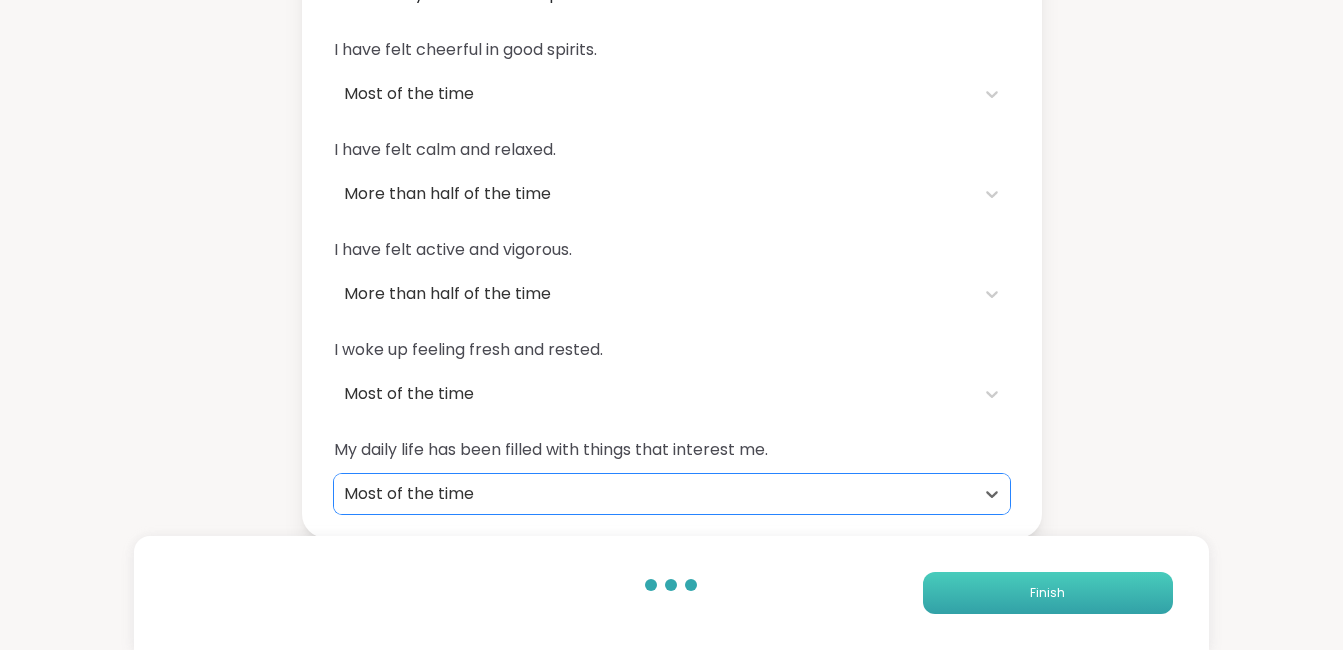 click on "Finish" at bounding box center [1048, 593] 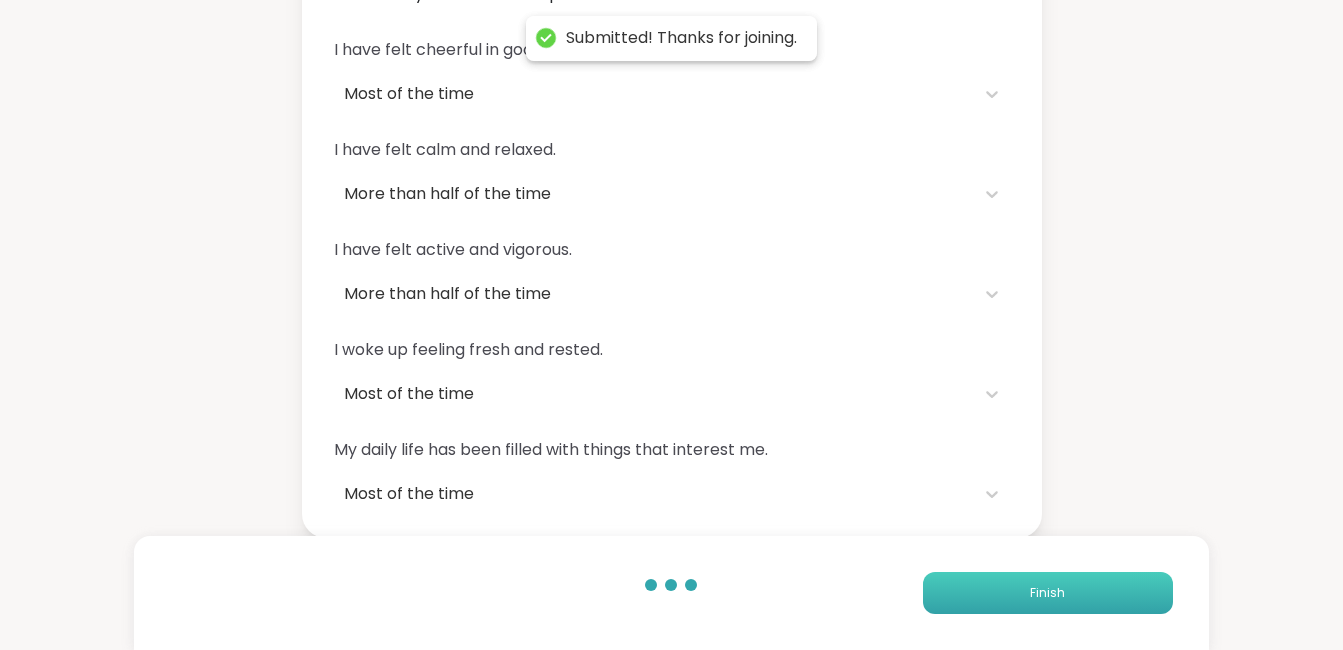 scroll, scrollTop: 0, scrollLeft: 0, axis: both 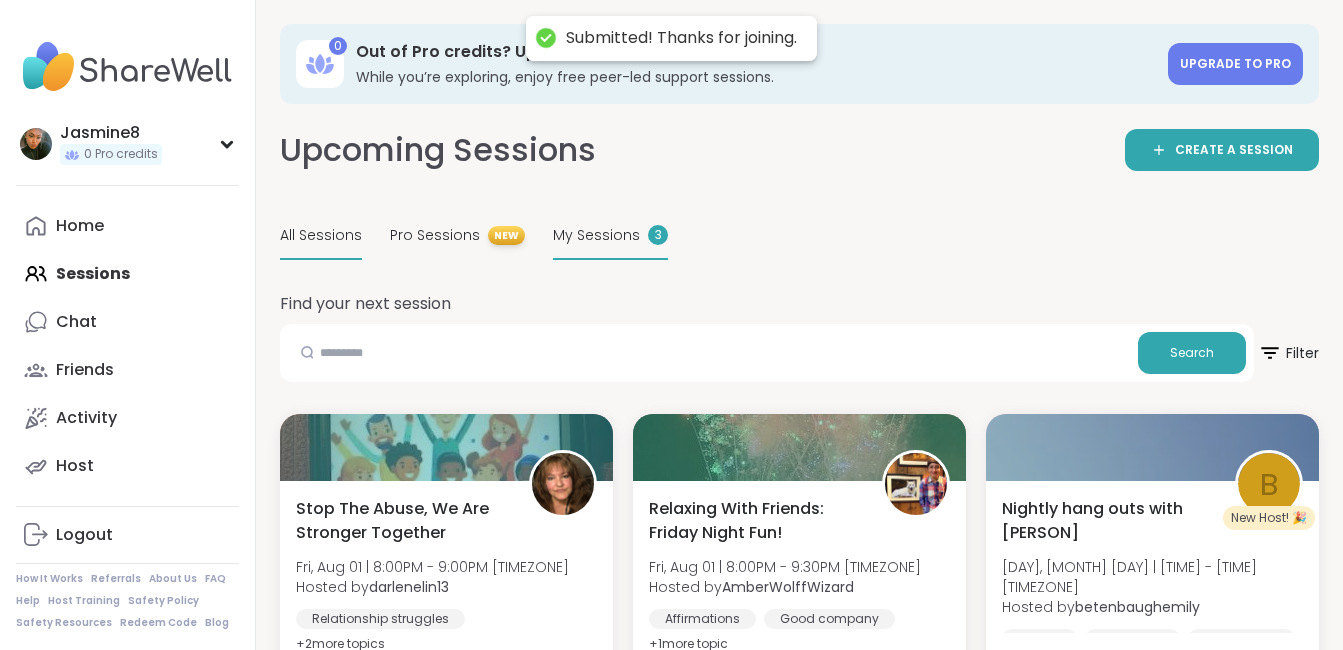 click on "My Sessions" at bounding box center [596, 235] 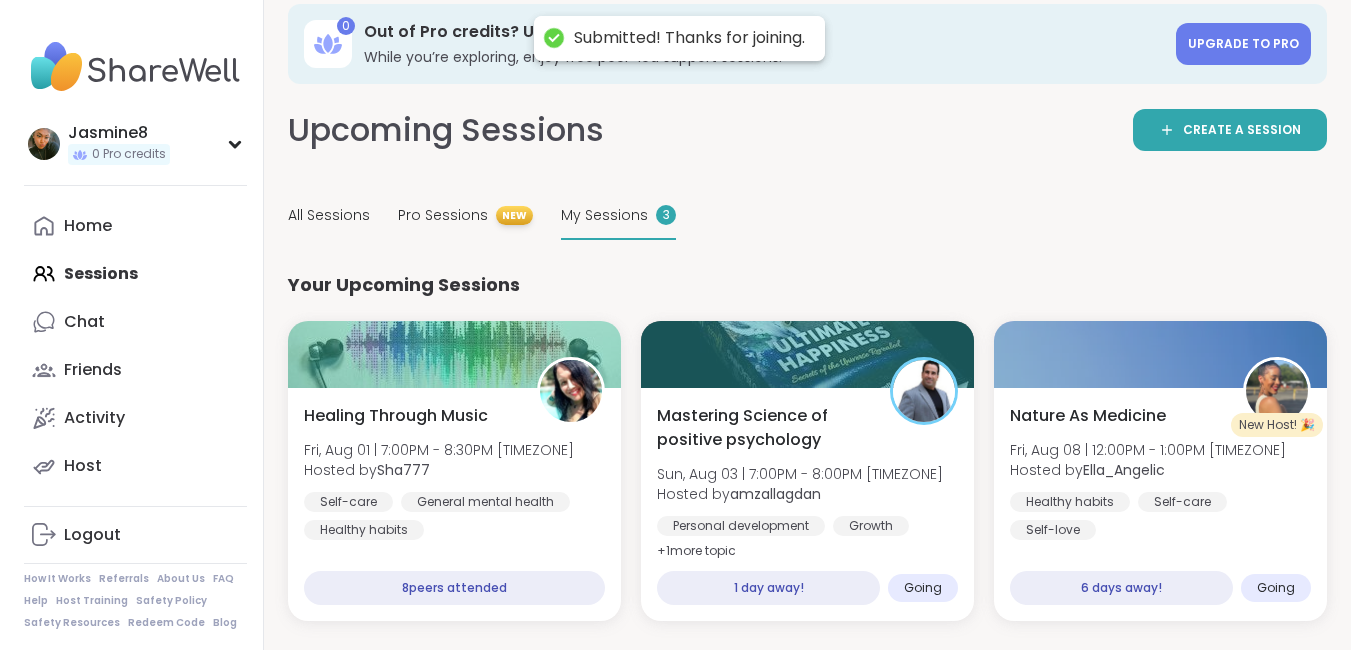 scroll, scrollTop: 0, scrollLeft: 0, axis: both 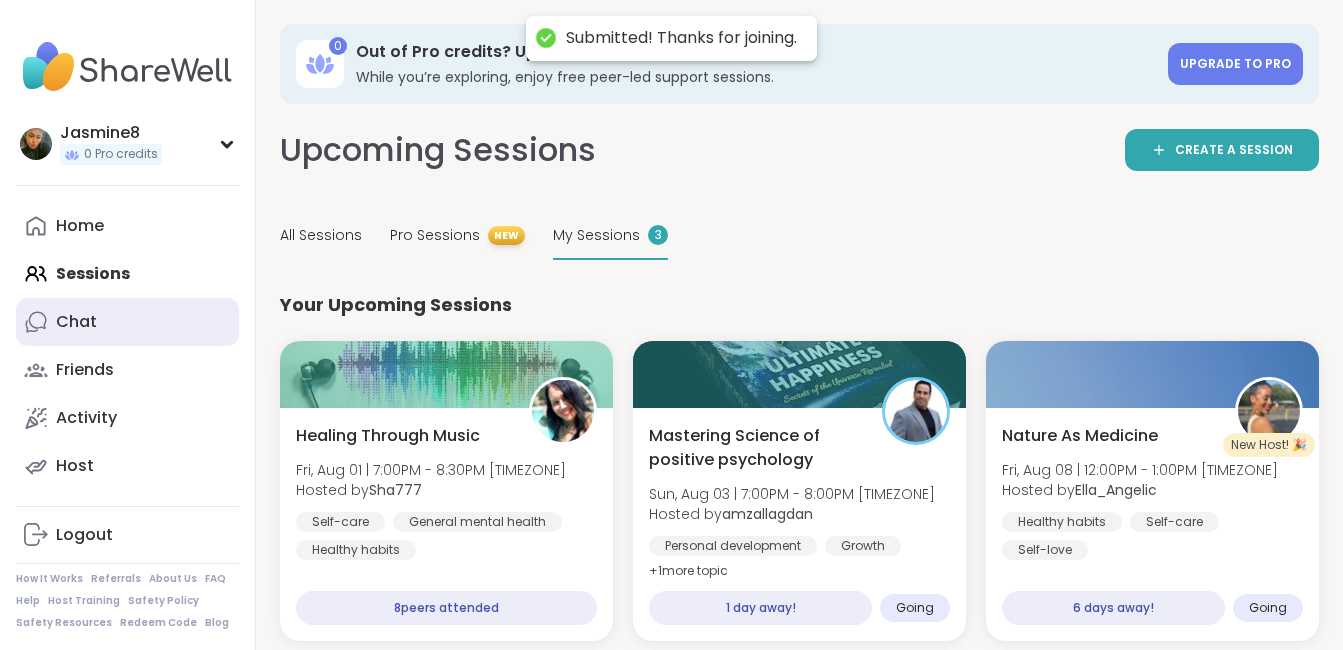 click on "Chat" at bounding box center [76, 322] 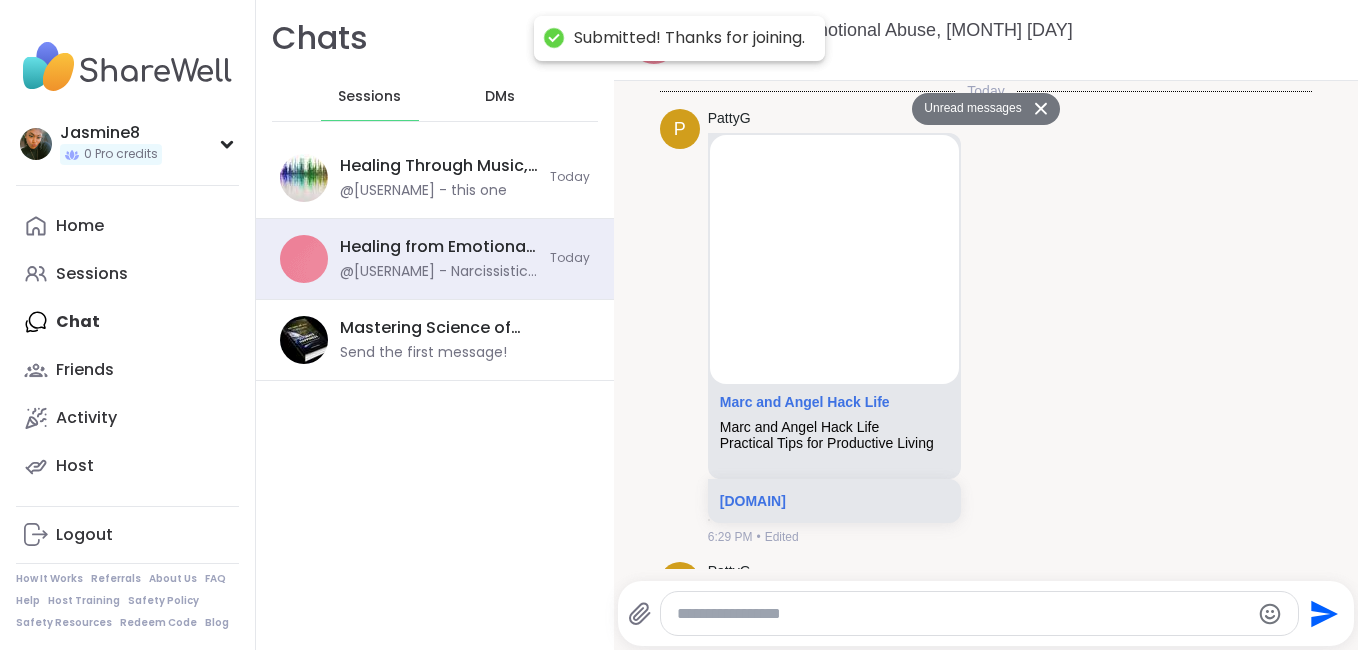 scroll, scrollTop: 1754, scrollLeft: 0, axis: vertical 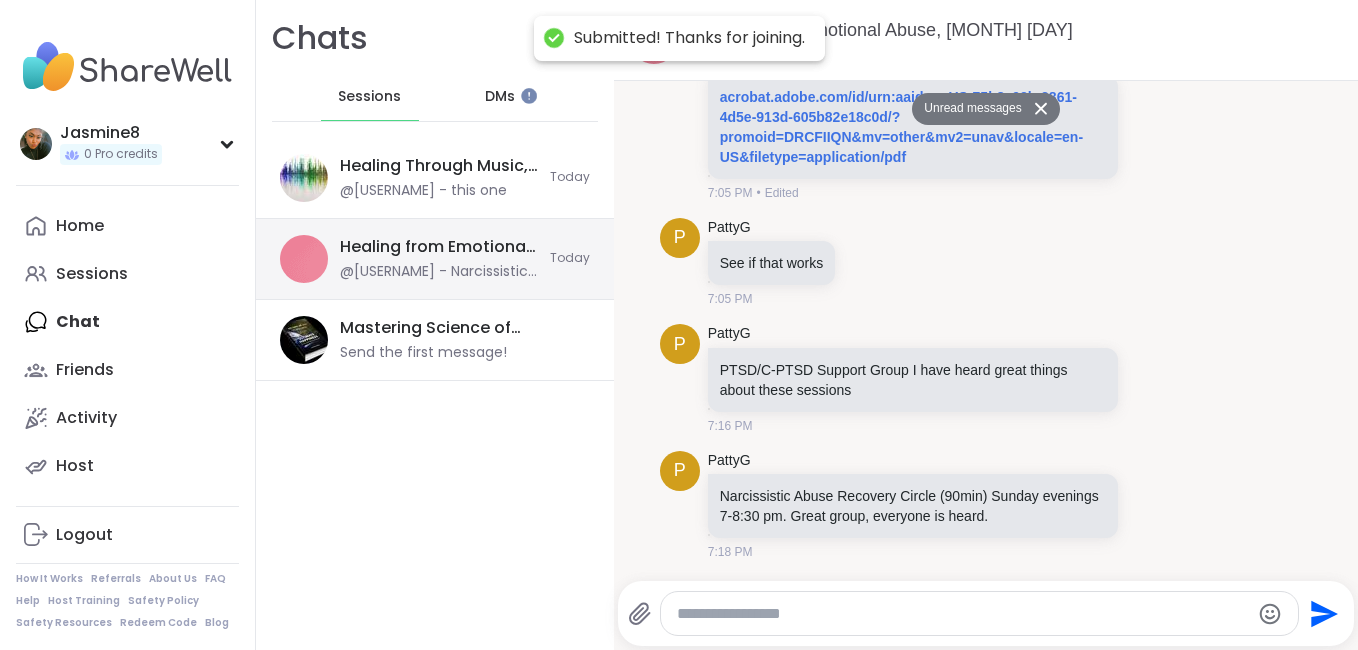 click on "@[USERNAME] - Narcissistic Abuse Recovery Circle (90min)   Sunday evenings 7-8:30 pm.  Great group, everyone is heard." at bounding box center (439, 272) 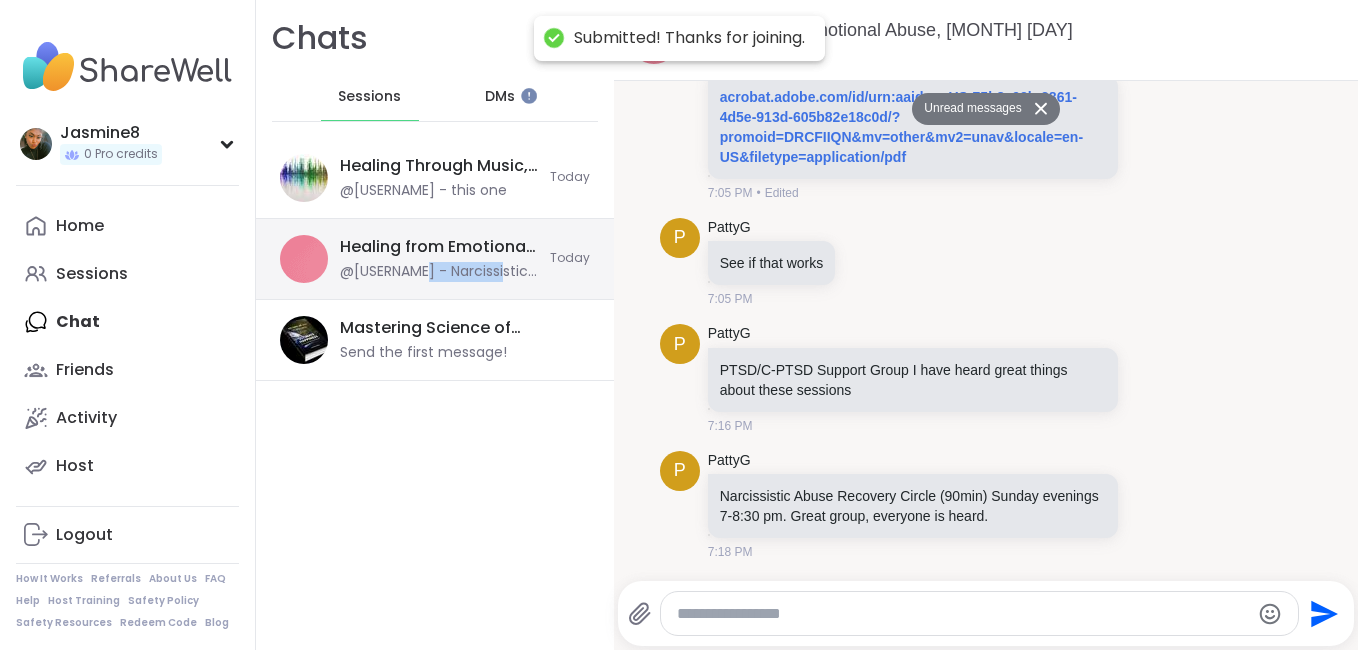 click on "@[USERNAME] - Narcissistic Abuse Recovery Circle (90min)   Sunday evenings 7-8:30 pm.  Great group, everyone is heard." at bounding box center (439, 272) 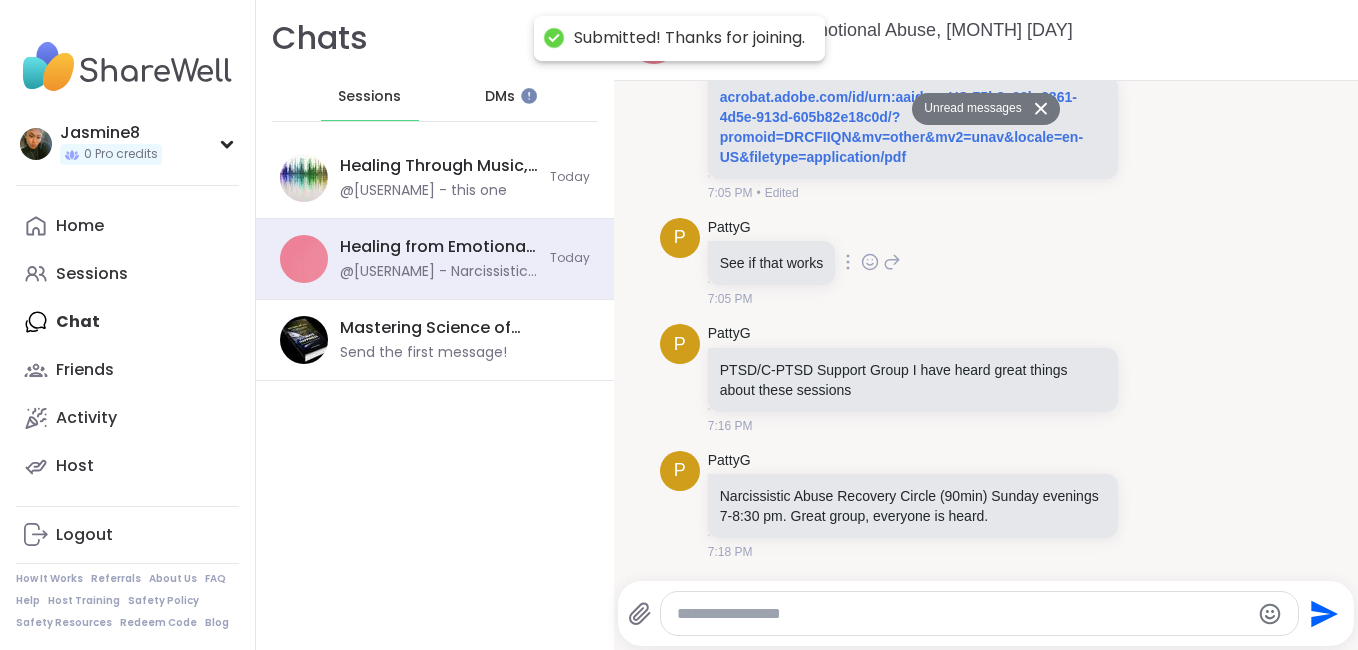 click on "P [USERNAME] See if that works 7:05 PM" at bounding box center (986, 263) 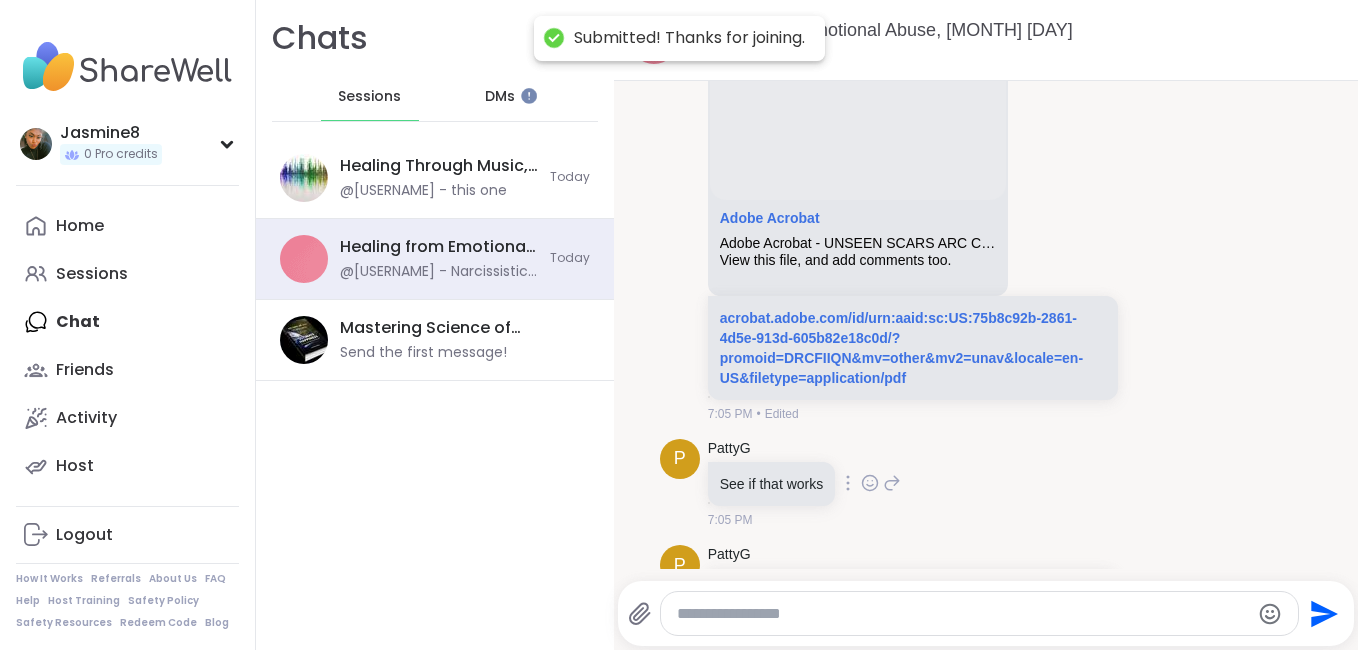 scroll, scrollTop: 1534, scrollLeft: 0, axis: vertical 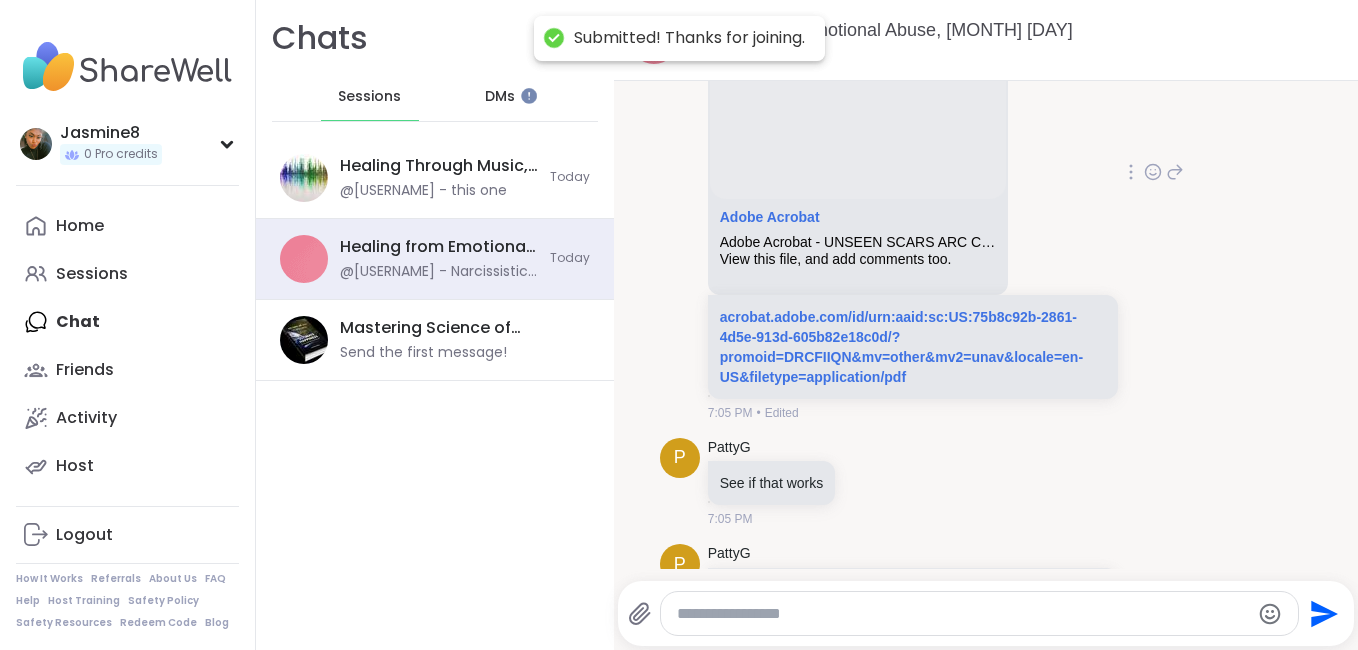 click 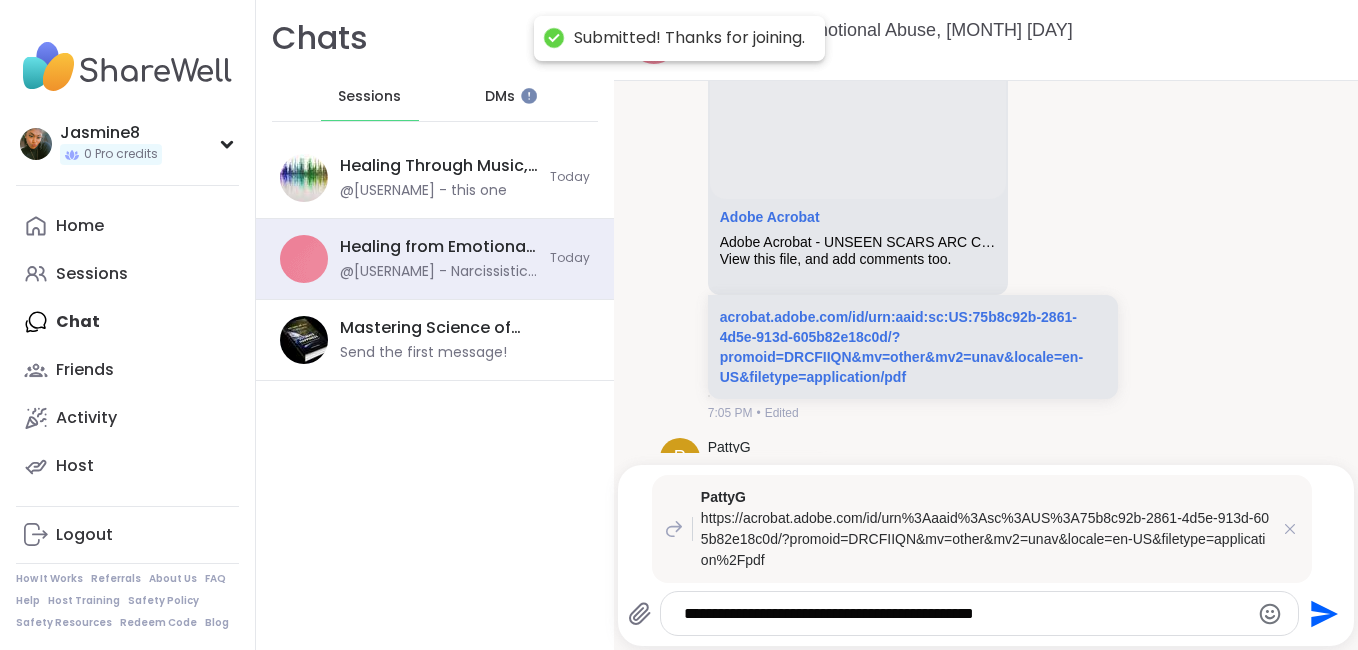 type on "**********" 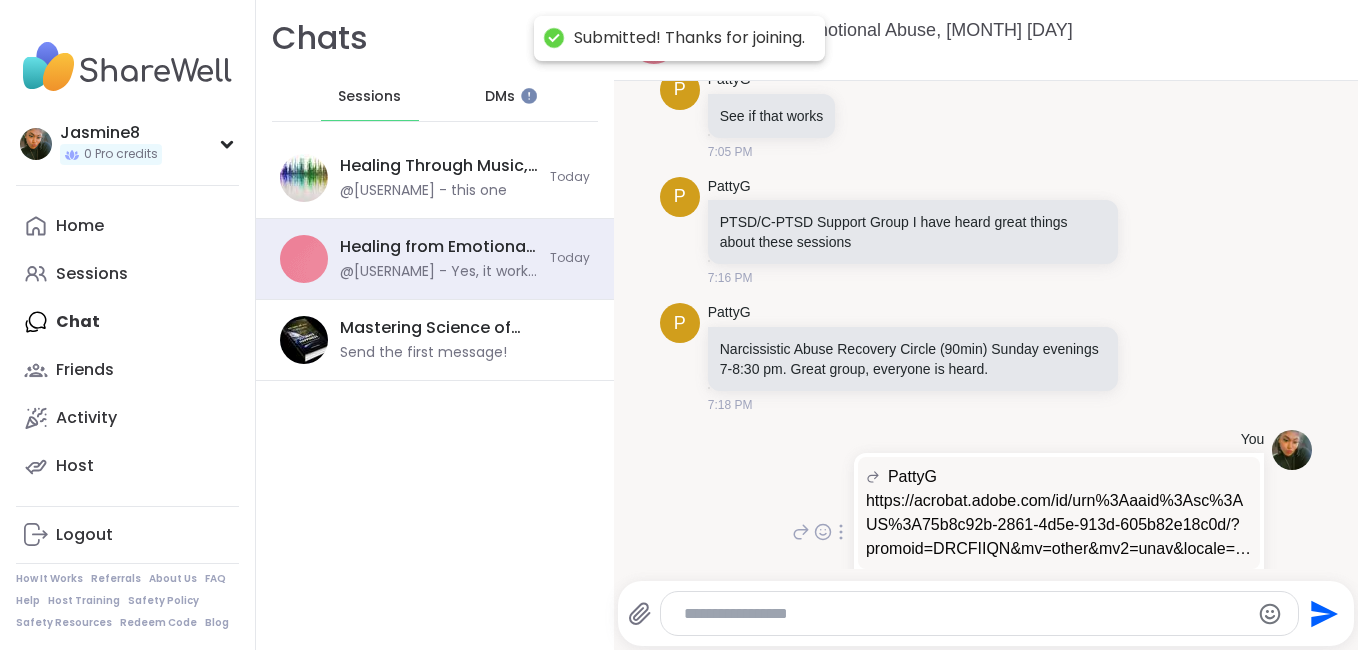 scroll, scrollTop: 1855, scrollLeft: 0, axis: vertical 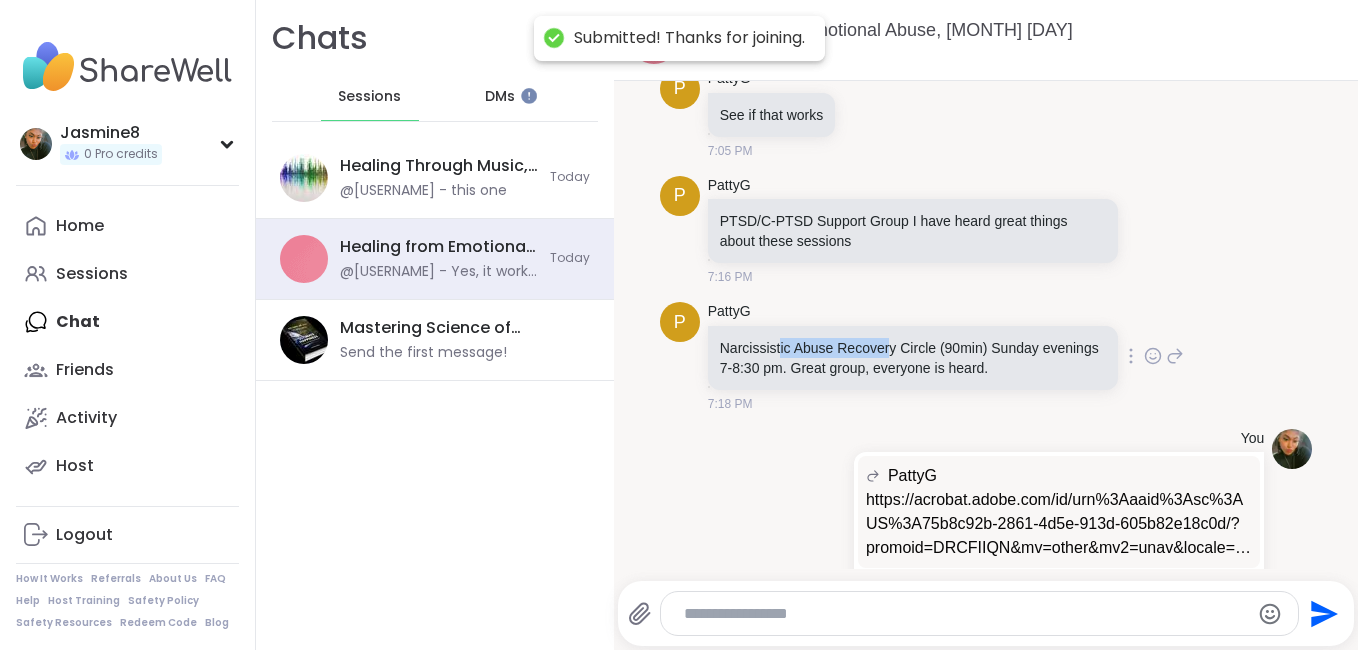 drag, startPoint x: 884, startPoint y: 349, endPoint x: 775, endPoint y: 349, distance: 109 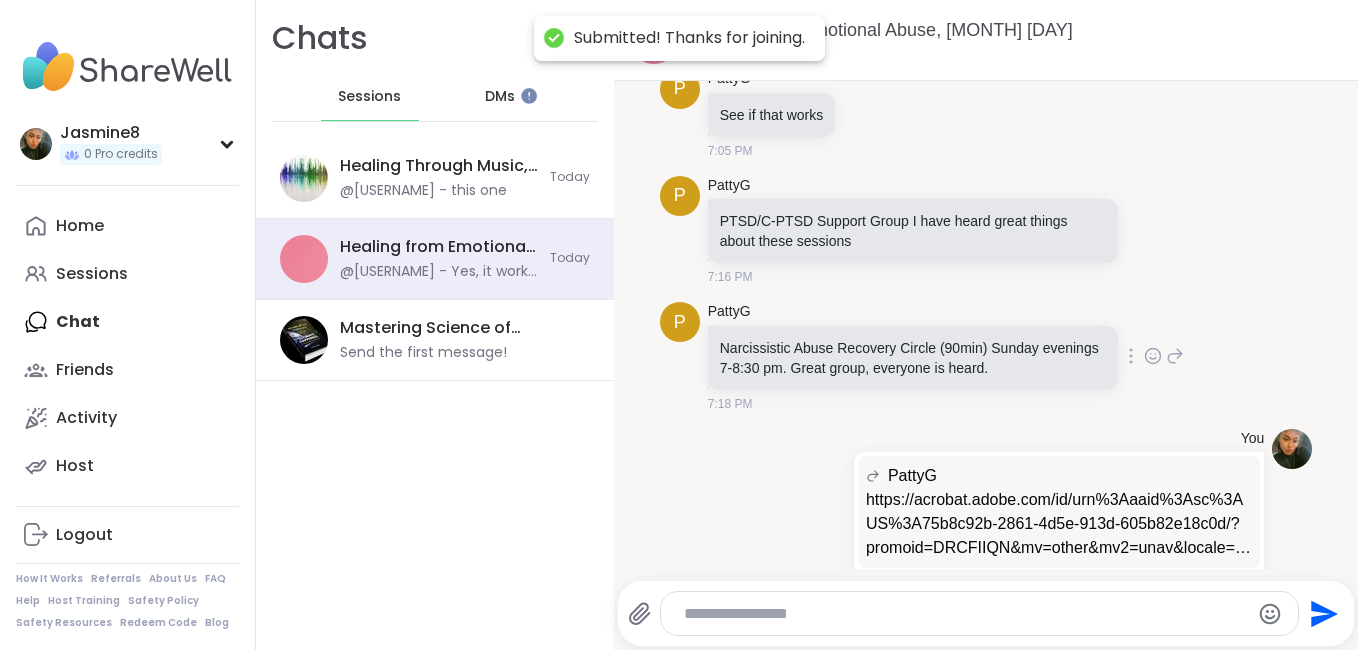 drag, startPoint x: 775, startPoint y: 349, endPoint x: 896, endPoint y: 340, distance: 121.33425 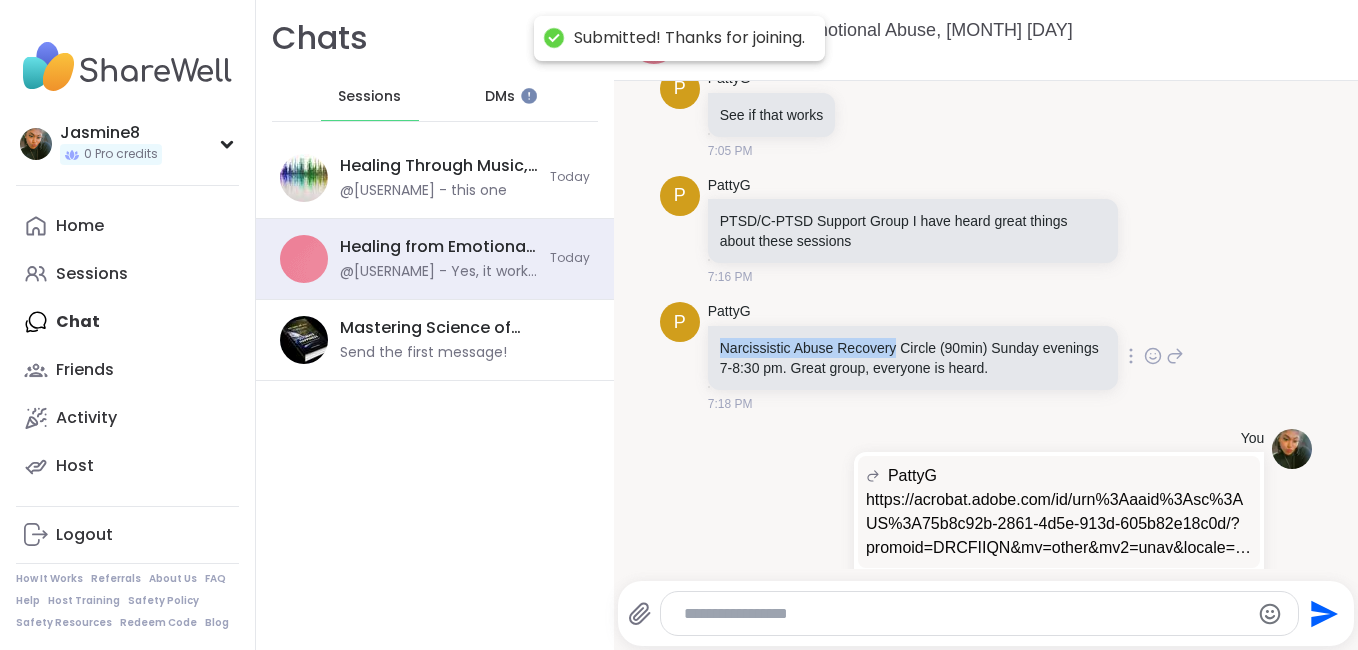drag, startPoint x: 888, startPoint y: 348, endPoint x: 721, endPoint y: 351, distance: 167.02695 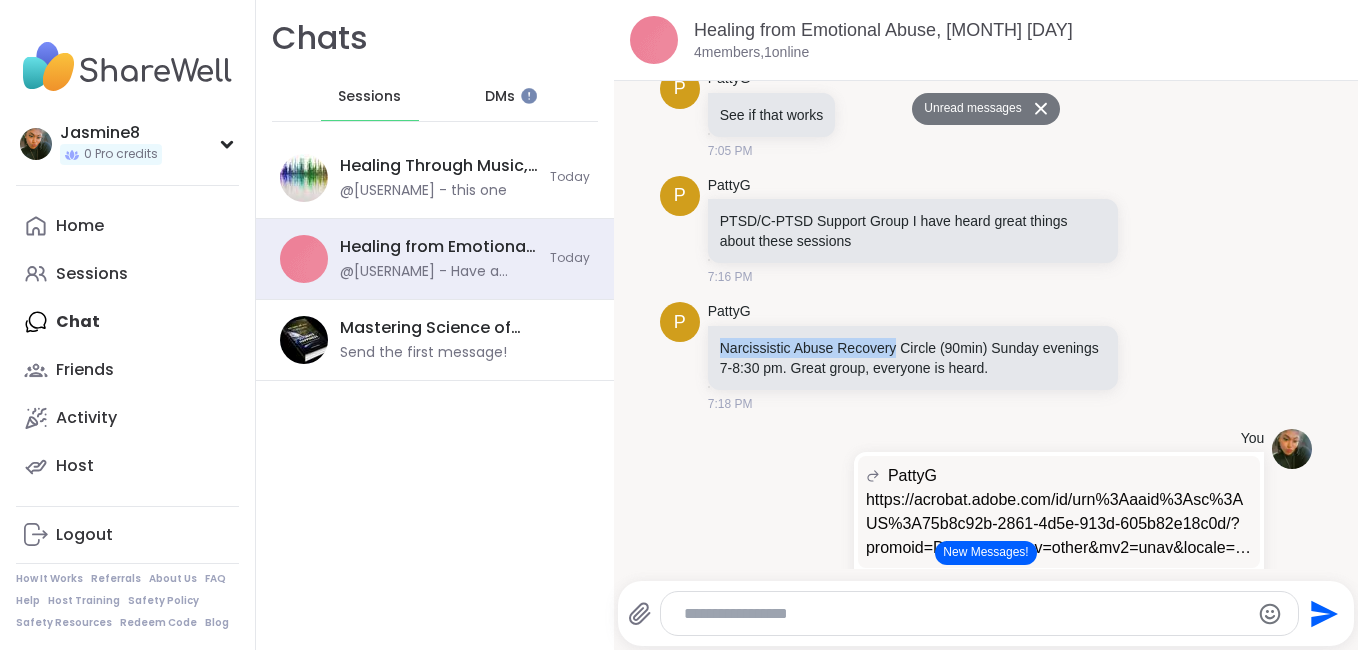 scroll, scrollTop: 2683, scrollLeft: 0, axis: vertical 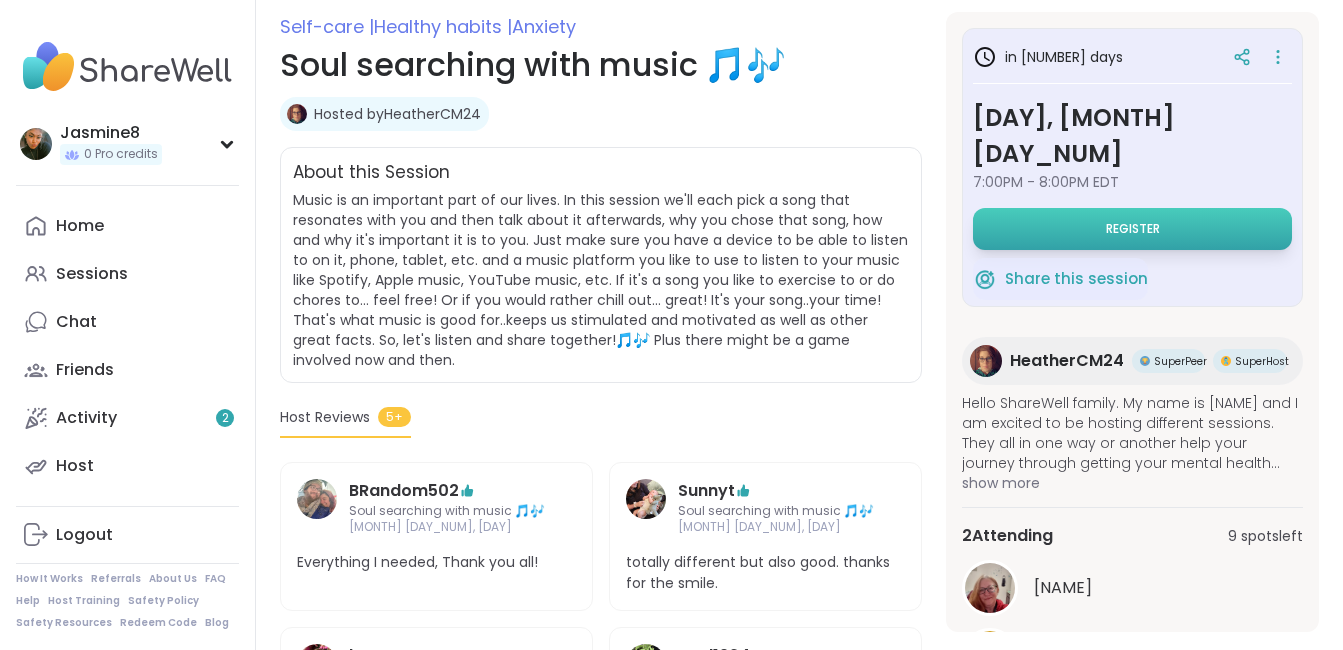click on "Register" at bounding box center (1132, 229) 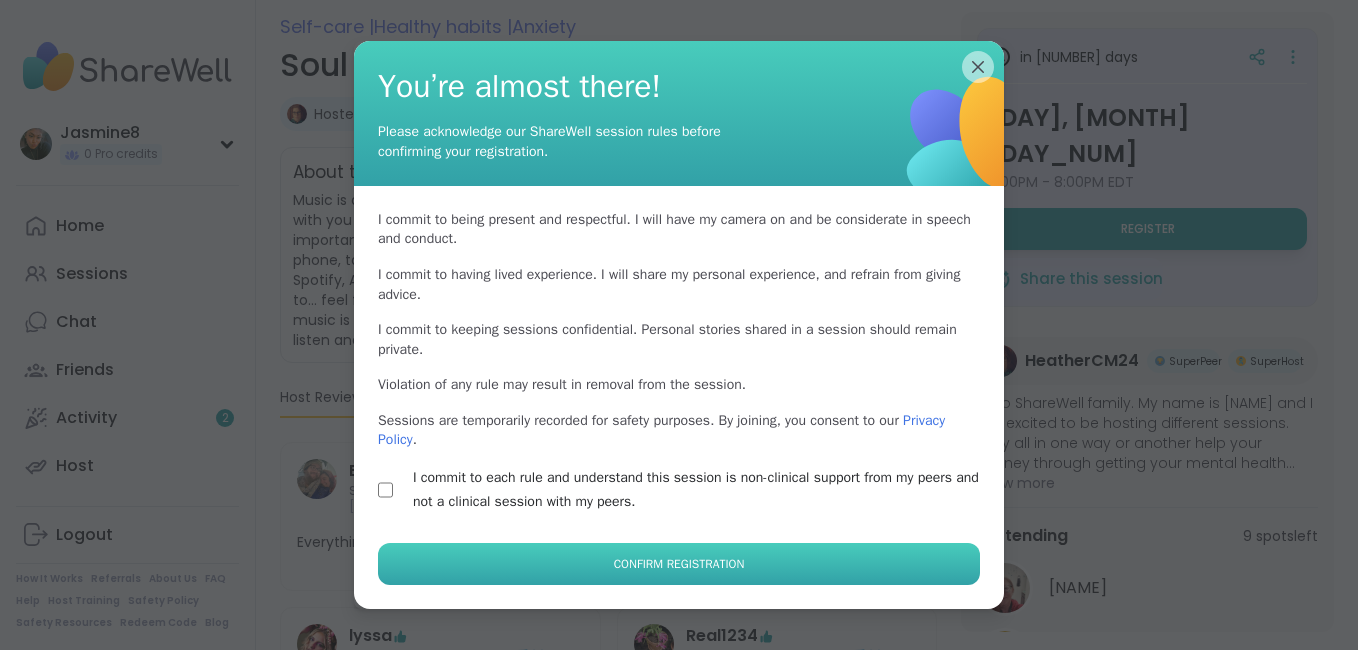 click on "Confirm Registration" at bounding box center (679, 564) 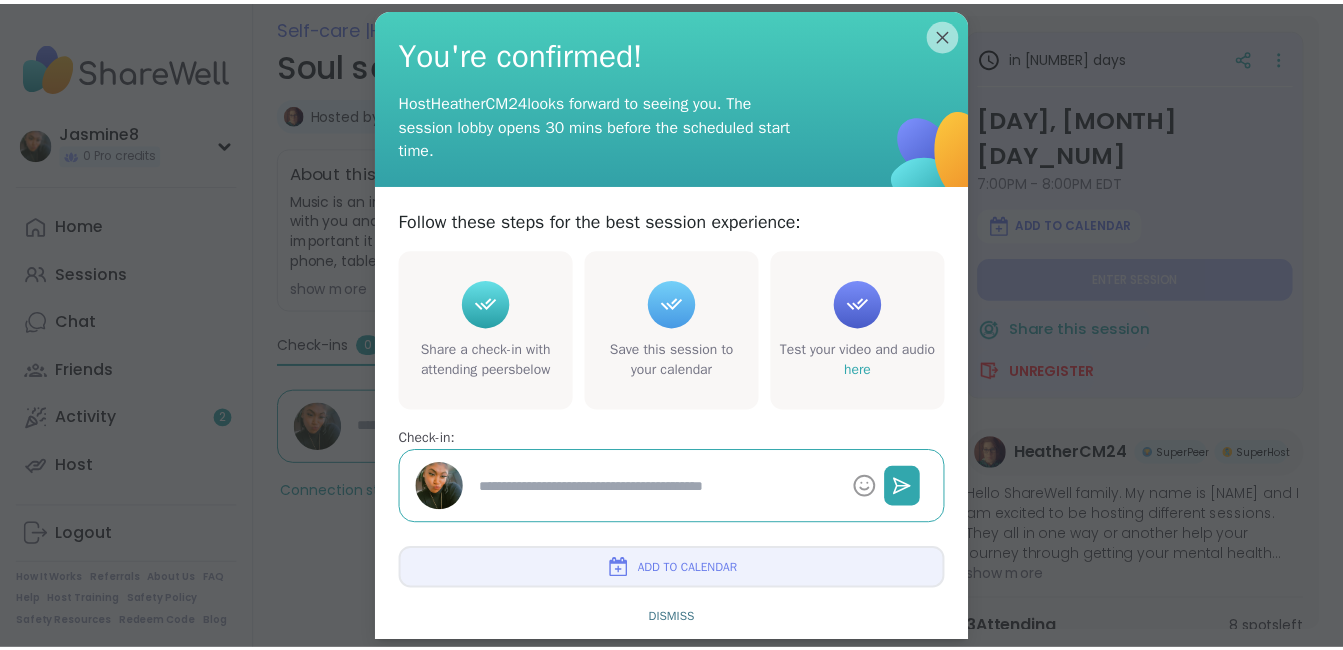 scroll, scrollTop: 22, scrollLeft: 0, axis: vertical 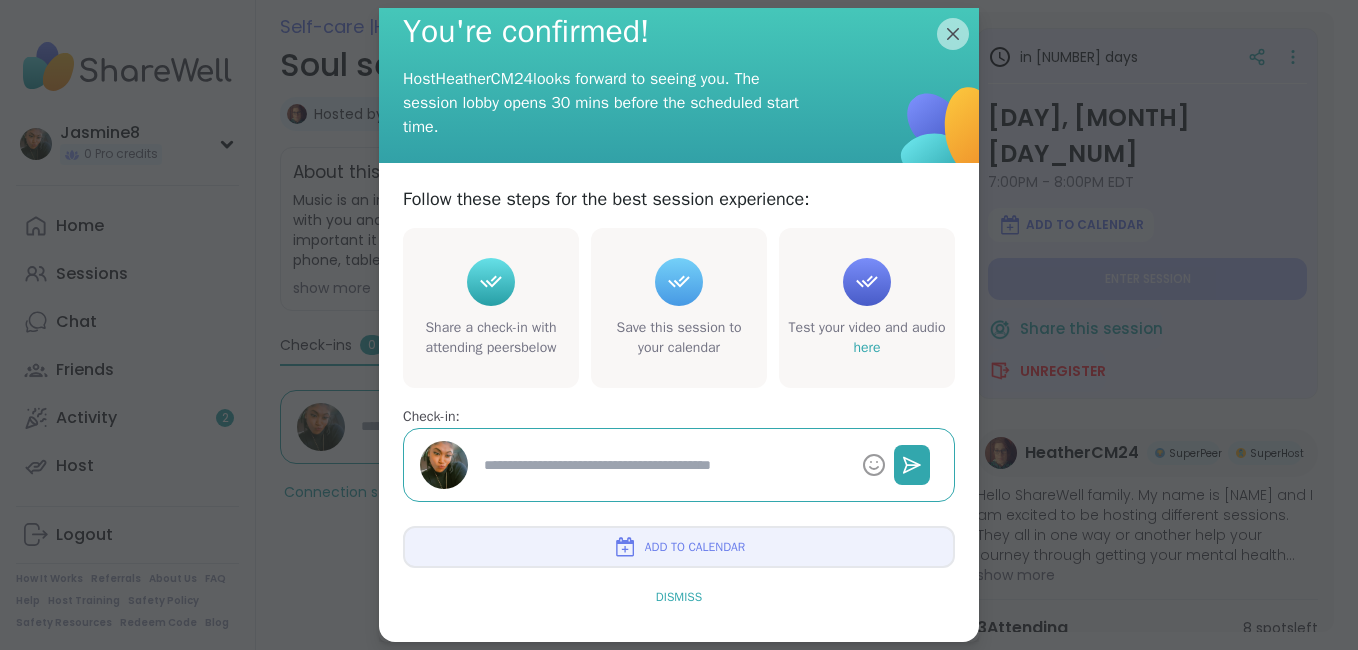 click on "Dismiss" at bounding box center [679, 597] 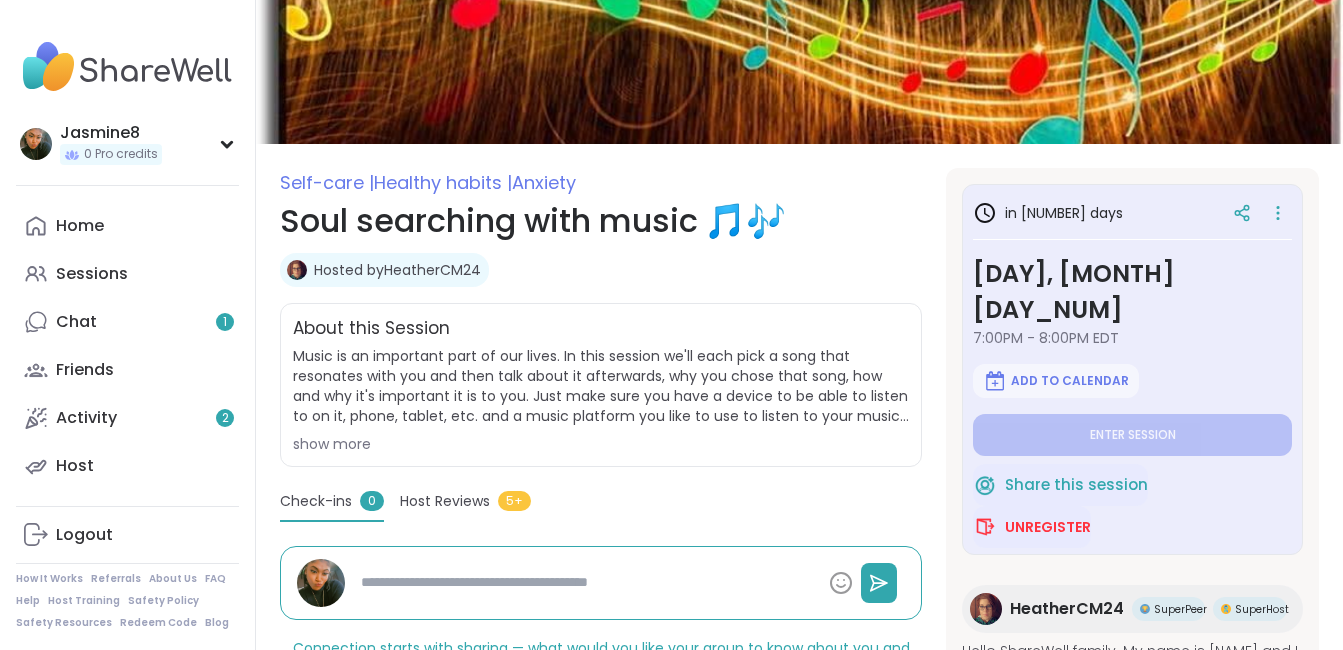 scroll, scrollTop: 0, scrollLeft: 0, axis: both 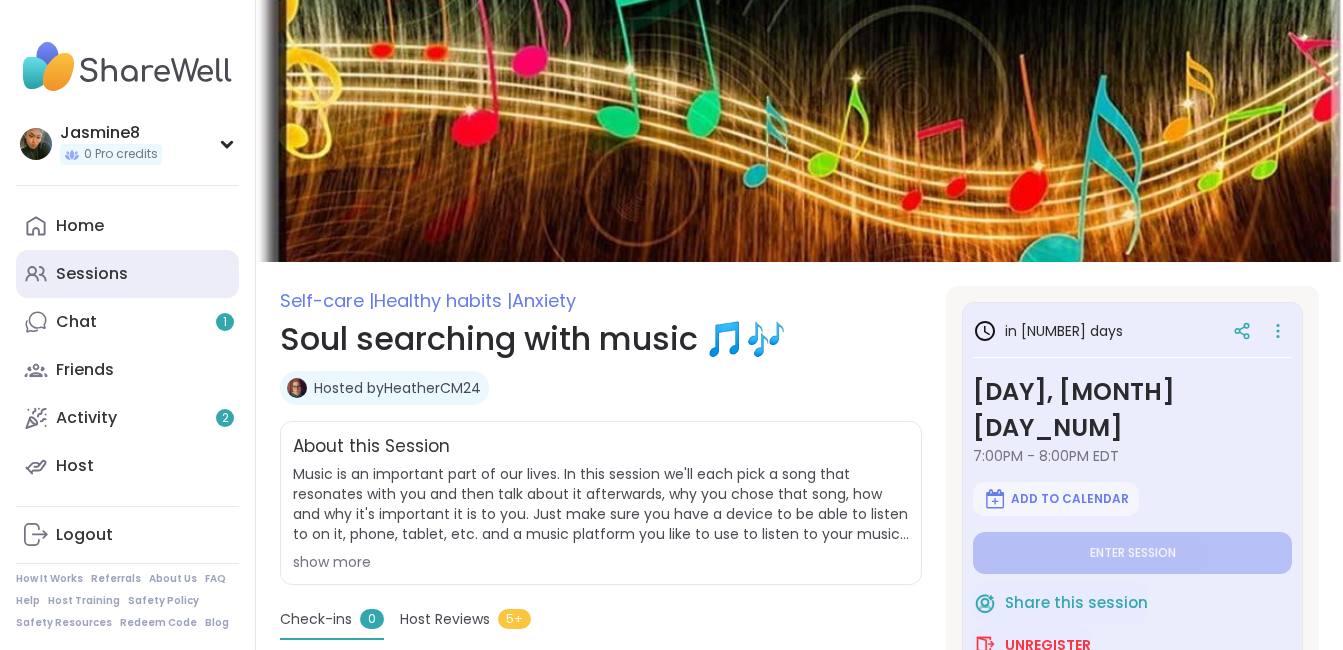 click on "Sessions" at bounding box center (92, 274) 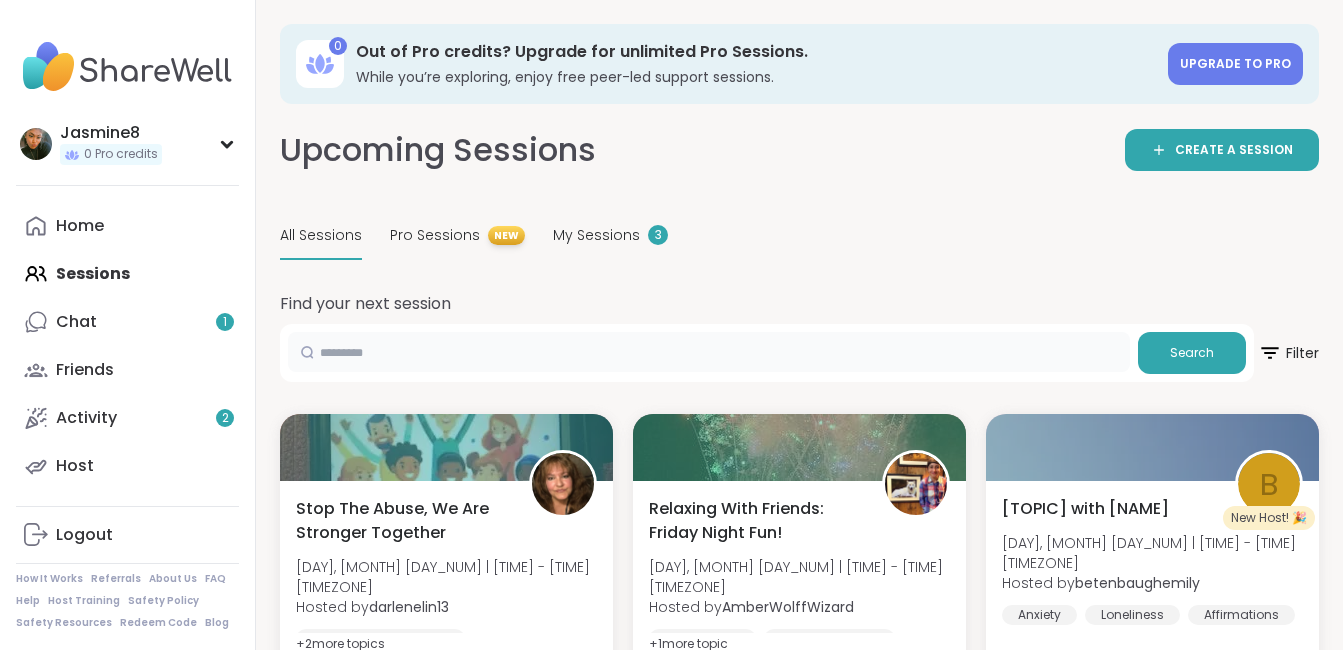 click at bounding box center (709, 352) 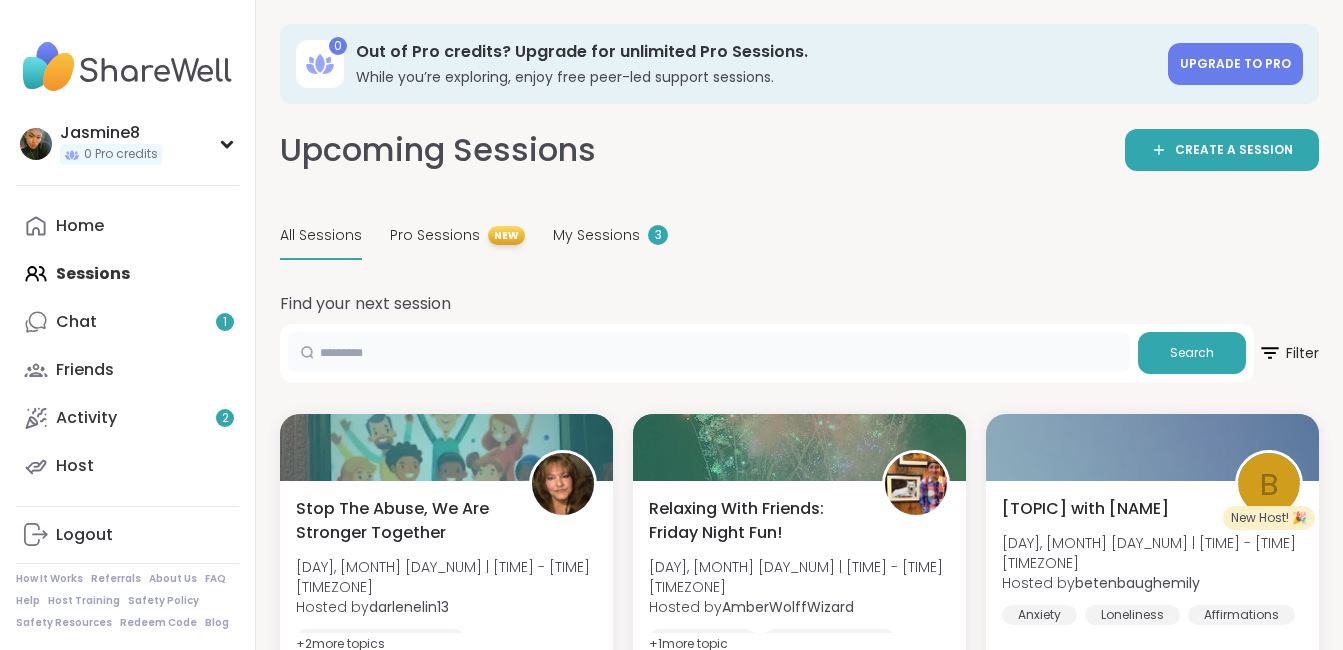 paste on "**********" 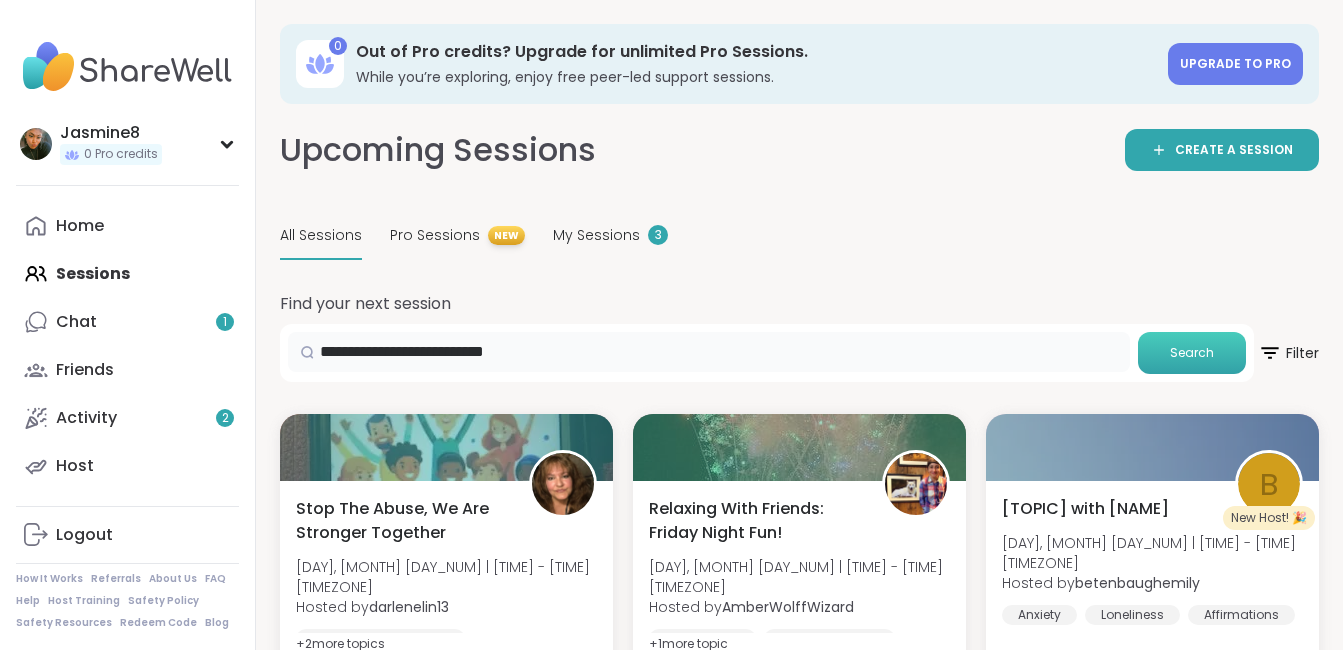 type on "**********" 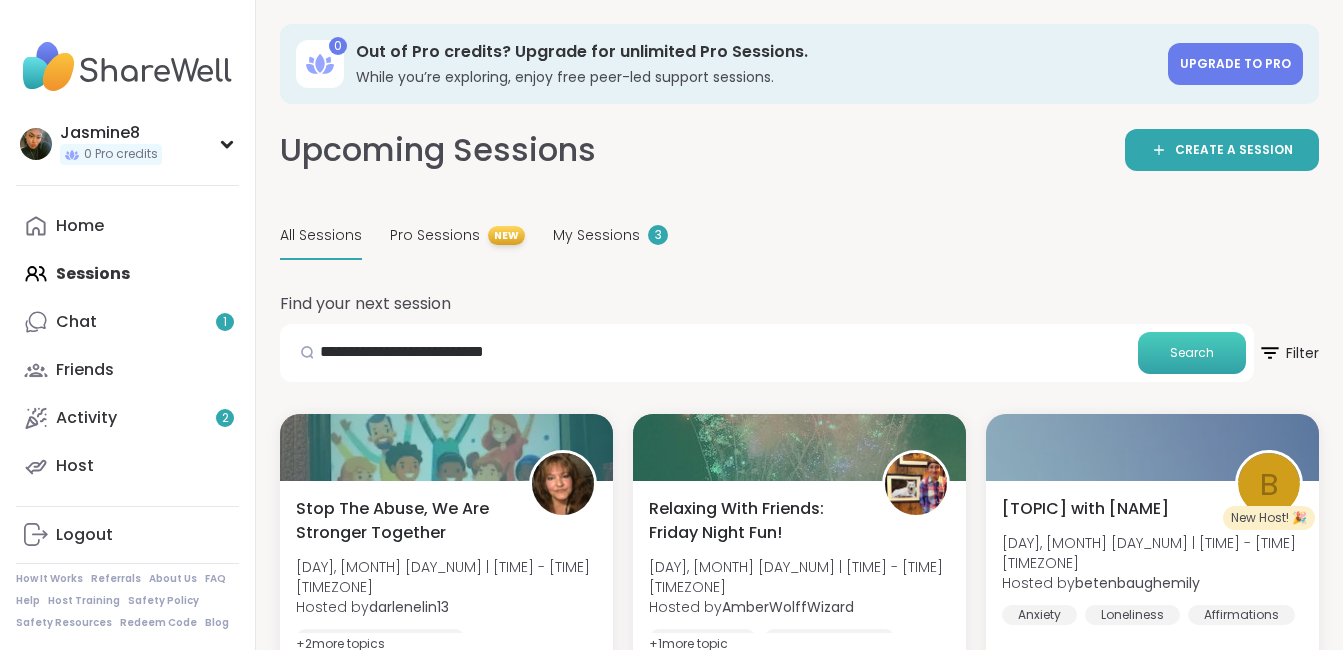 click on "Search" at bounding box center [1192, 353] 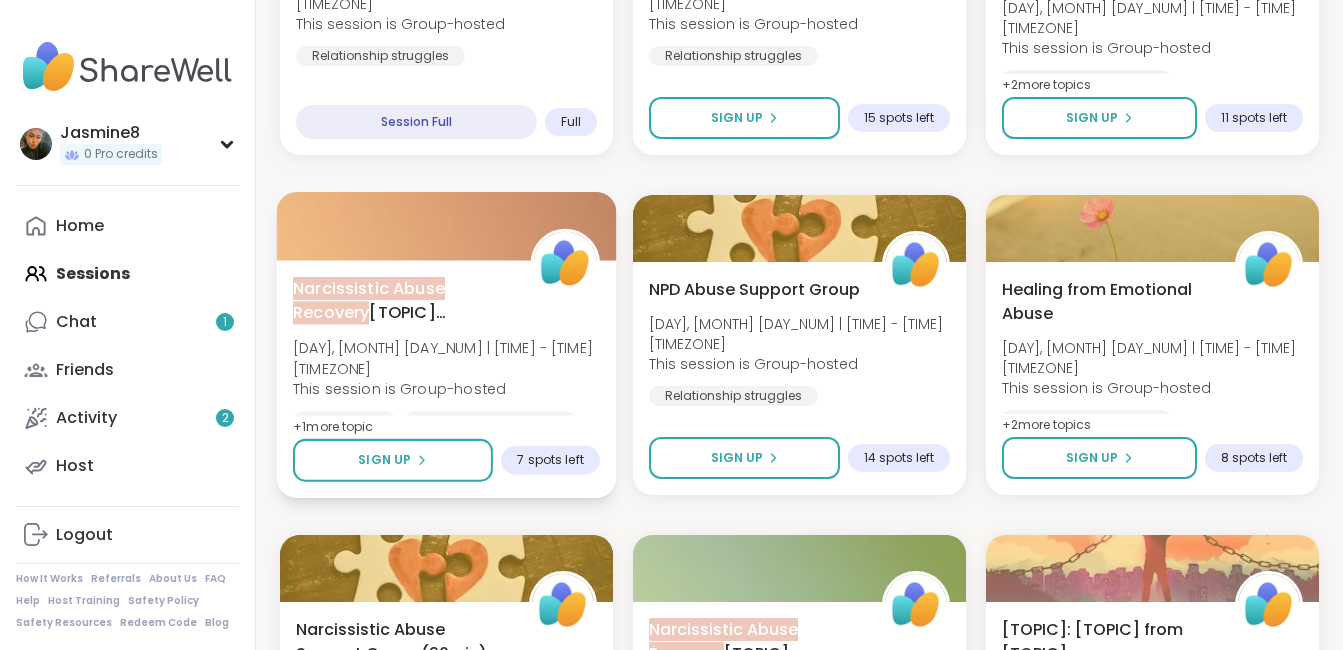 scroll, scrollTop: 560, scrollLeft: 0, axis: vertical 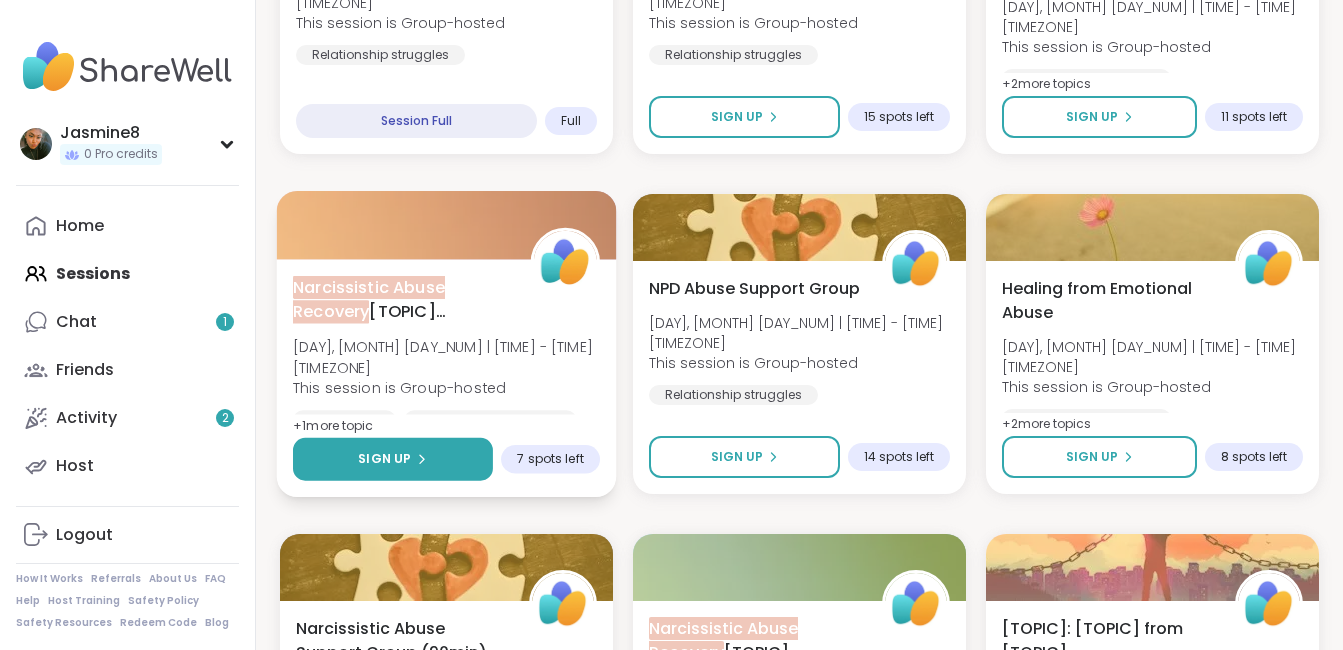click on "Sign Up" at bounding box center [393, 459] 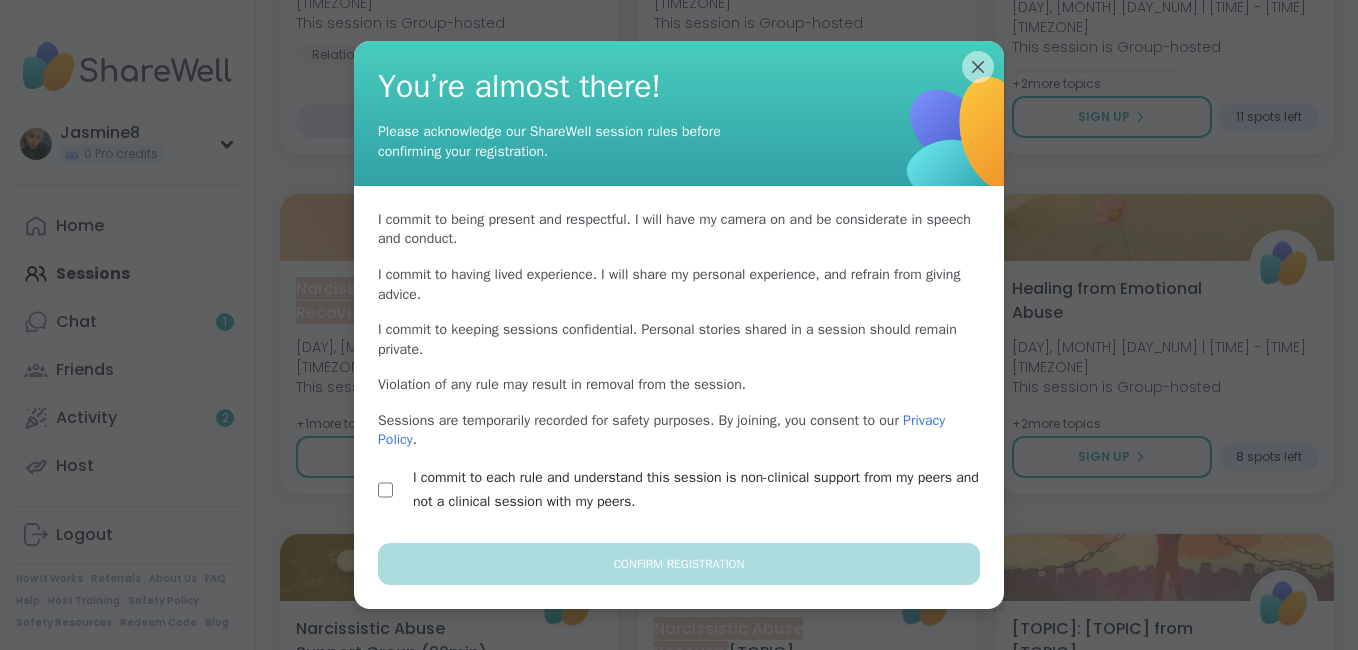 click on "I commit to each rule and understand this session is non-clinical support from my peers and not a clinical session with my peers." at bounding box center (679, 490) 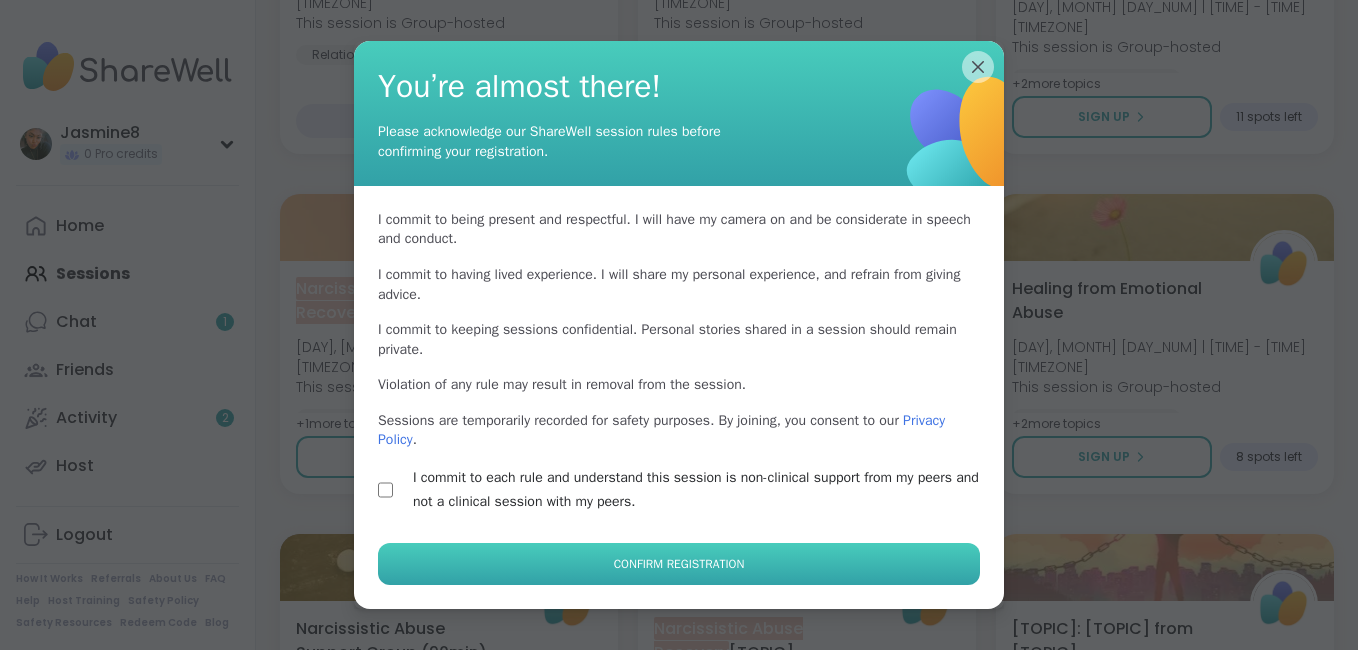 click on "Confirm Registration" at bounding box center (679, 564) 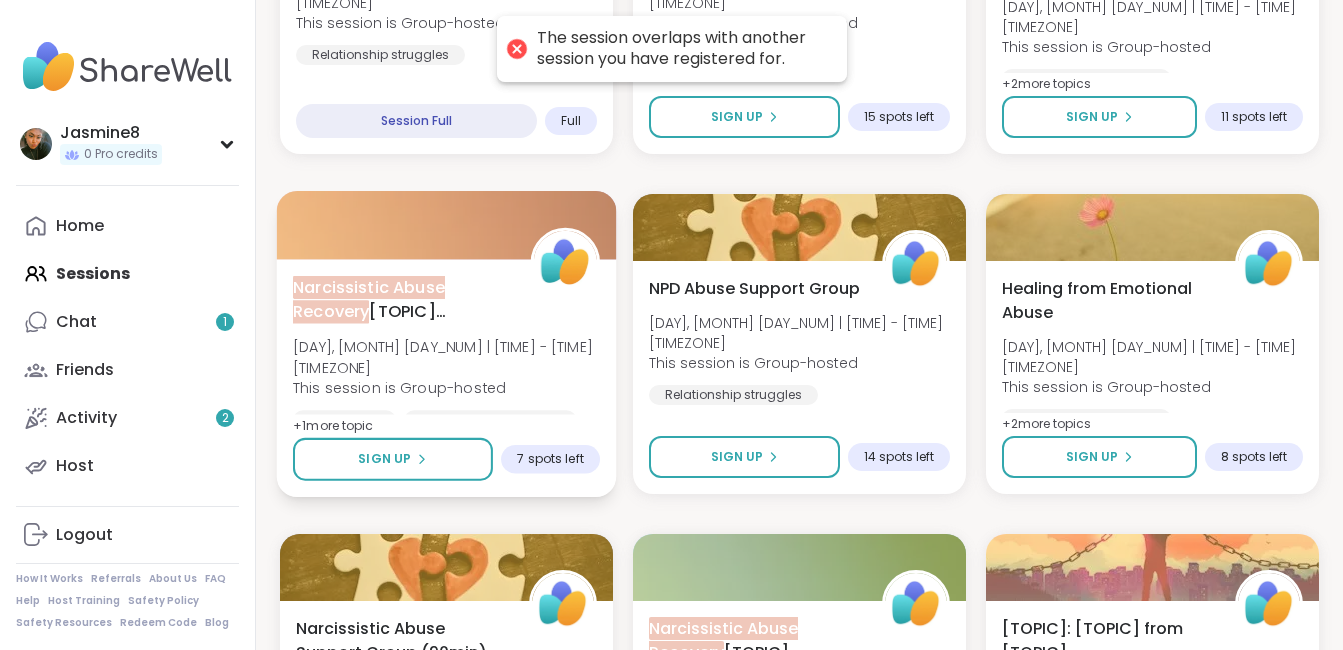 click on "Narcissistic Abuse Recovery  Circle (90min) Sun, Aug 03 | 7:00PM - 8:30PM EDT This session is Group-hosted Narcissism Relationship struggles Emotional abuse + 1  more topic" at bounding box center [446, 367] 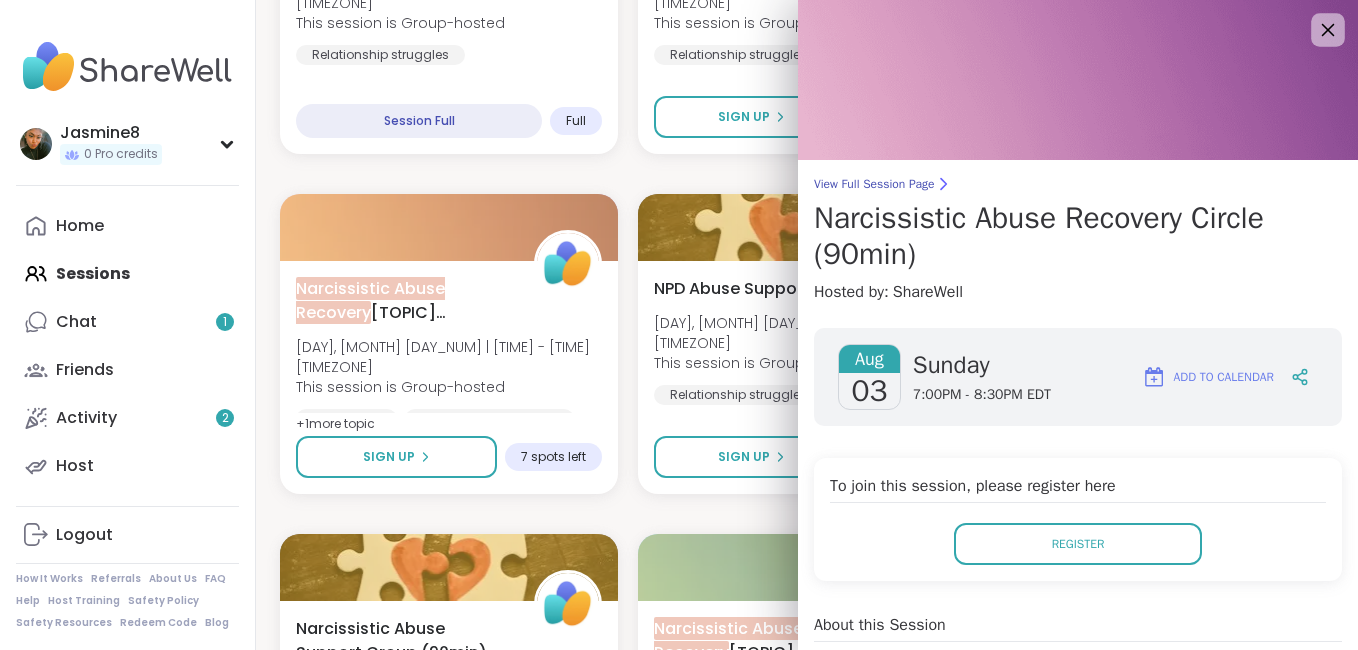 click 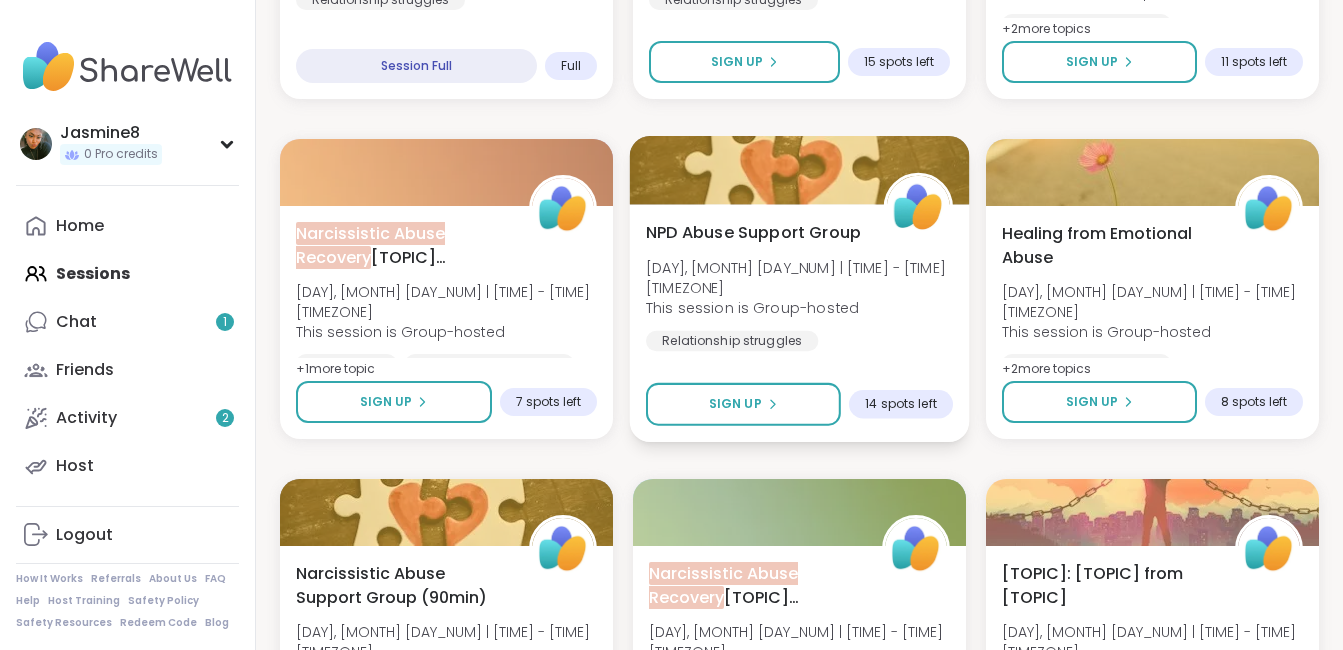 scroll, scrollTop: 613, scrollLeft: 0, axis: vertical 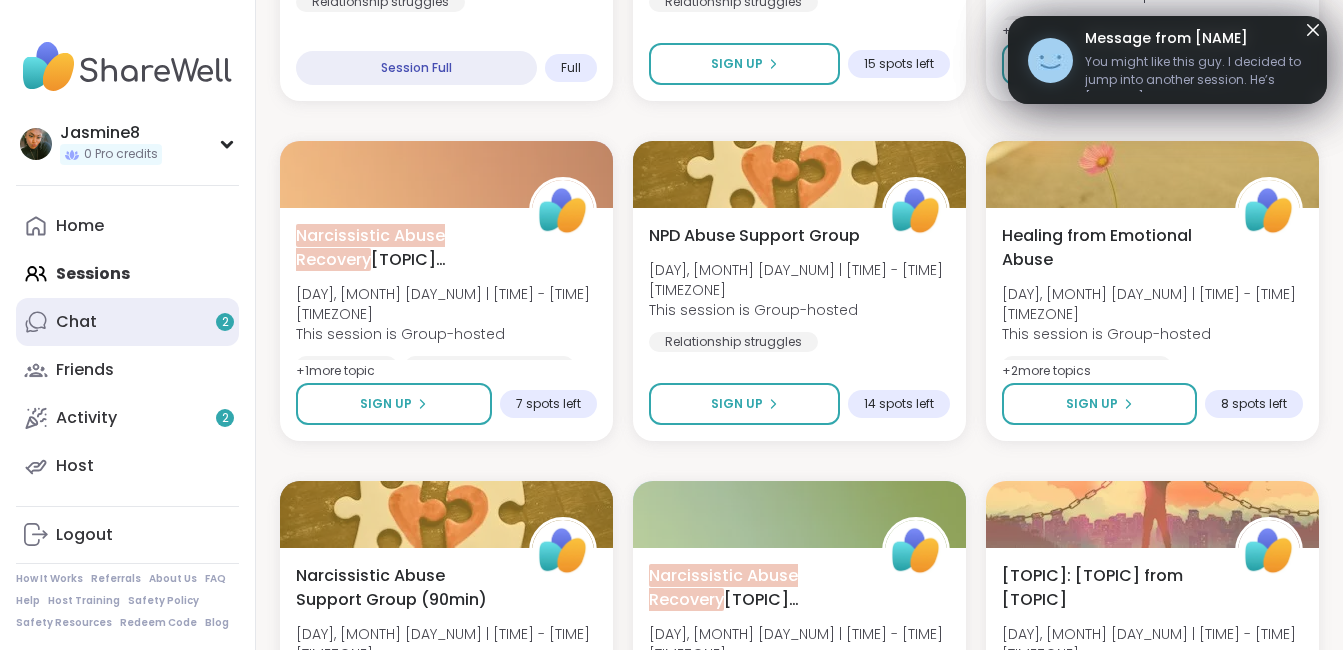 click on "Chat 2" at bounding box center (127, 322) 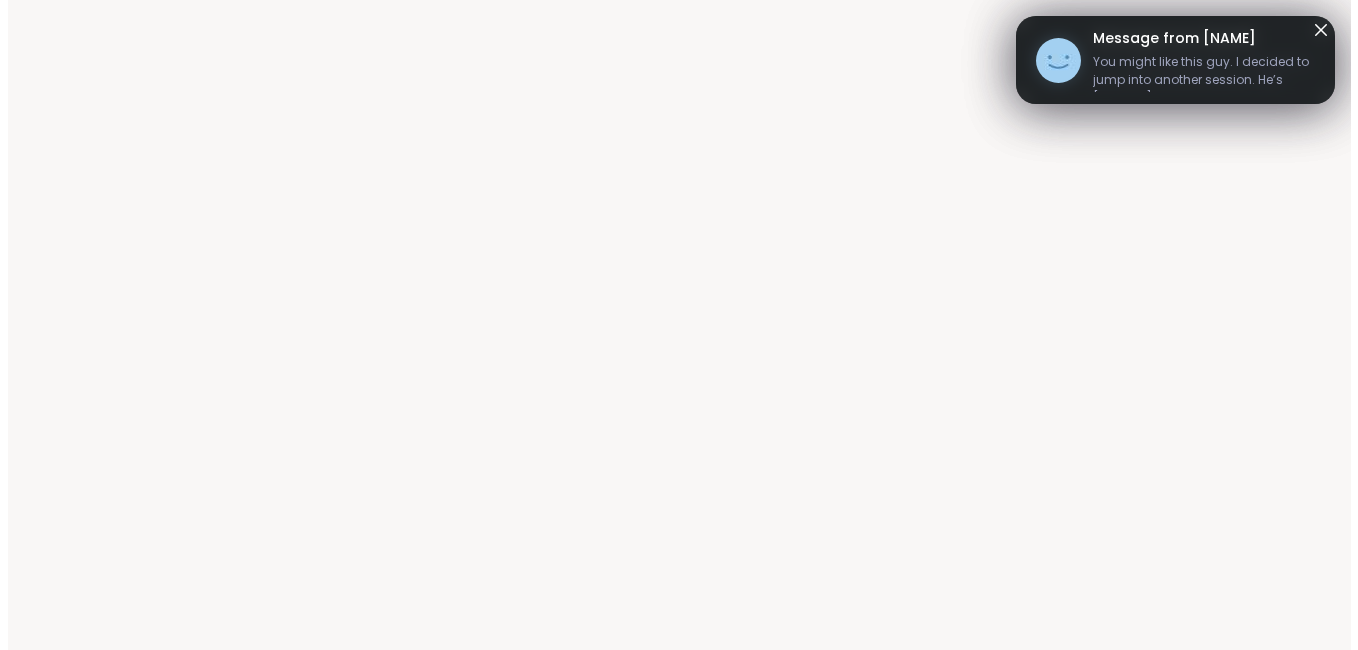 scroll, scrollTop: 0, scrollLeft: 0, axis: both 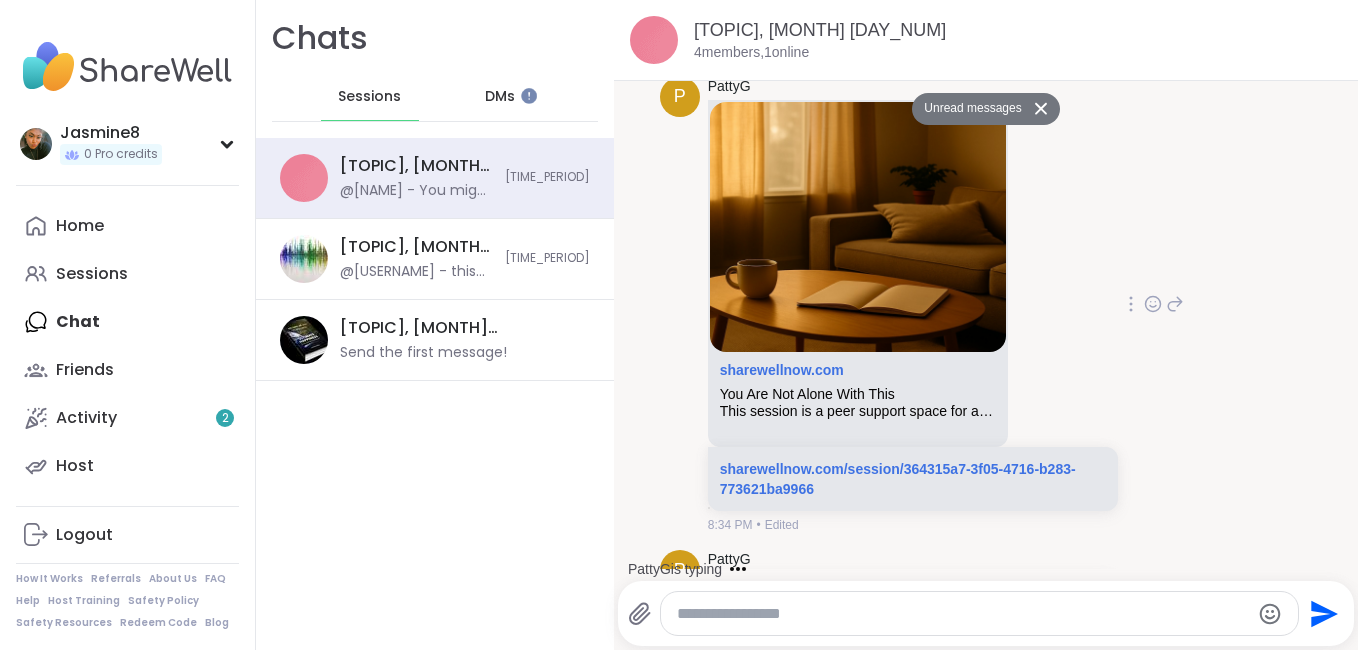 click on "You Are Not Alone With This" at bounding box center [858, 394] 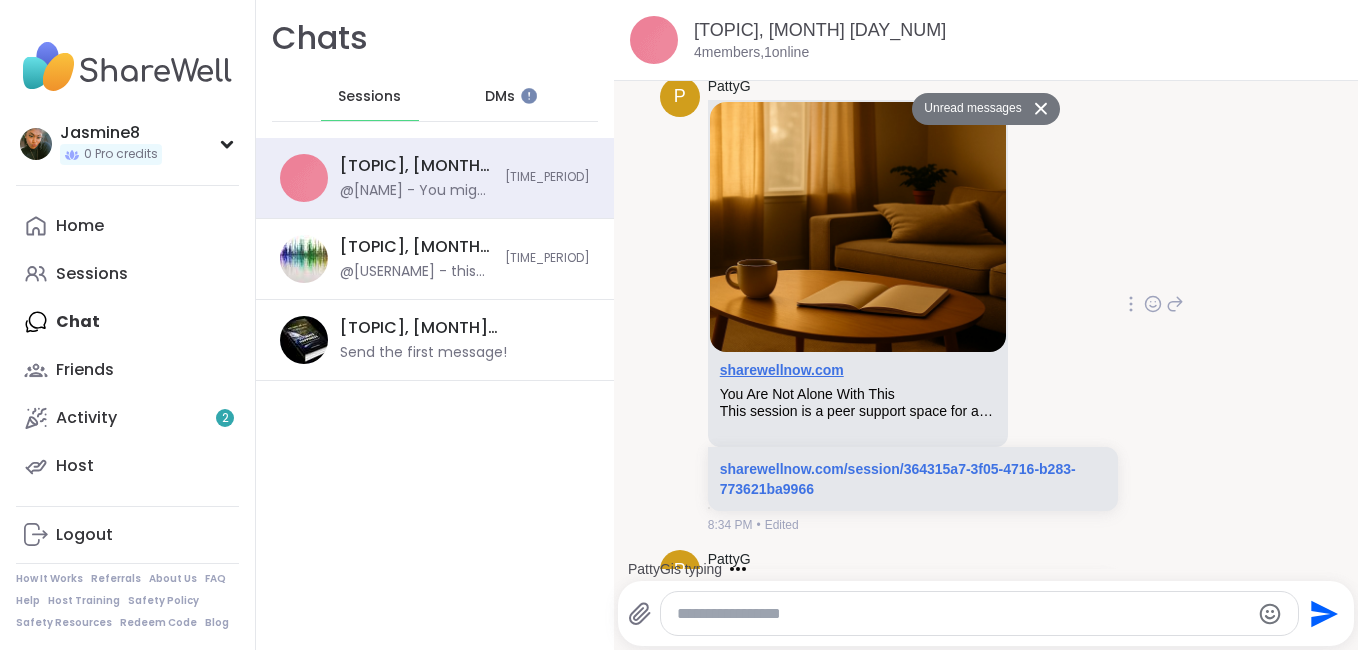 click on "sharewellnow.com" at bounding box center (782, 370) 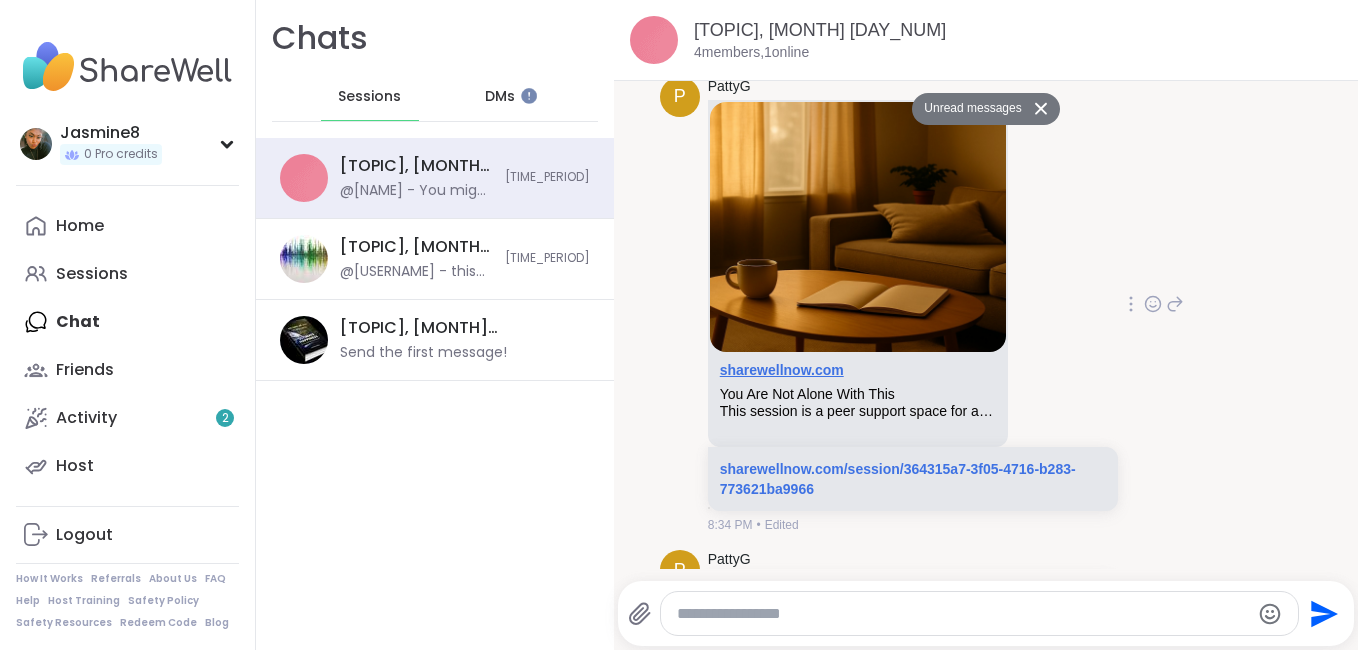 scroll, scrollTop: 2577, scrollLeft: 0, axis: vertical 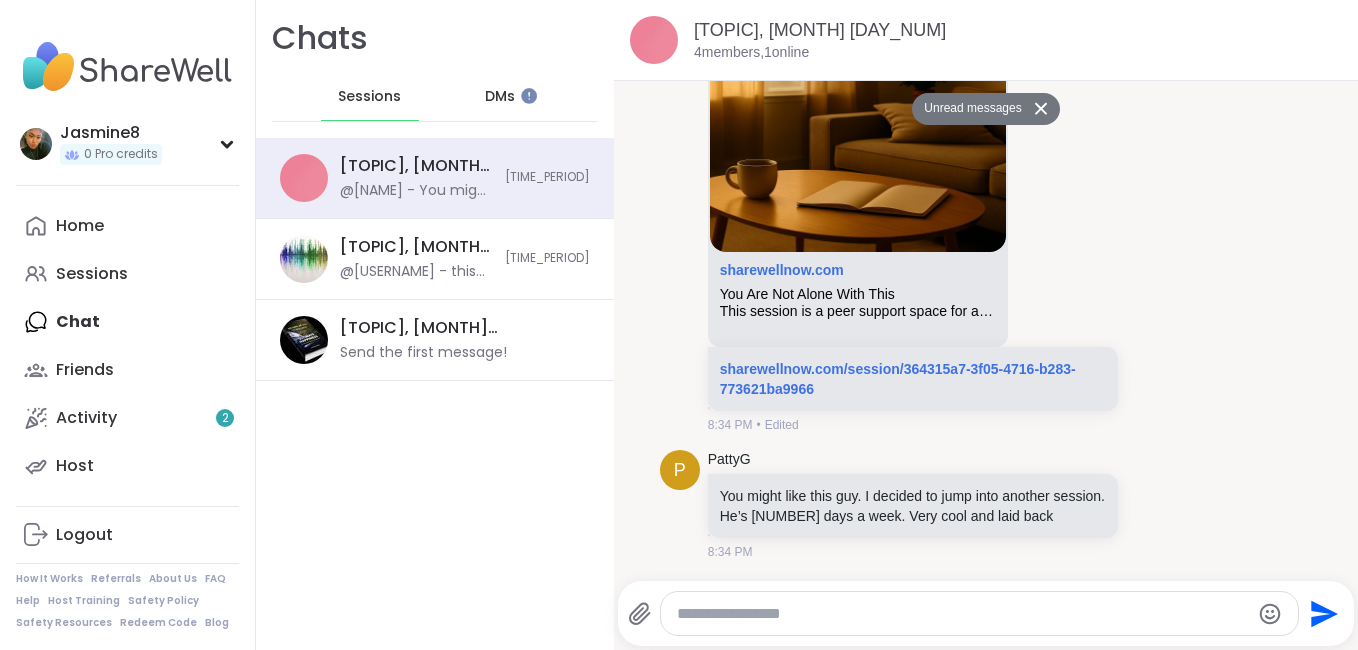 click at bounding box center (980, 613) 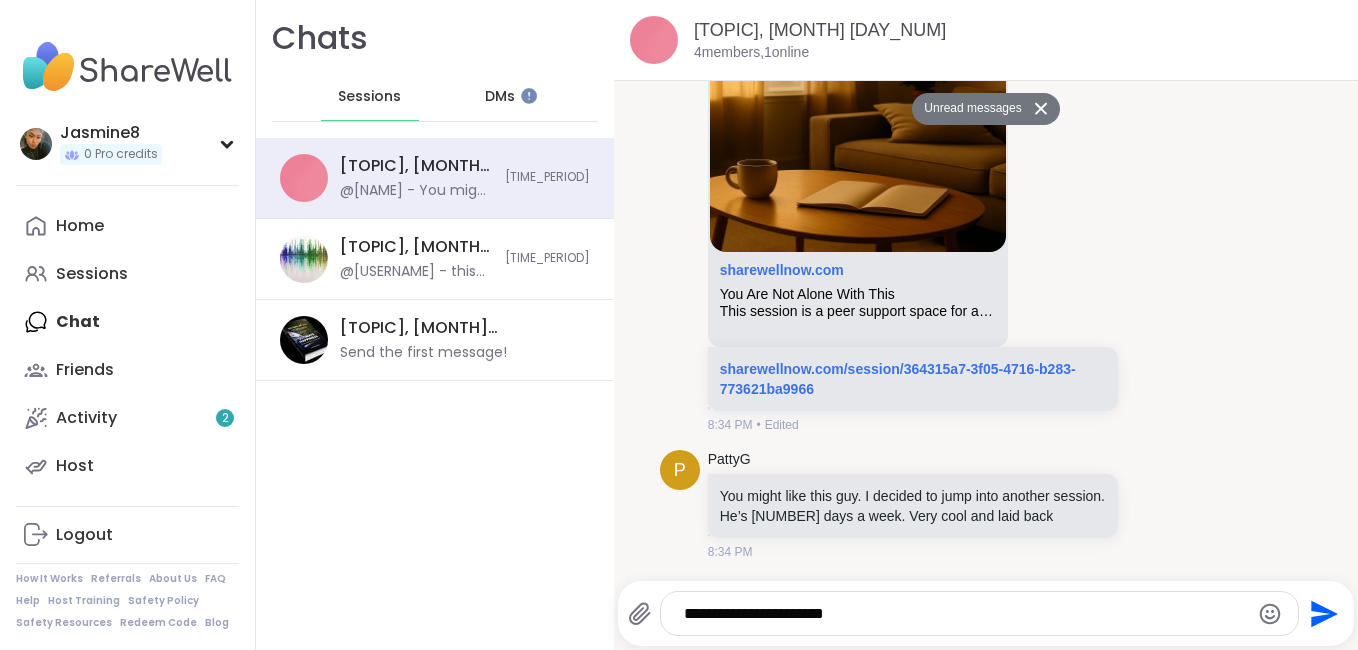 type on "**********" 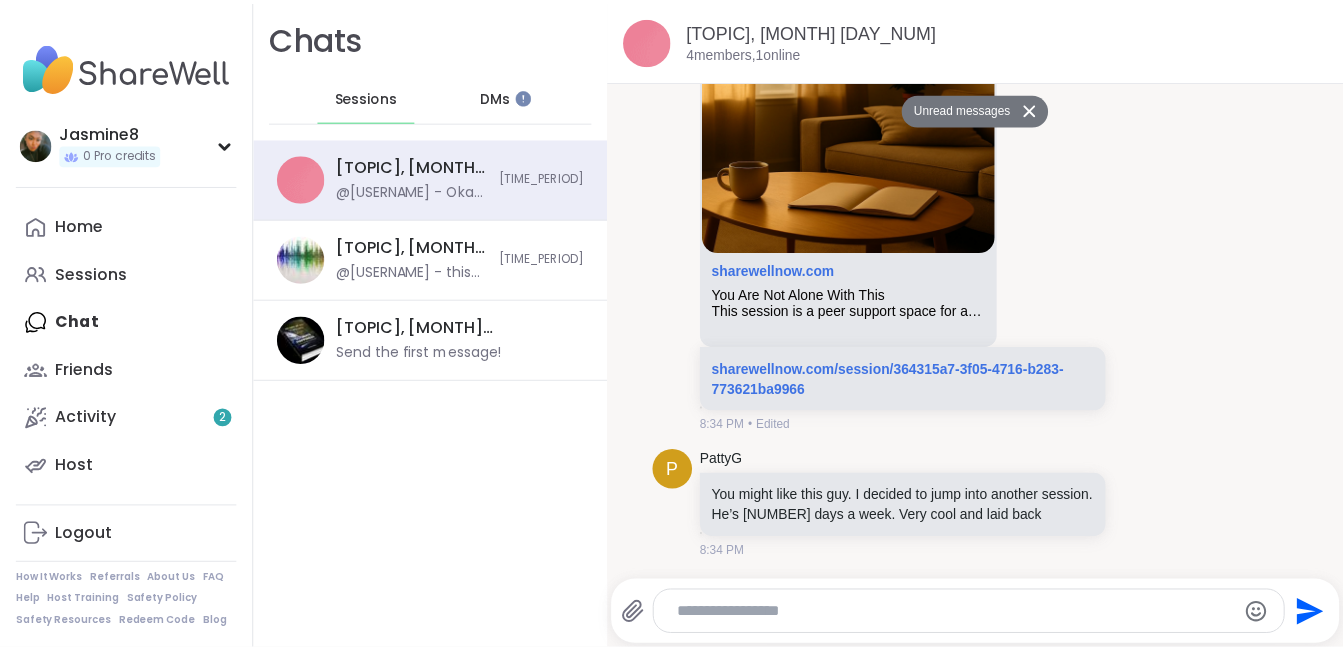 scroll, scrollTop: 2636, scrollLeft: 0, axis: vertical 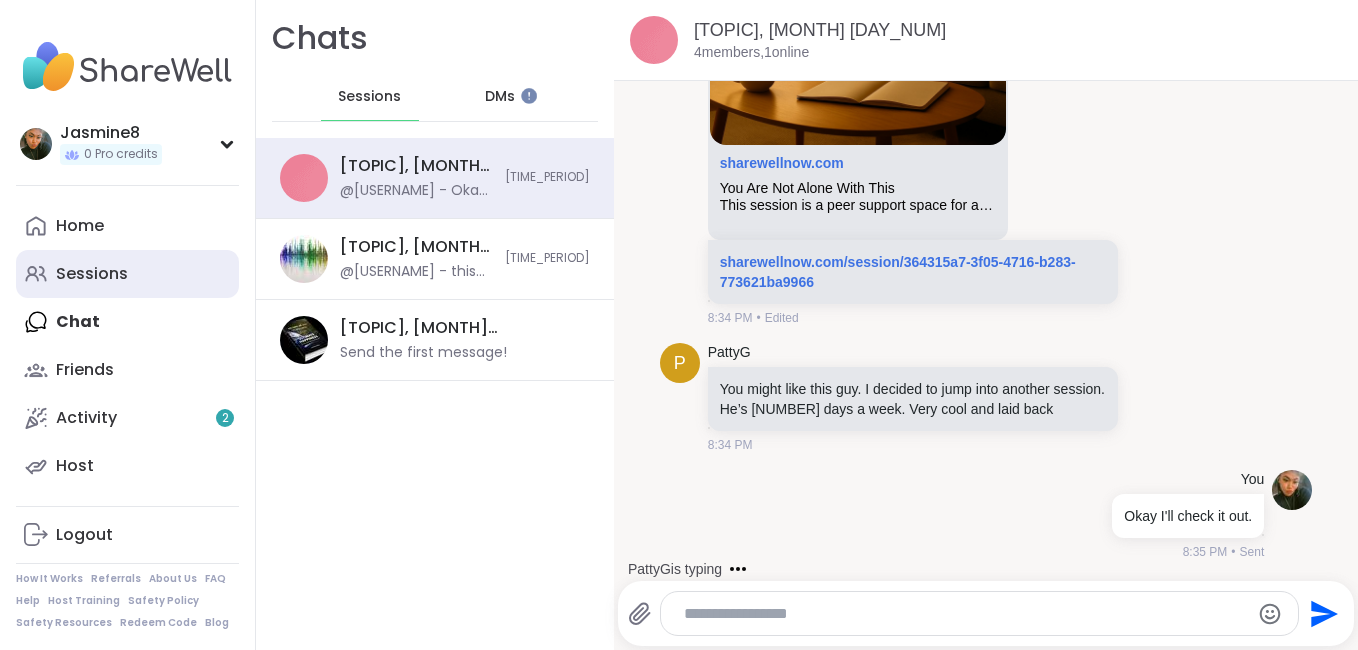 click on "Sessions" at bounding box center (92, 274) 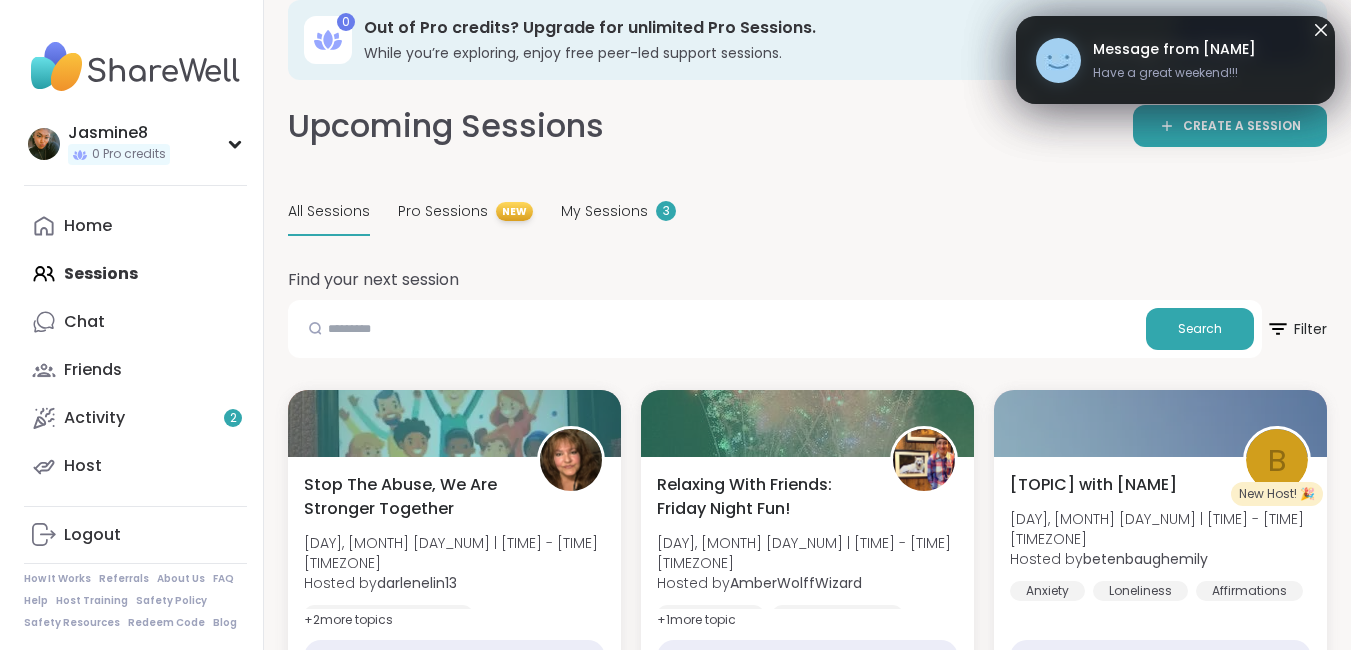 scroll, scrollTop: 0, scrollLeft: 0, axis: both 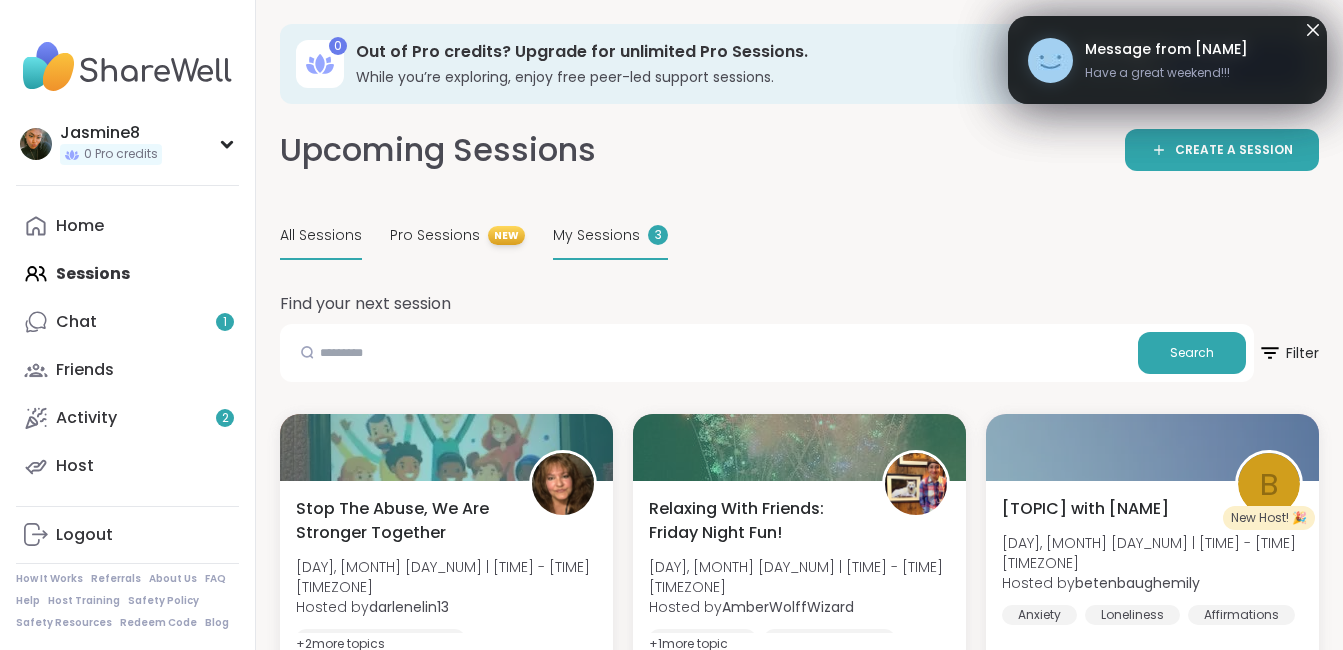 click on "My Sessions" at bounding box center (596, 235) 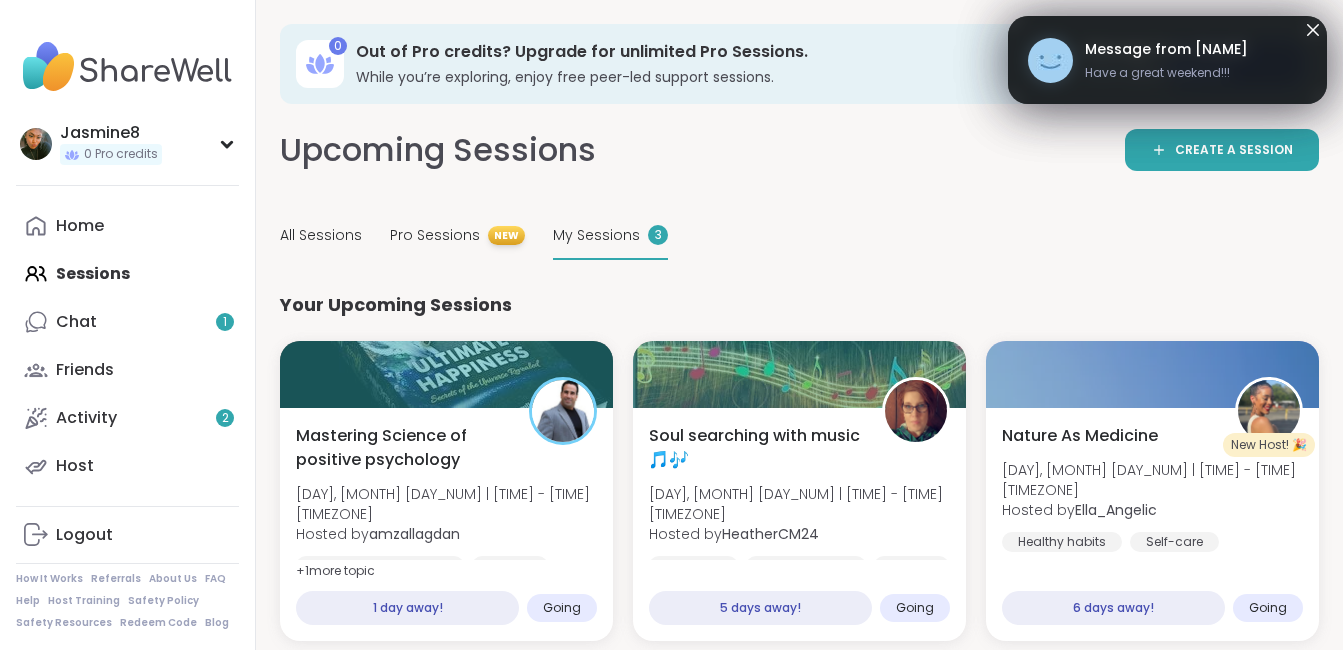 click on "Message from [USERNAME]" at bounding box center (1166, 49) 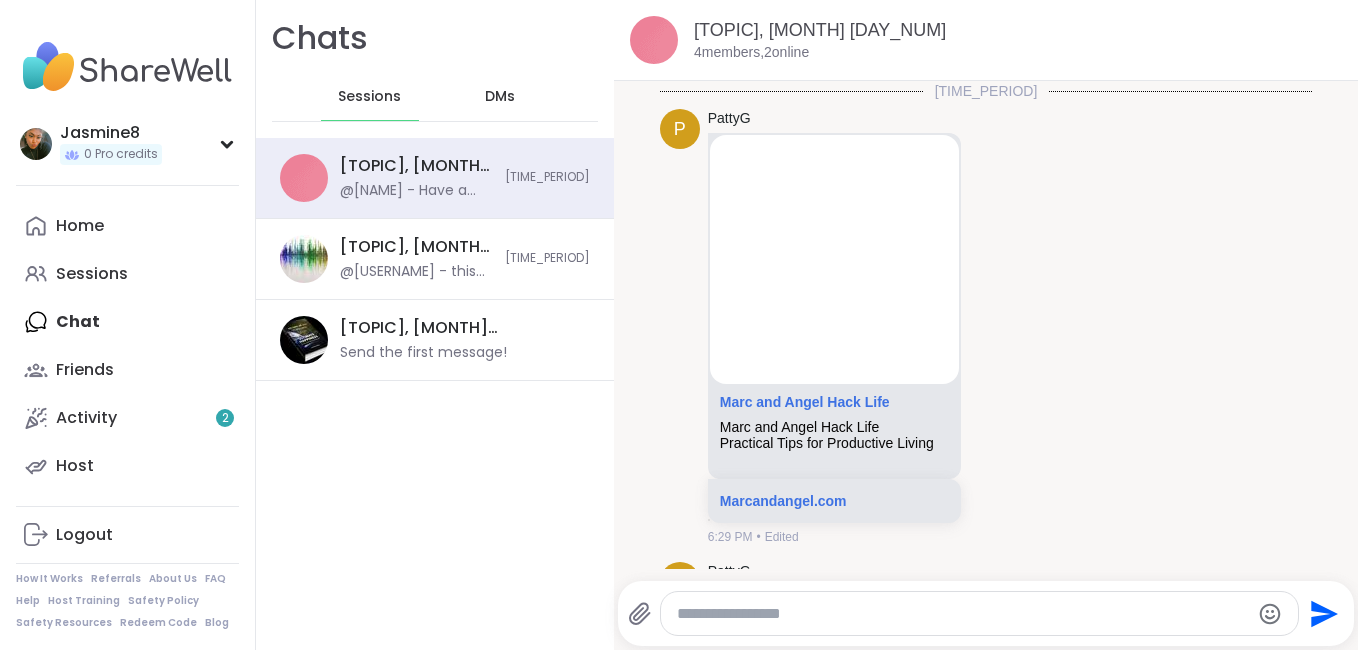 scroll, scrollTop: 2790, scrollLeft: 0, axis: vertical 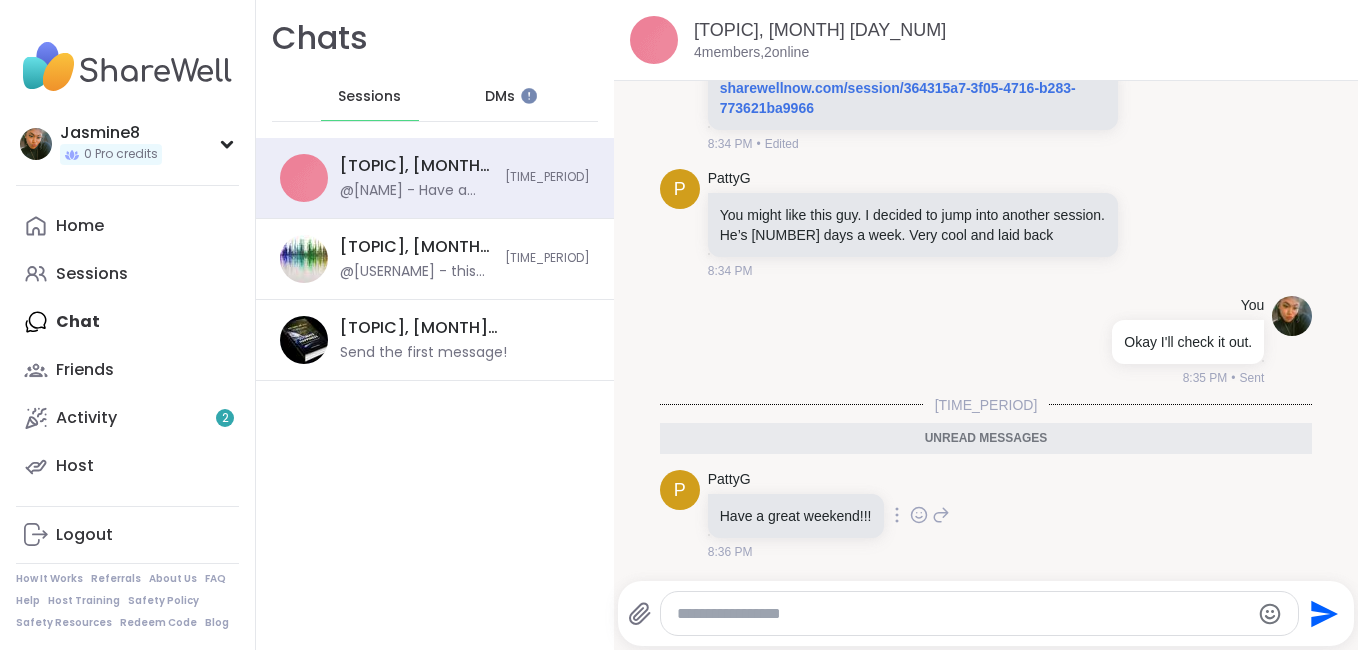 click 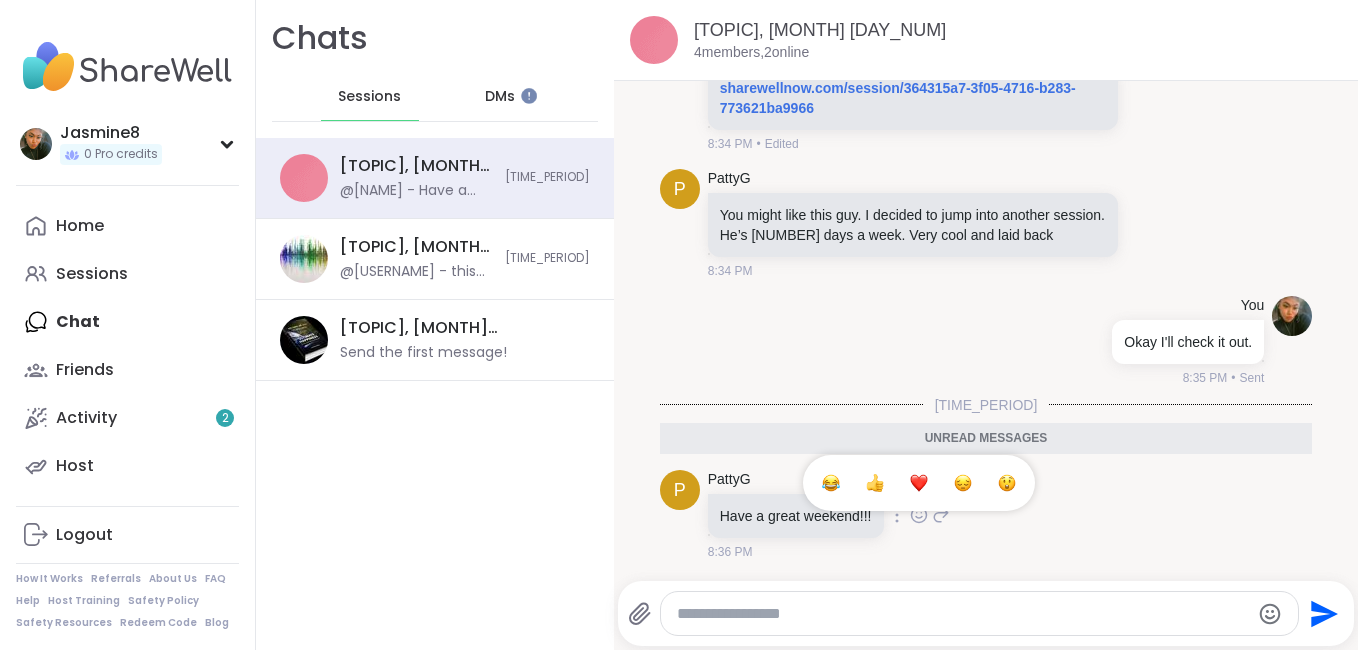 click at bounding box center [919, 483] 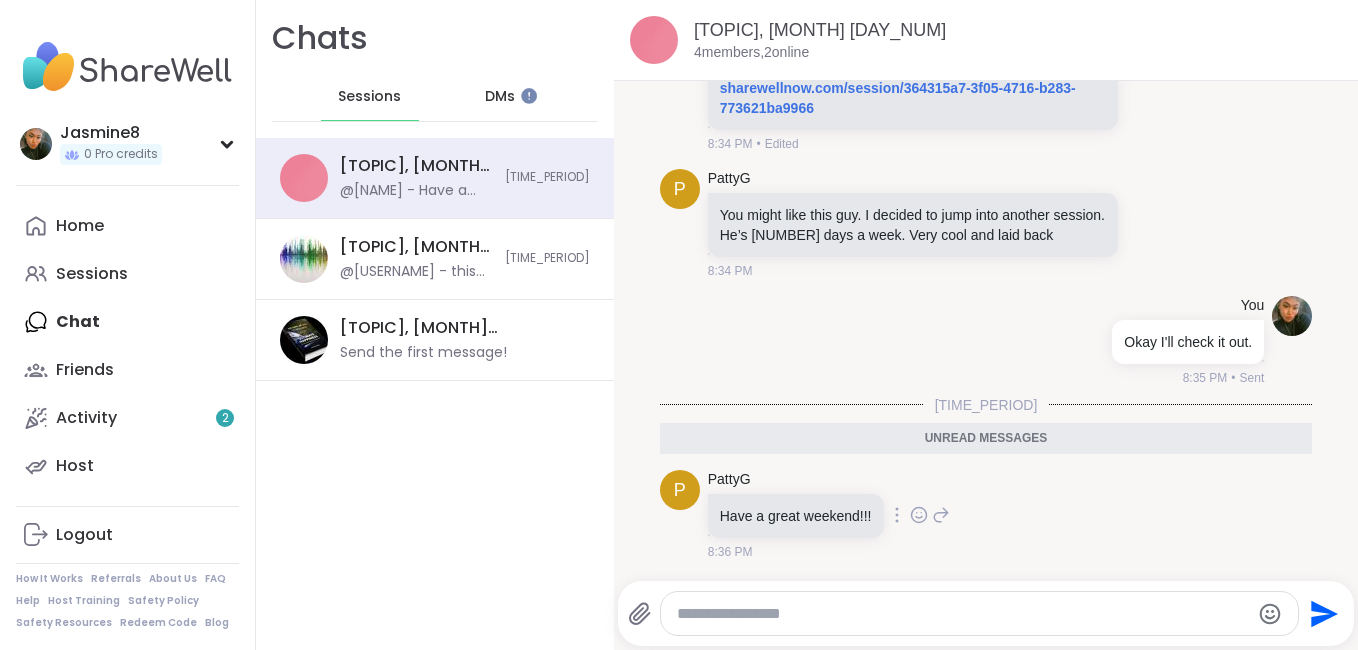 scroll, scrollTop: 2818, scrollLeft: 0, axis: vertical 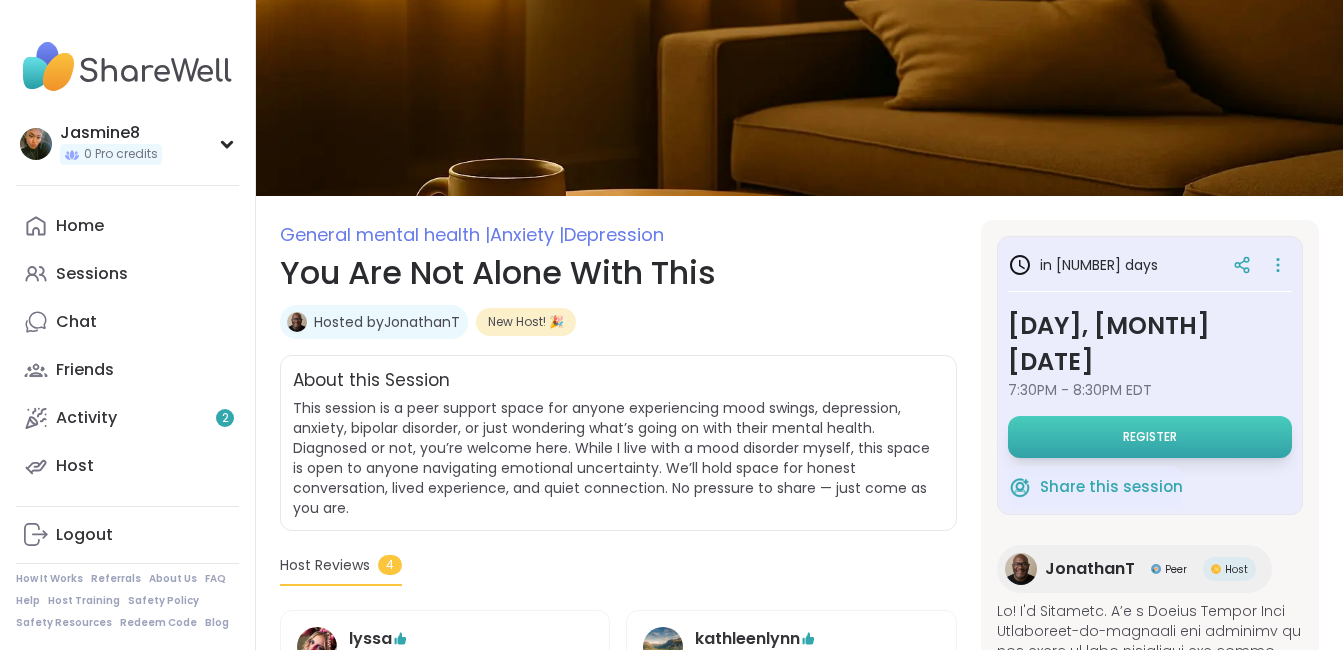 click on "Register" at bounding box center [1150, 437] 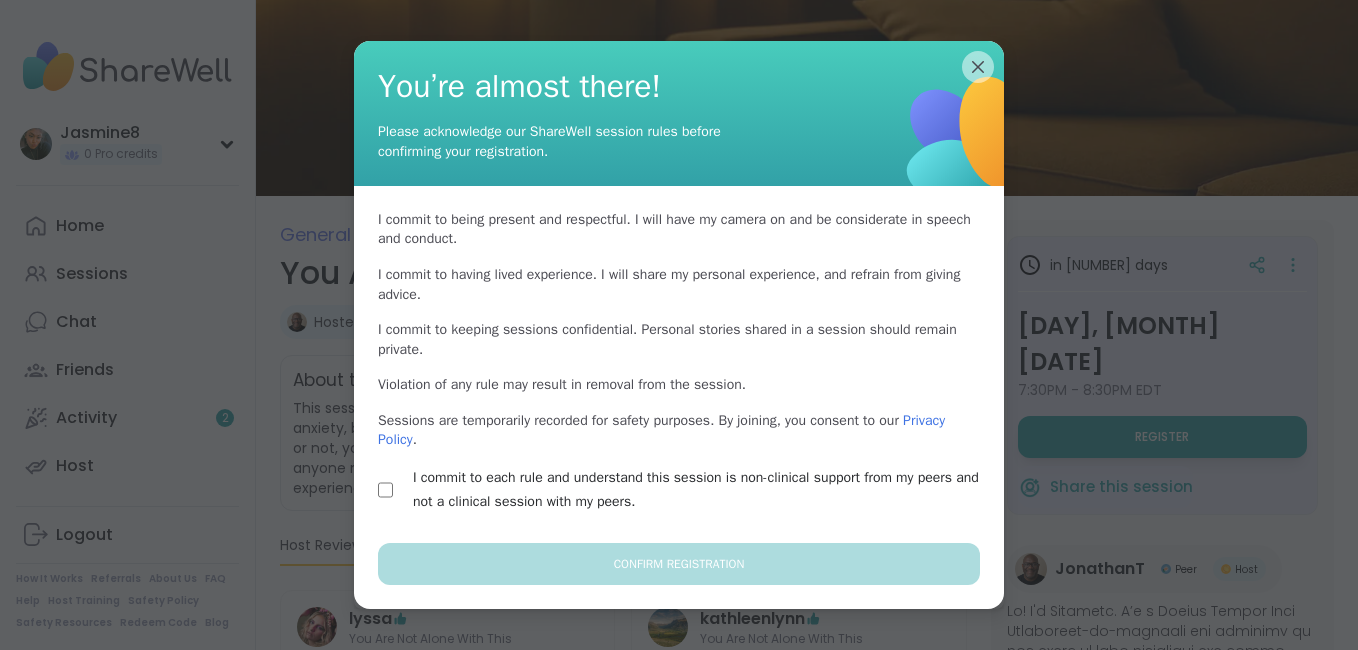 click on "I commit to each rule and understand this session is non-clinical support from my peers and not a clinical session with my peers." at bounding box center (679, 490) 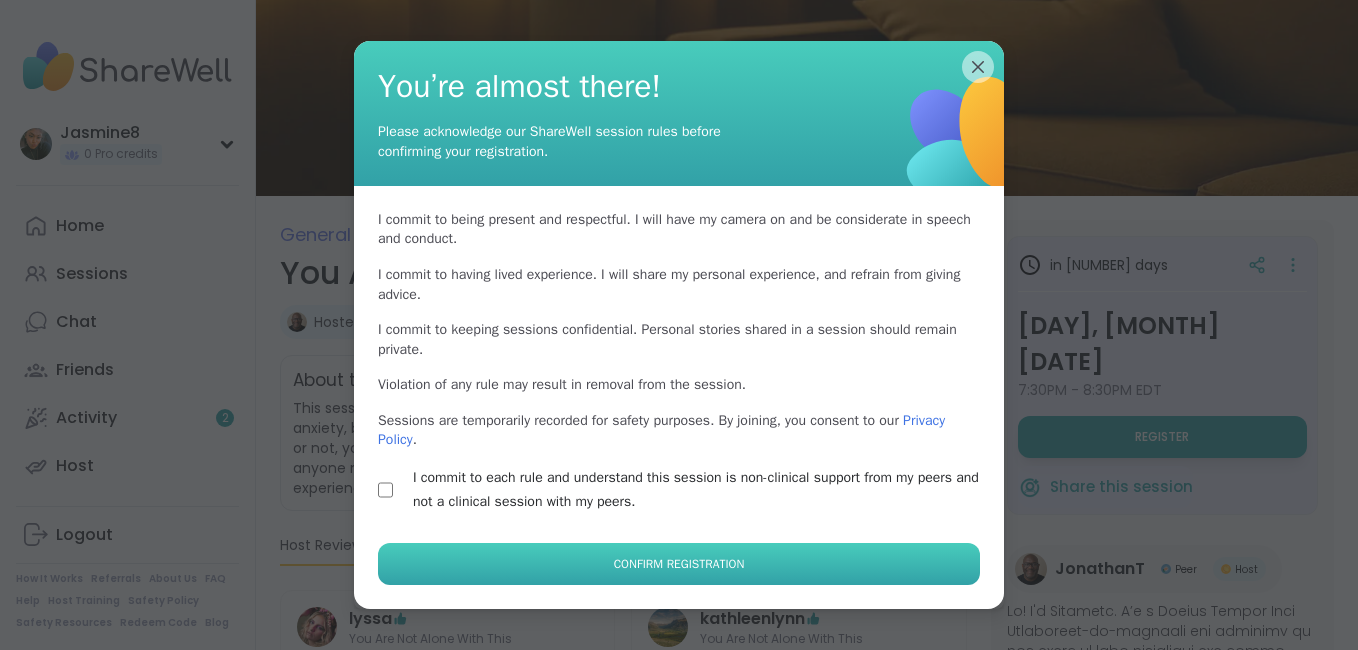 click on "Confirm Registration" at bounding box center (679, 564) 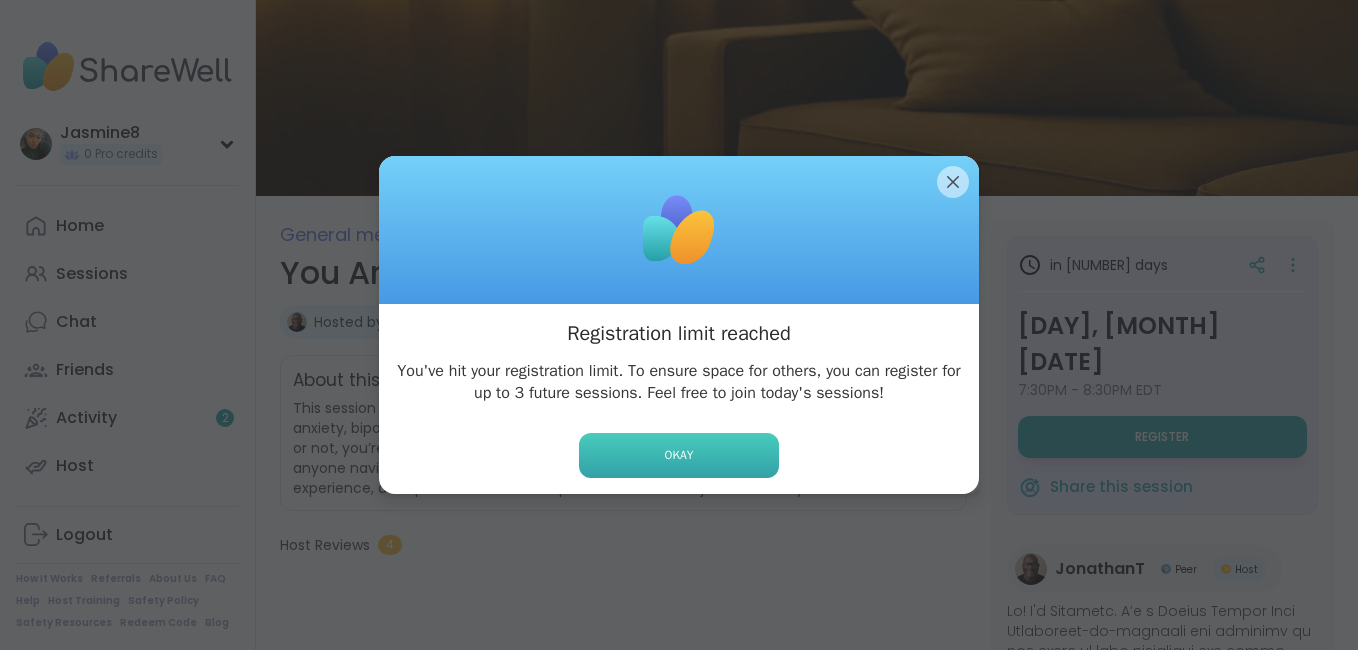 click on "Okay" at bounding box center [679, 455] 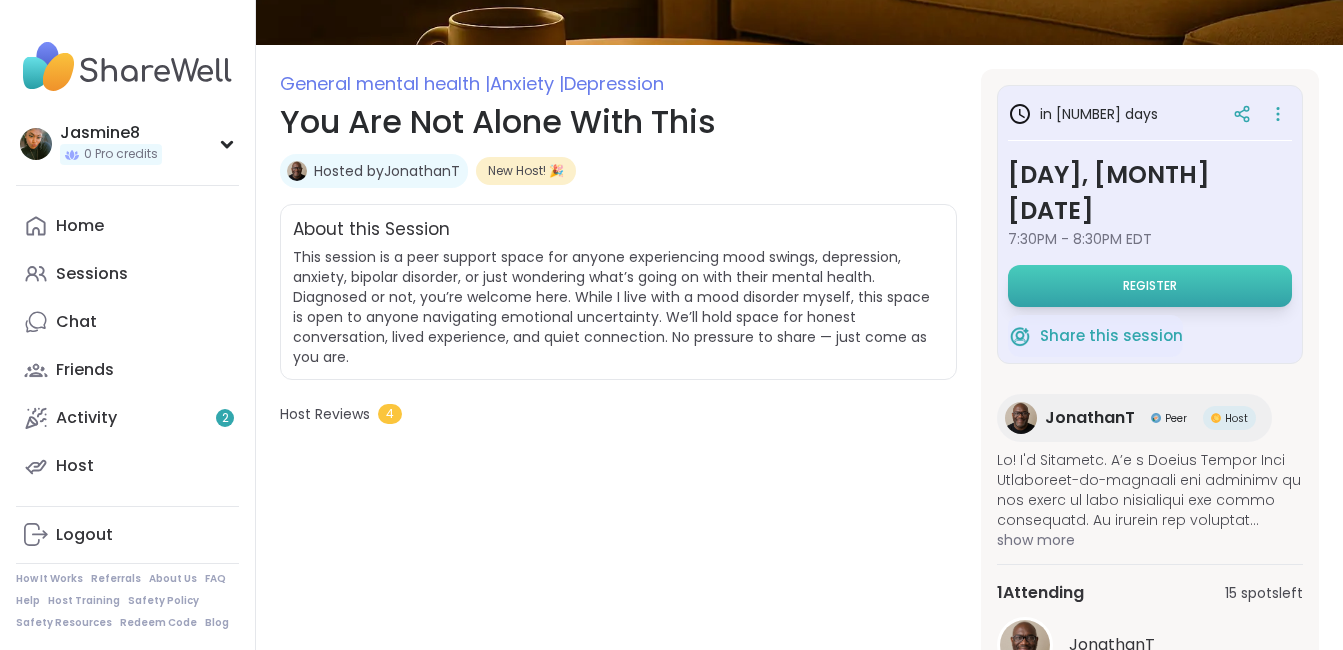 scroll, scrollTop: 218, scrollLeft: 0, axis: vertical 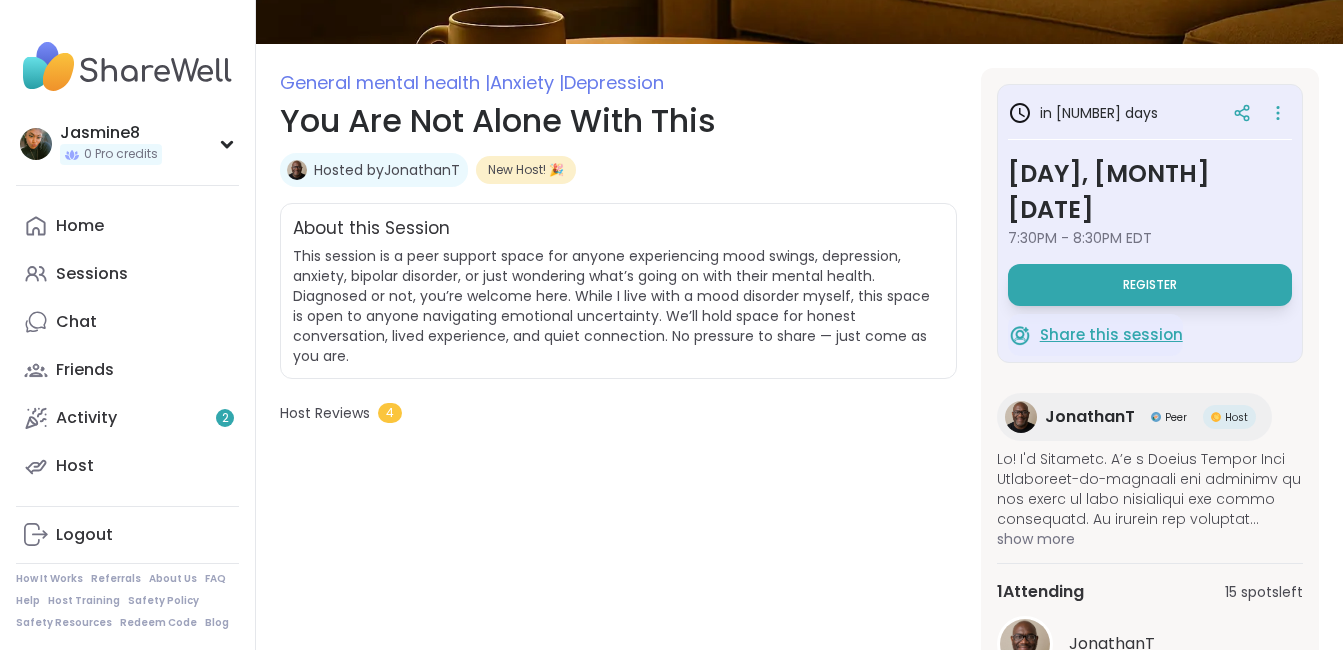 click on "Share this session" at bounding box center (1111, 335) 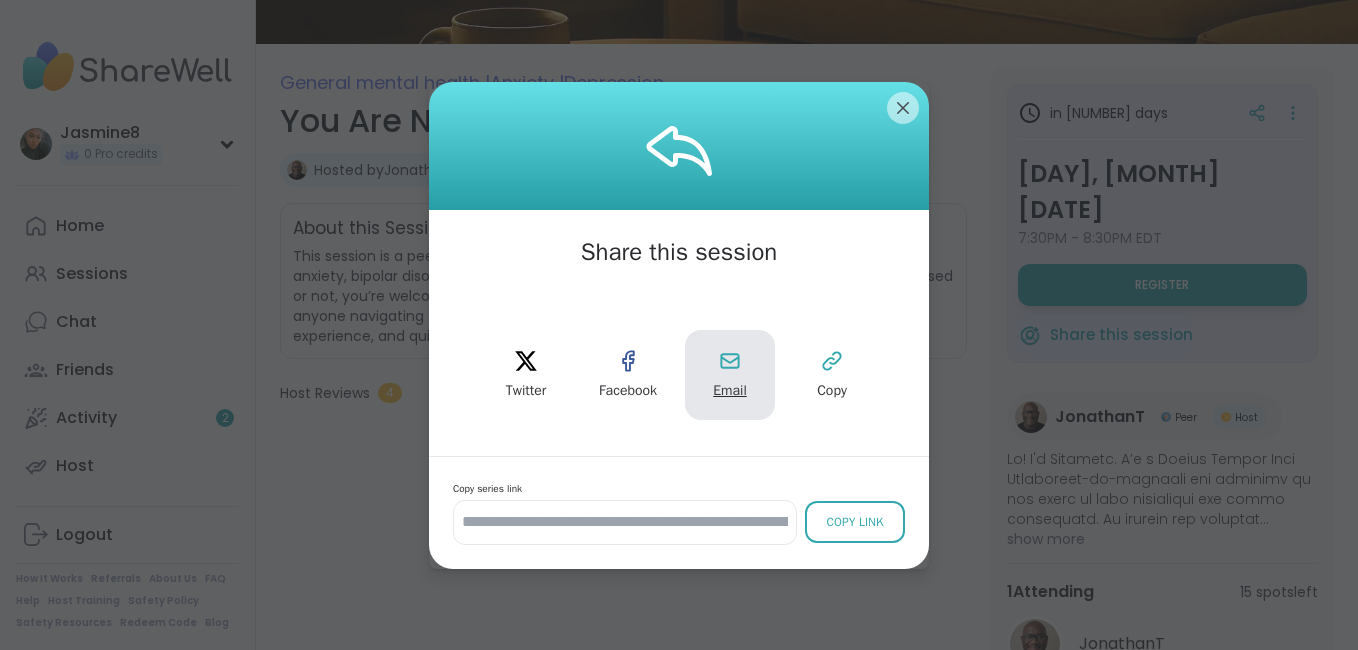 click 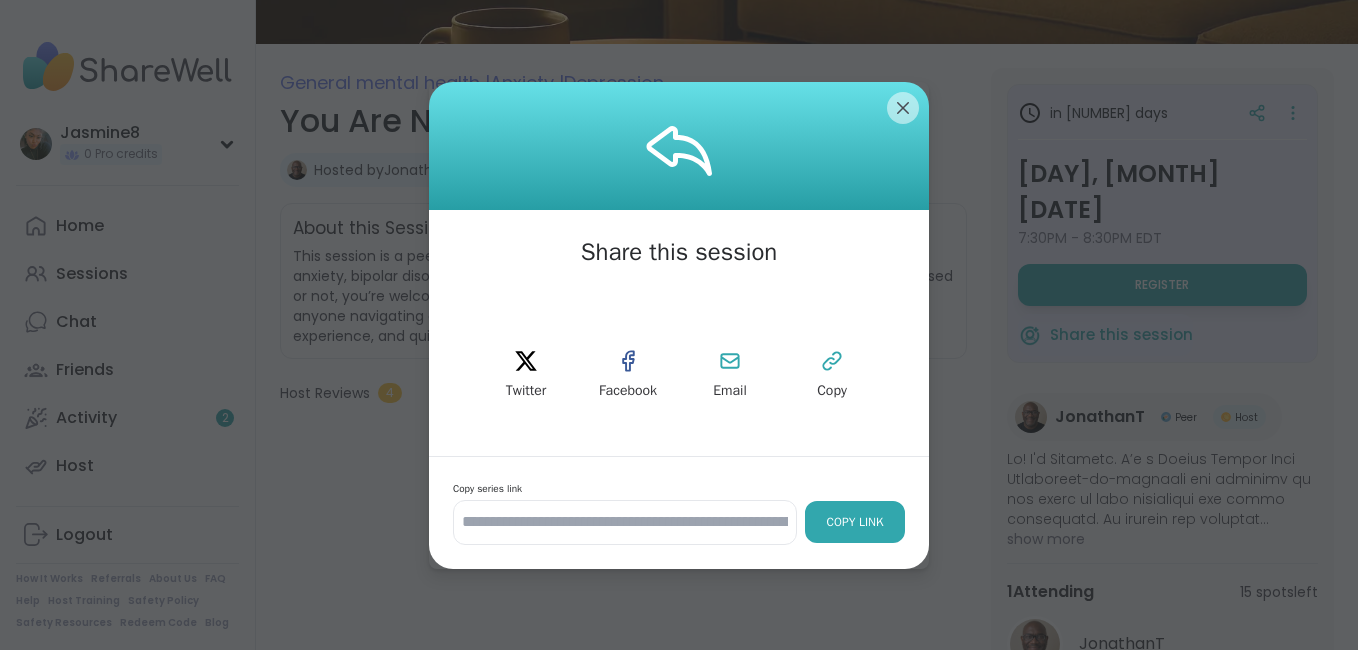 click on "Copy Link" at bounding box center (855, 522) 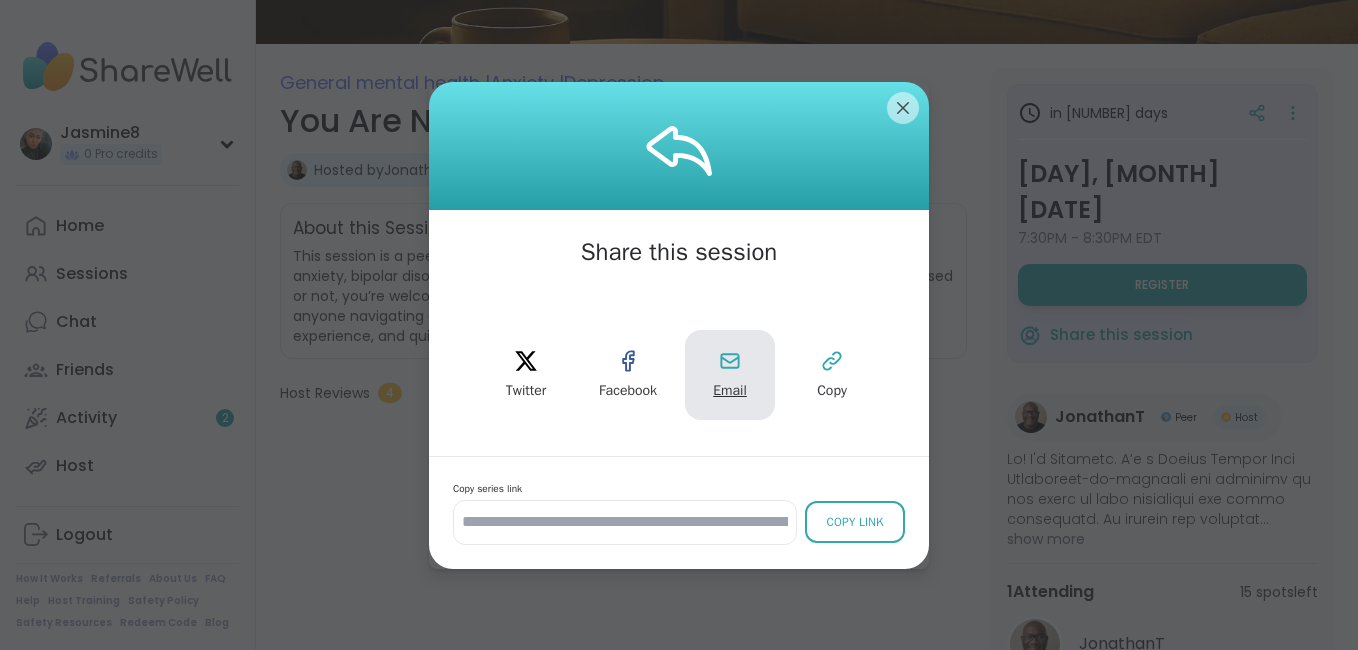 click on "Email" at bounding box center (730, 375) 